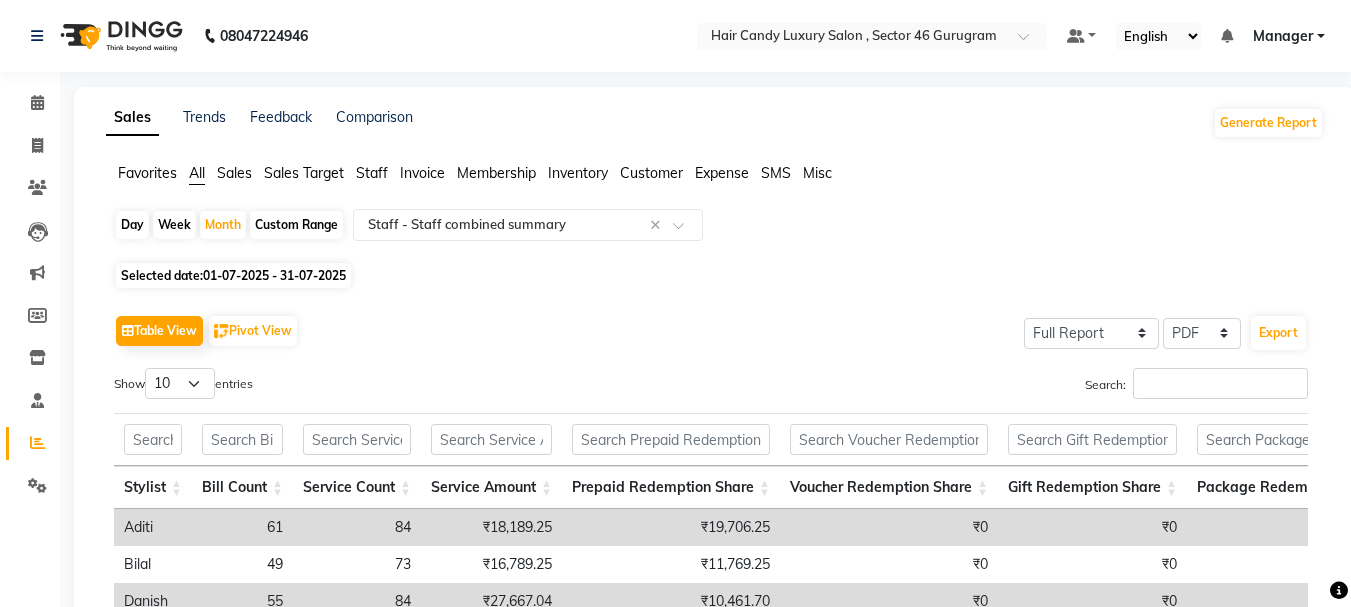 select on "full_report" 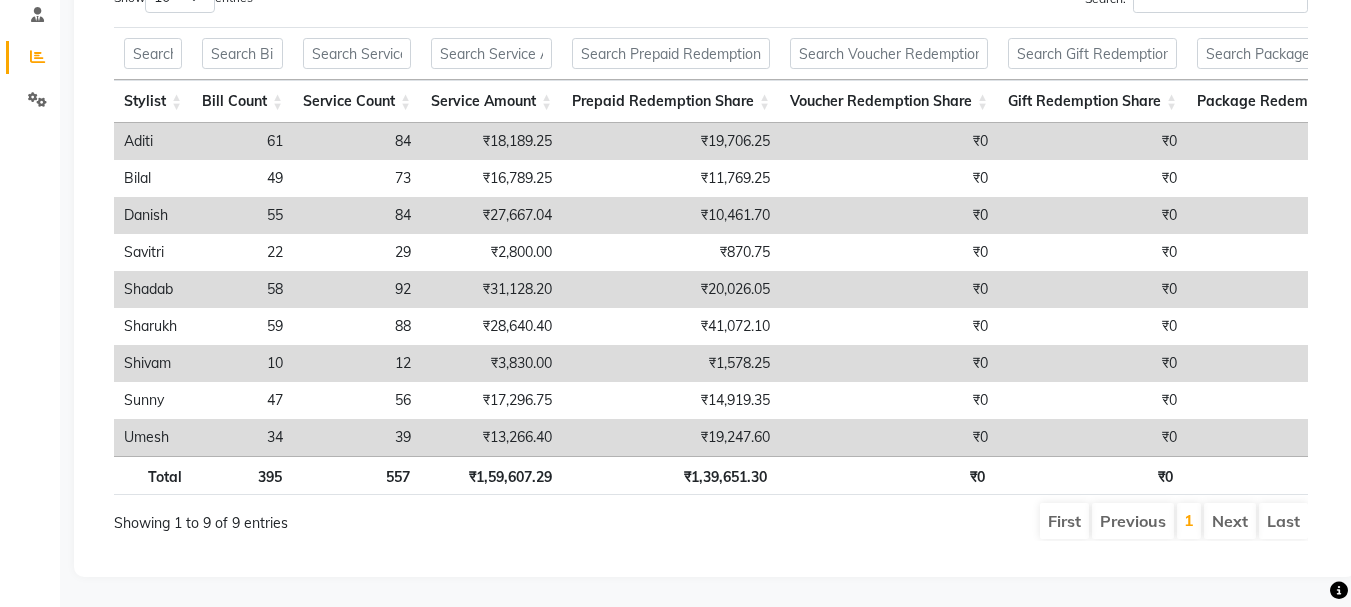 scroll, scrollTop: 0, scrollLeft: 0, axis: both 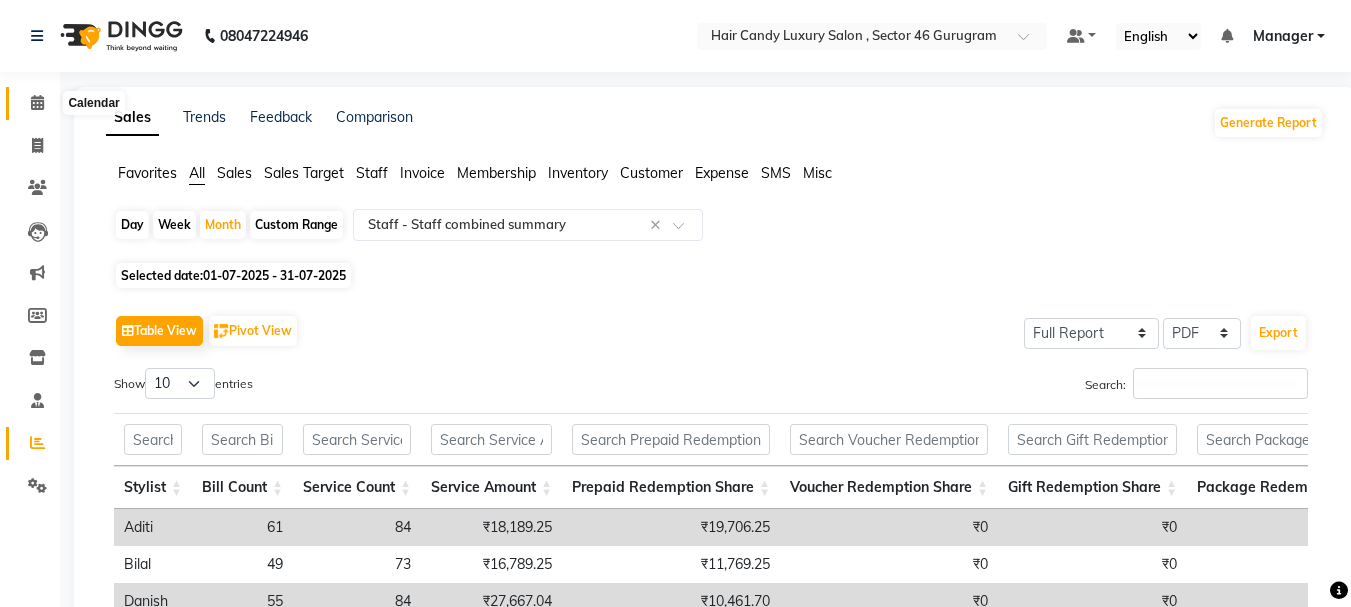click 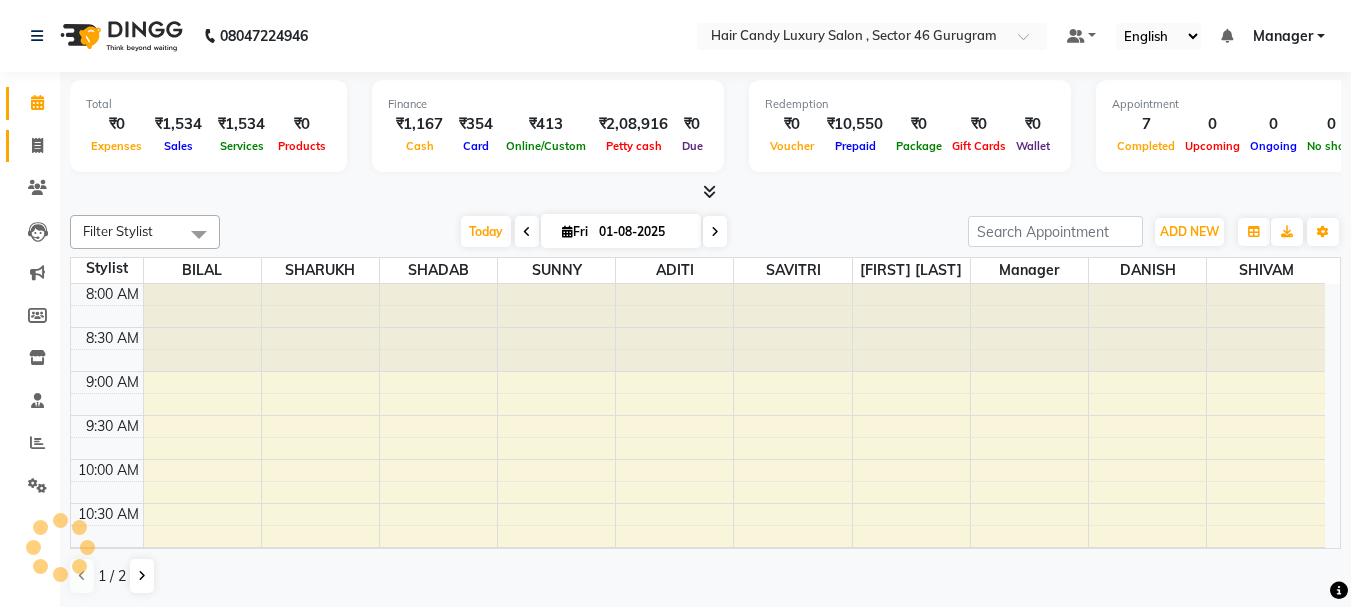 scroll, scrollTop: 0, scrollLeft: 0, axis: both 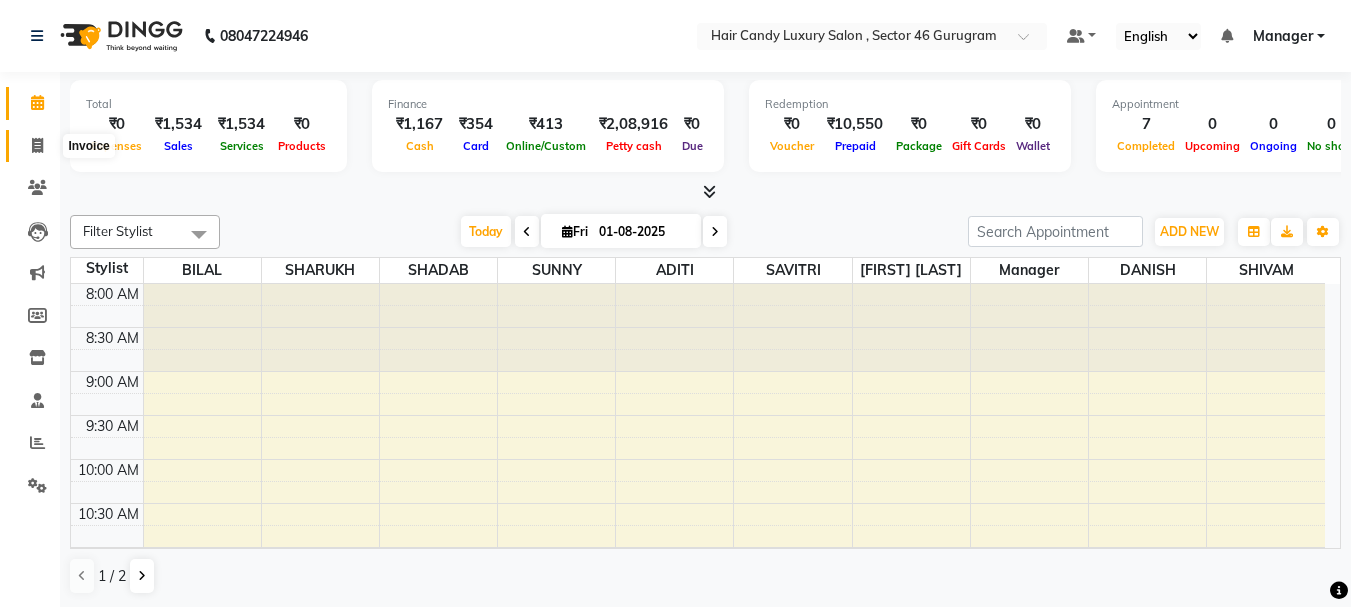 click 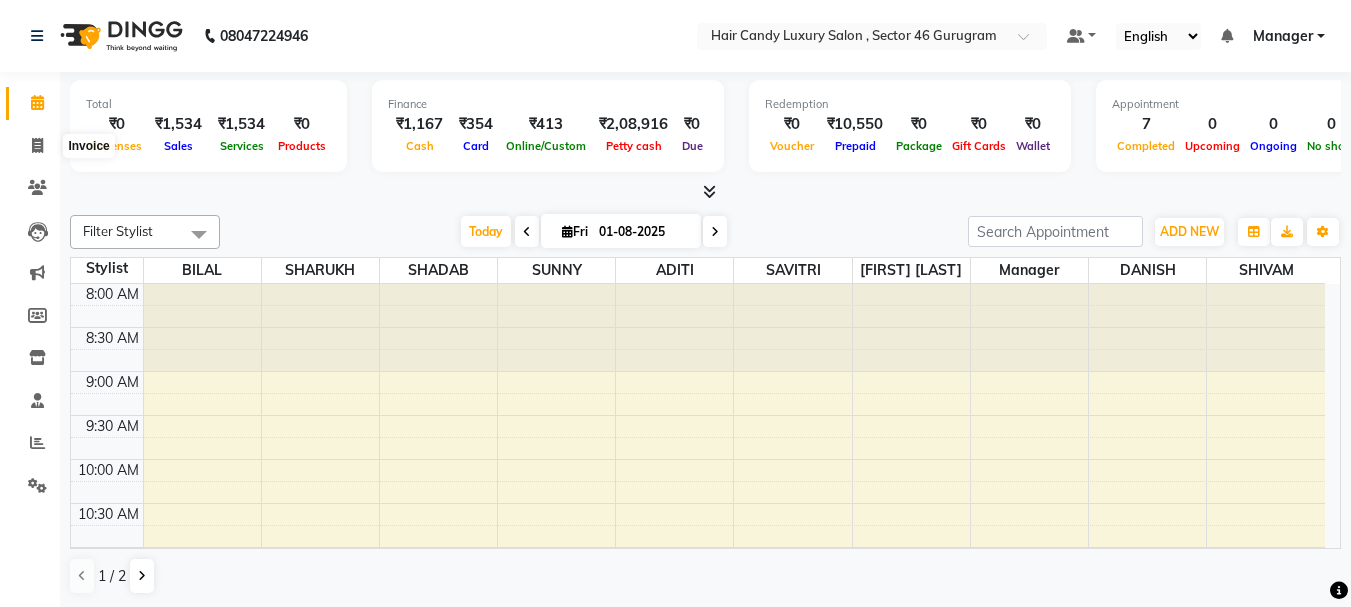 select on "service" 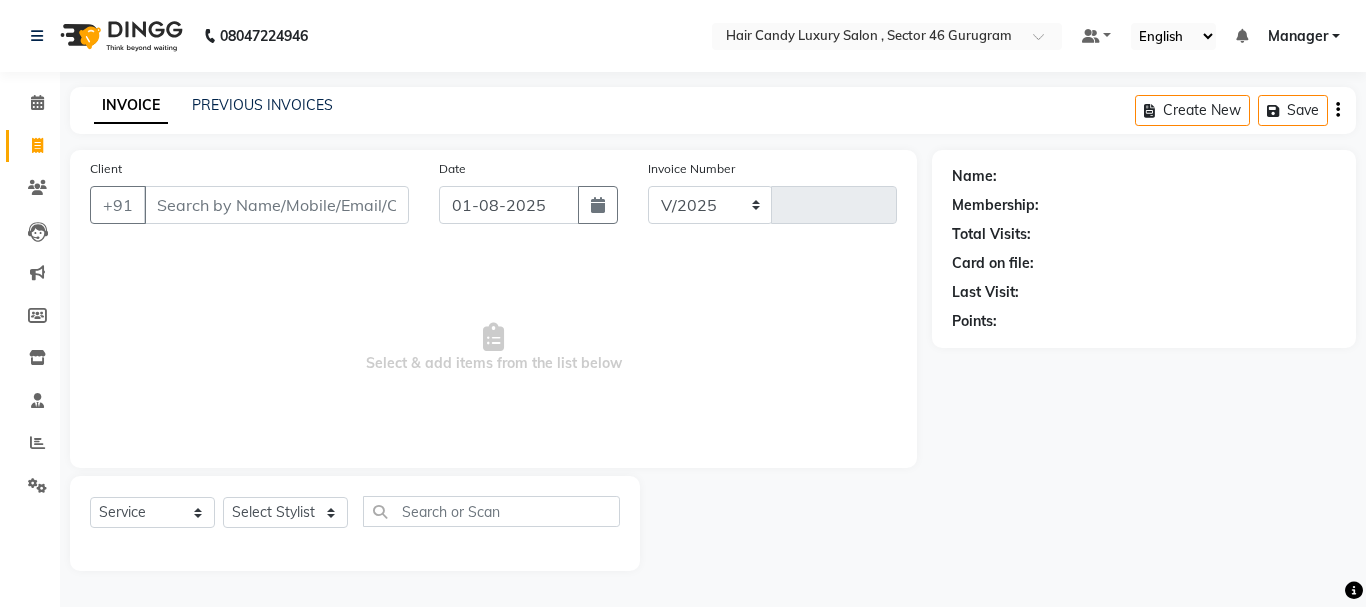 select on "8304" 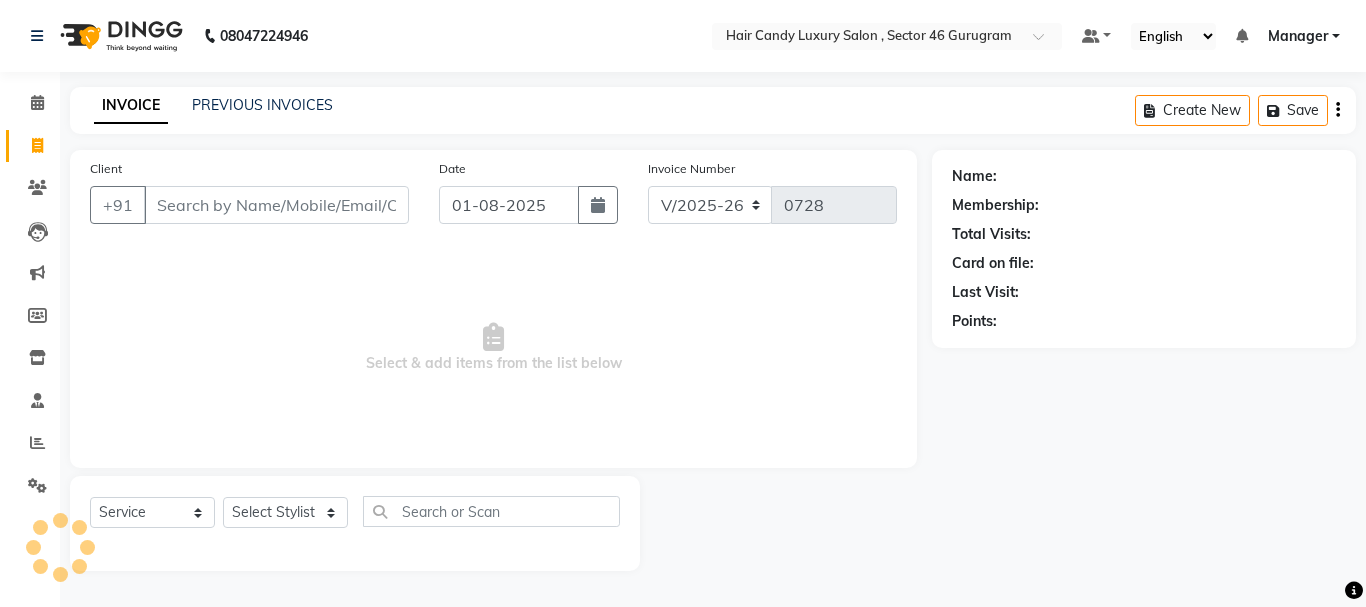 click on "Client" at bounding box center [276, 205] 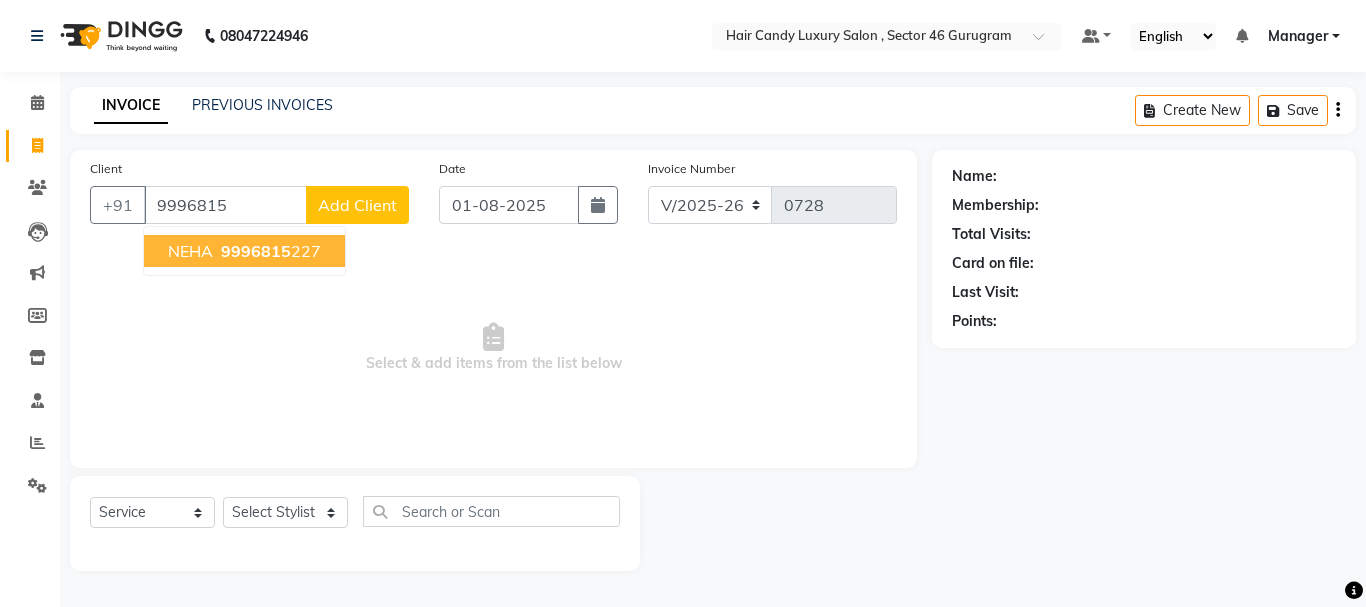drag, startPoint x: 248, startPoint y: 245, endPoint x: 380, endPoint y: 252, distance: 132.18547 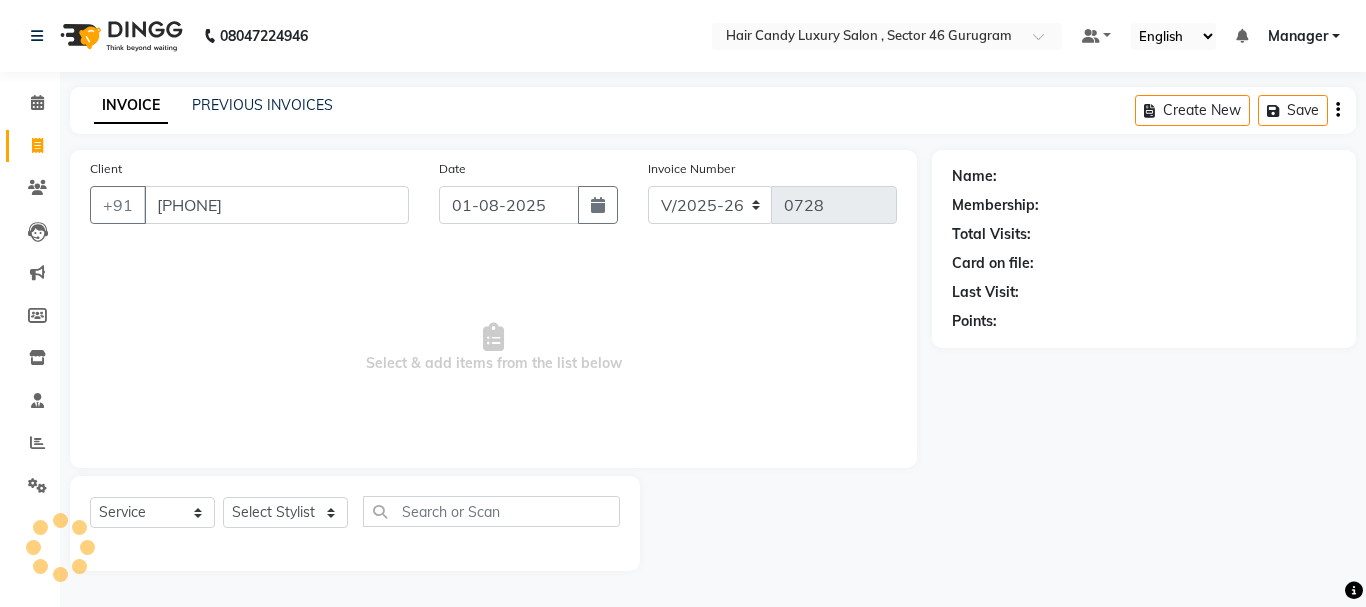 type on "[PHONE]" 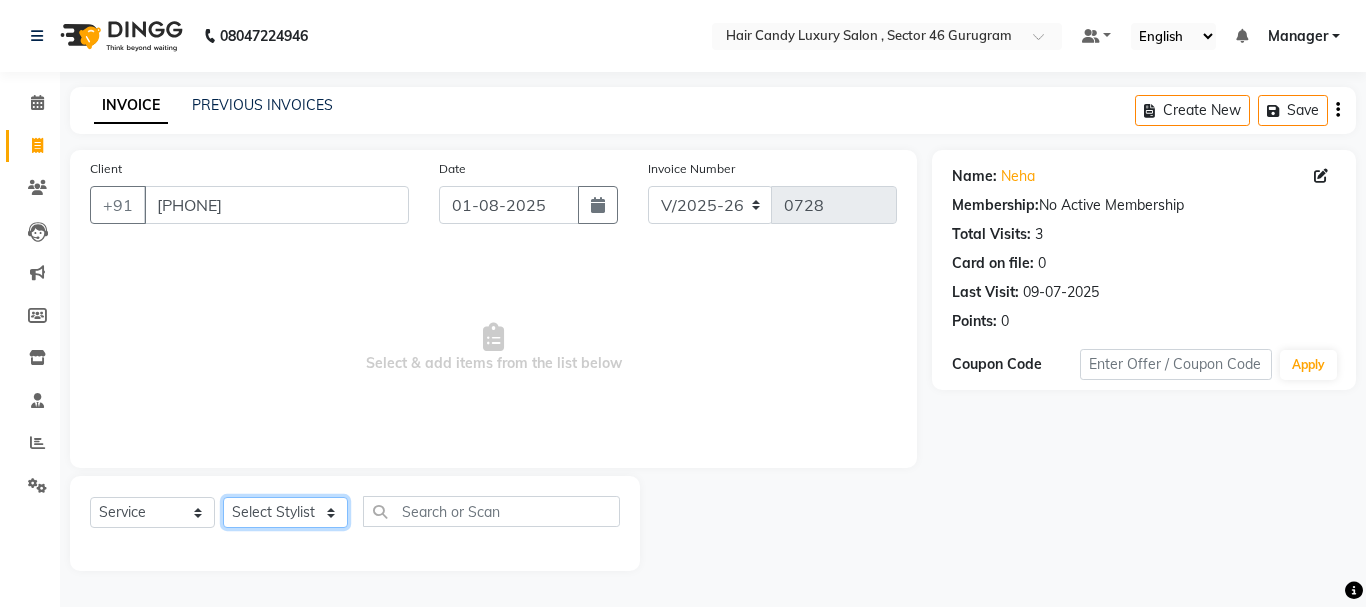 click on "Select Stylist ADITI BILAL DANISH Manager Manager  RINKI VALECHA SAVITRI SHADAB SHARUKH SHIVAM SUNNY UMESH" 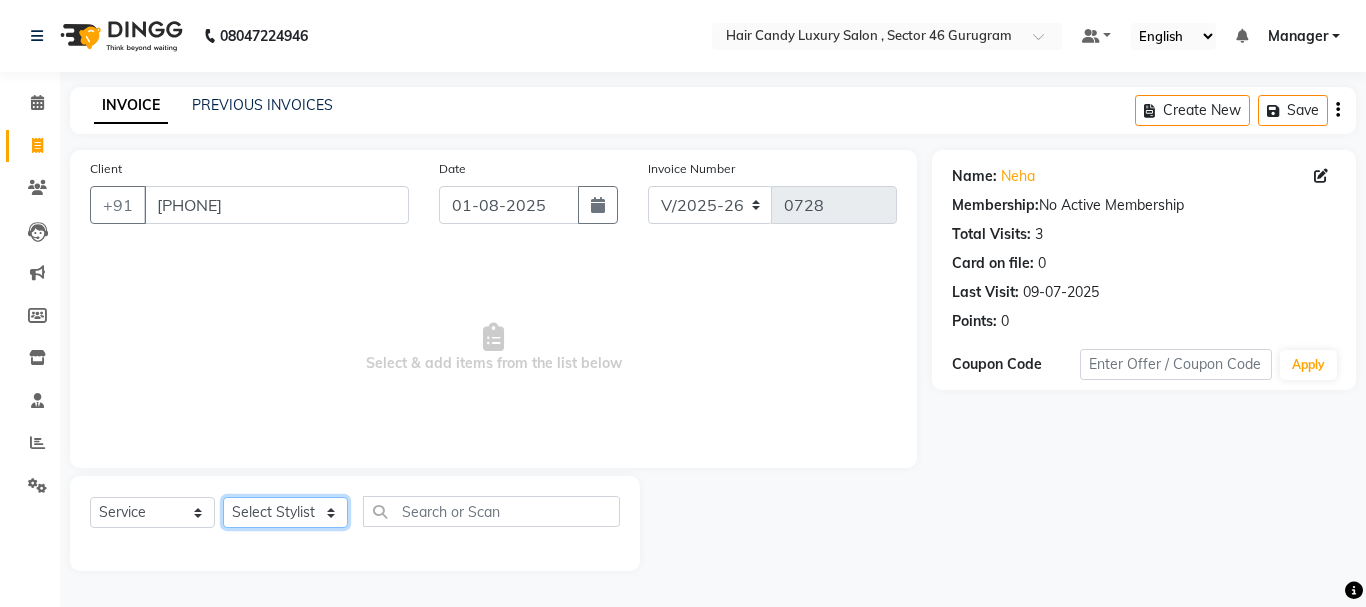 select on "80580" 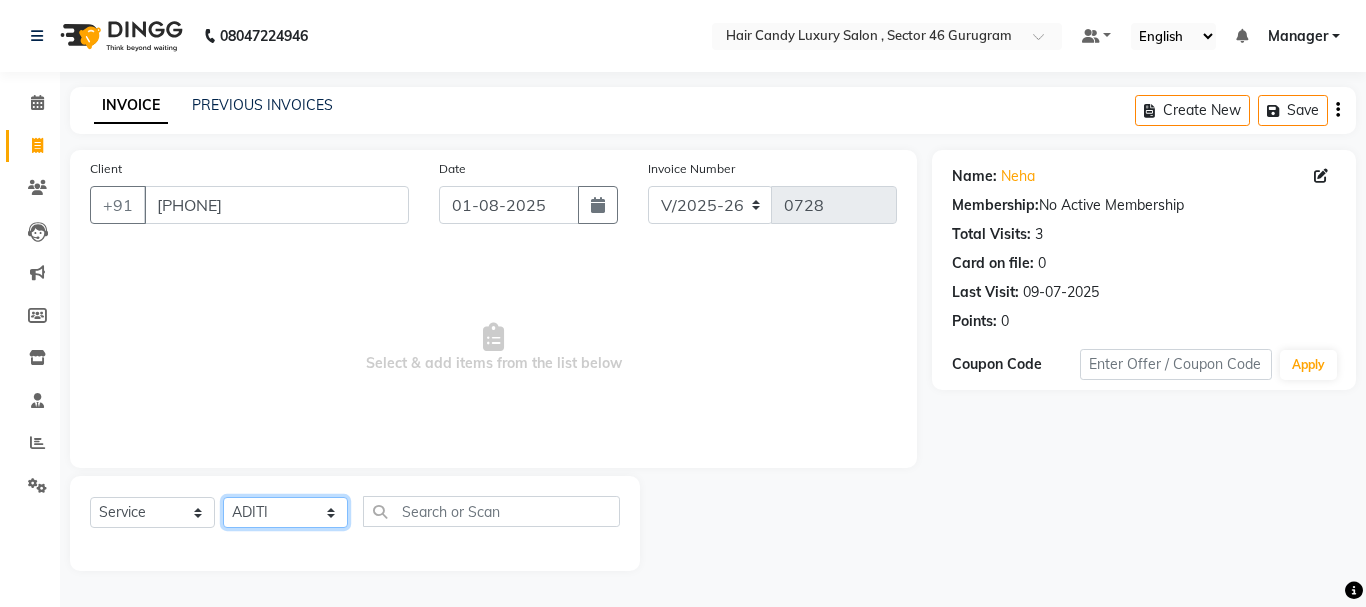 click on "Select Stylist ADITI BILAL DANISH Manager Manager  RINKI VALECHA SAVITRI SHADAB SHARUKH SHIVAM SUNNY UMESH" 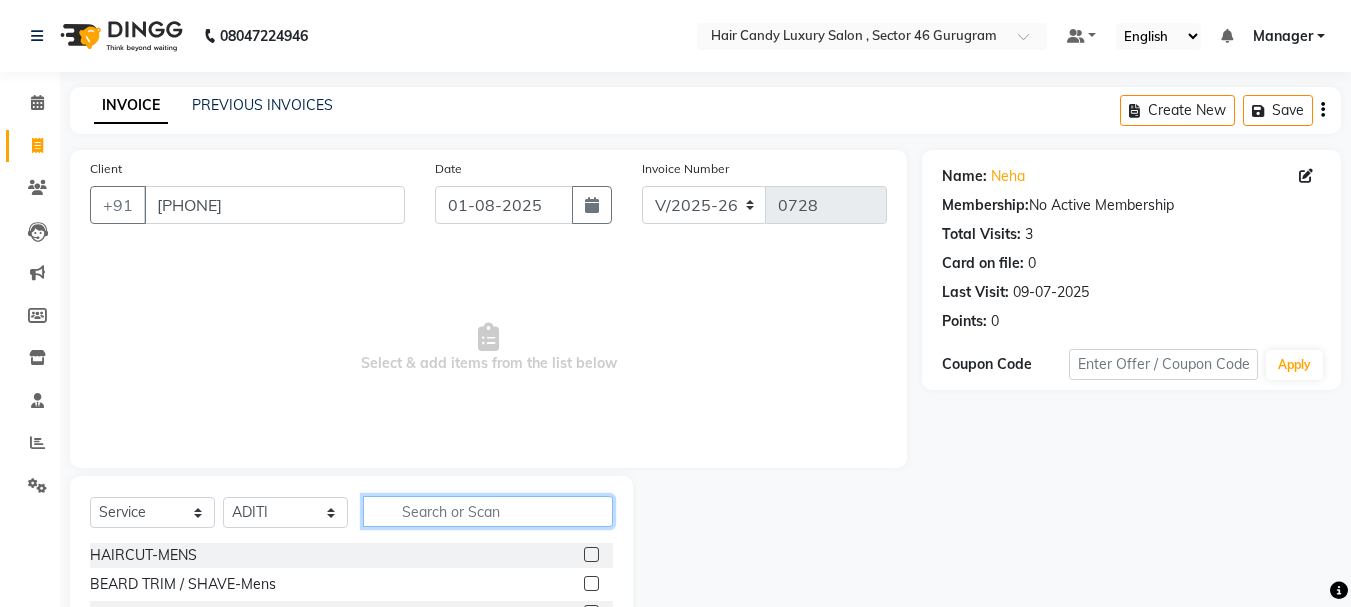 click 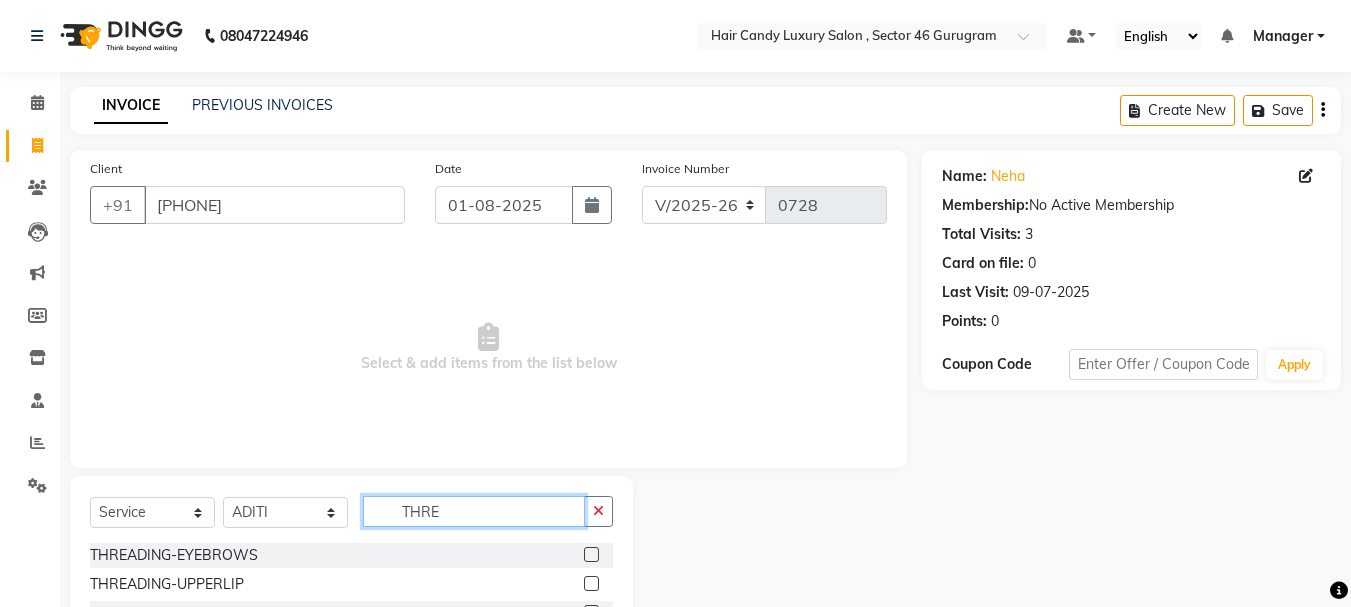 type on "THRE" 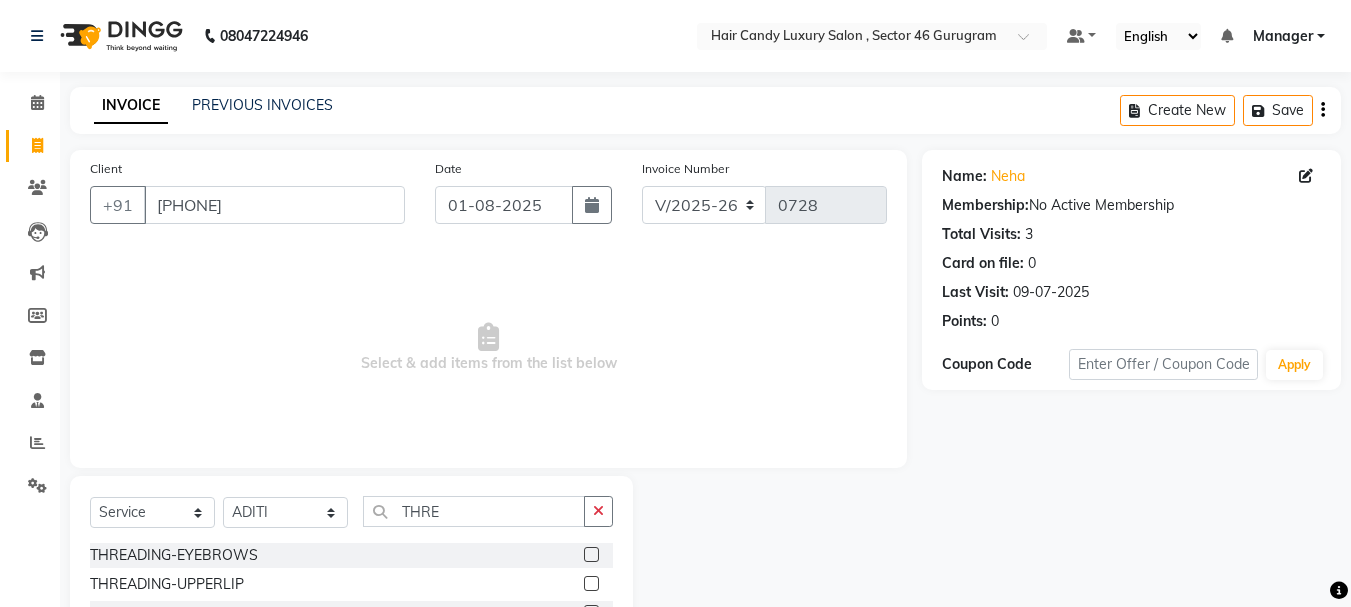 click 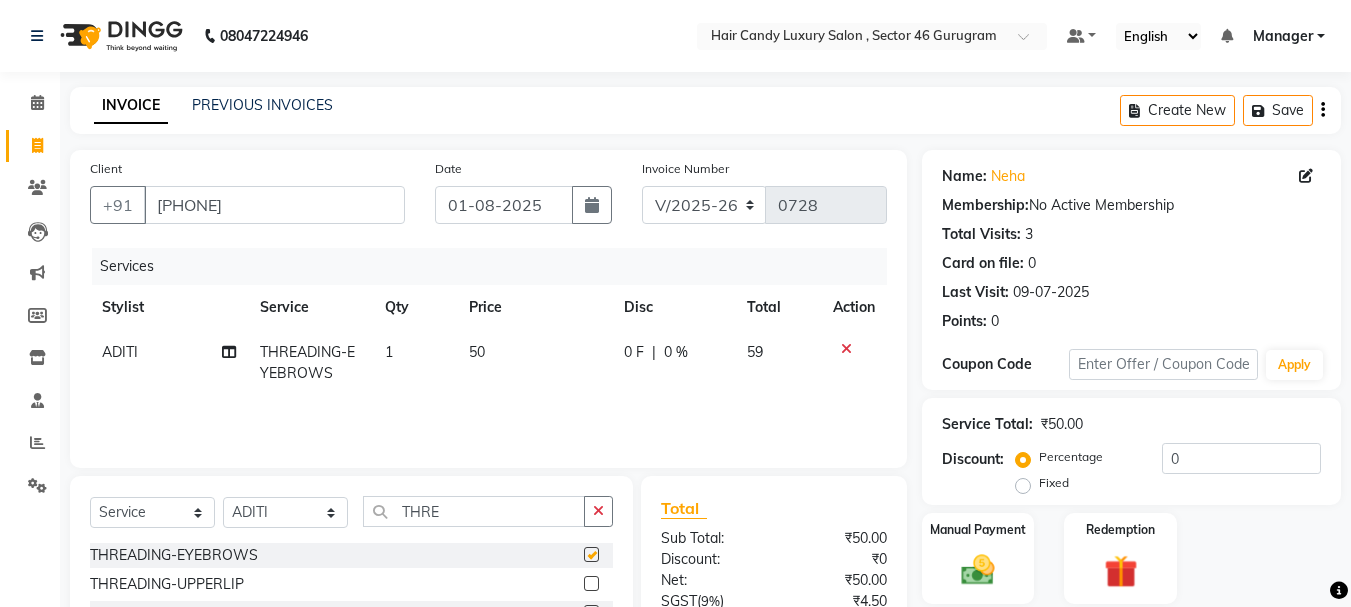 checkbox on "false" 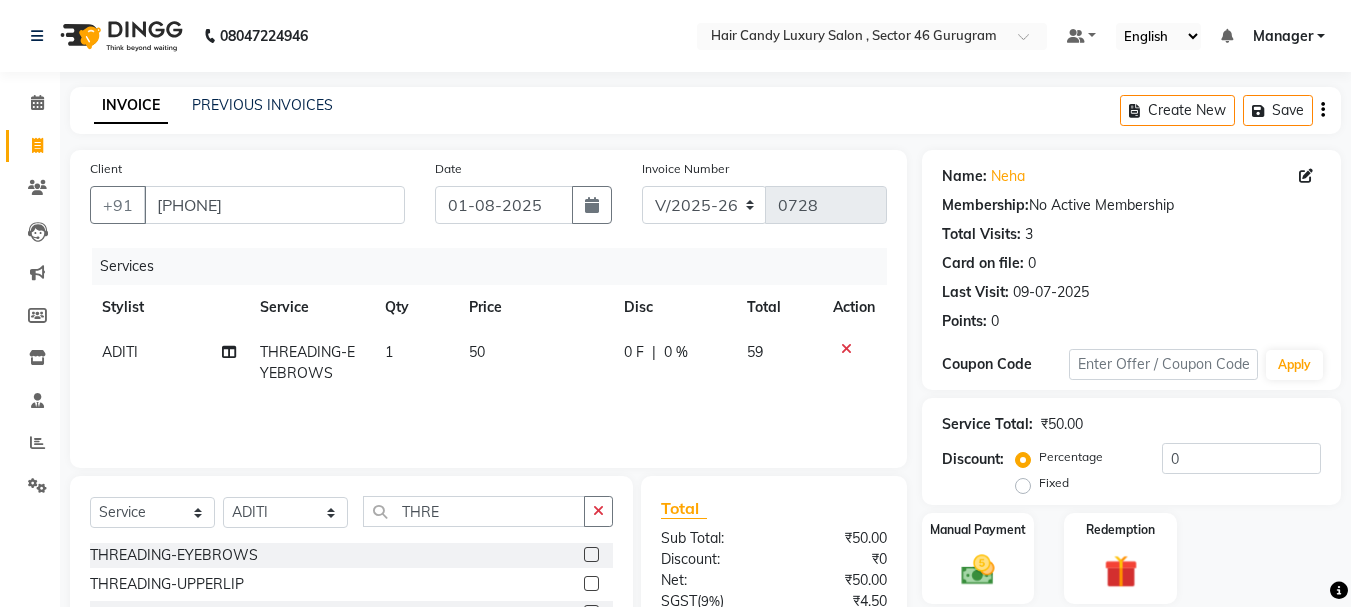 click on "50" 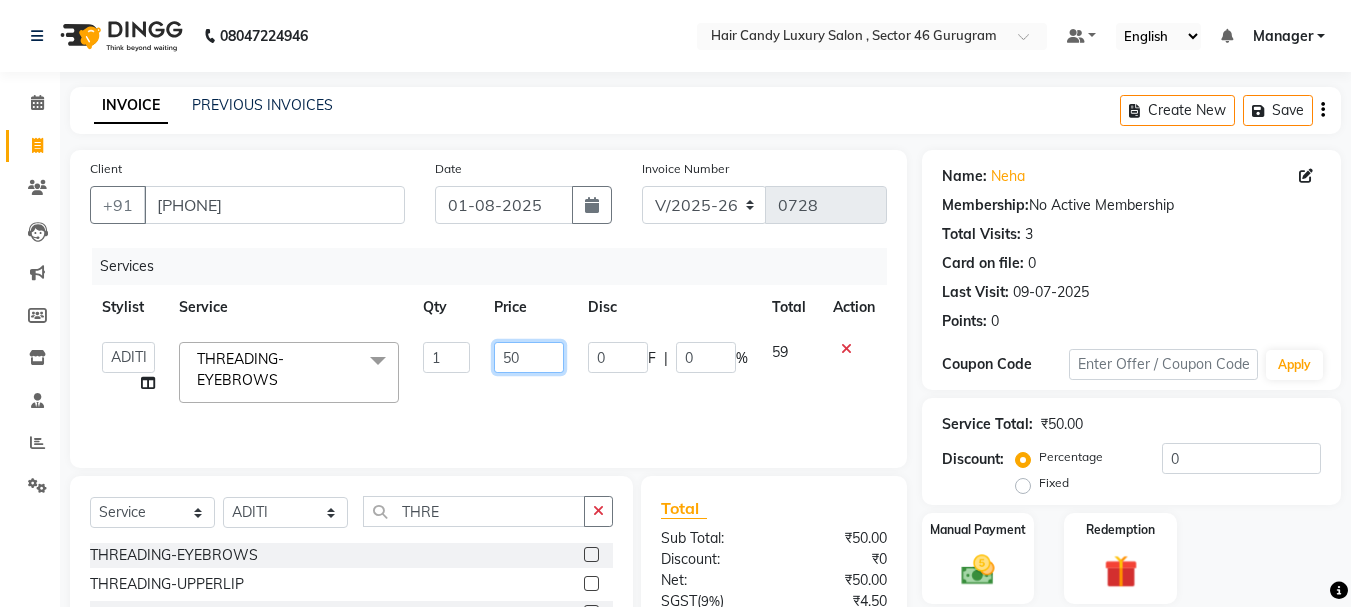 drag, startPoint x: 502, startPoint y: 372, endPoint x: 452, endPoint y: 381, distance: 50.803543 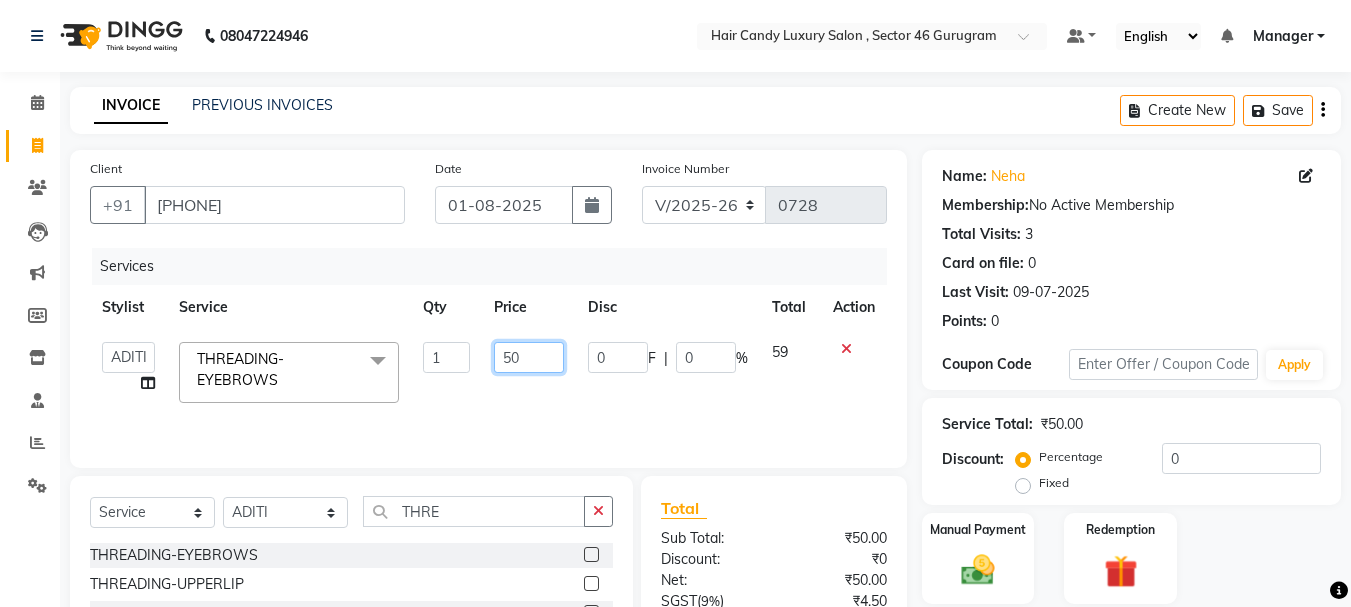 click on "[FIRST] [FIRST] [FIRST] Manager Manager [FIRST] [LAST] [FIRST] [FIRST] [FIRST] [FIRST] THREADING-EYEBROWS  x HAIRCUT-MENS BEARD TRIM / SHAVE-Mens BEARD COLOR-Mens MENS STYLING WAX FULL ARMS FULL LEGS DANDRUFF TREATMENT HAIR SPA REGULAR HAIRCUT / BEARD O3+ CLEANUP BRAZILIAN UPPERLIP/NOSE/FORHEAD  SIDELOCKS WAX HAIR WASH LOREAL-Mens NASHI/MILKSHAKE WASH-Mens KERASTASE/ TREATMENT WASH-Mens HEAD MASSAGE-Mens ROOT TOUCH UP-Mens AMONIA FREE COLOR-Mens HIGHLIGHTS-Mens KERATIN-Mens HAIR SMOOTHENING-Mens HAIR REBONDING-womens HAIRCUT-womens HAIRCUT - CHILD-womens HAIR WASH LOREAL-womens PREMIUM WASH-womens HAIR CARE-BLOW DRY HAIR CARE-HAIR STRAIGHTENING HAIR CARE-IRON CURLS/TONG/CRIMPING HAIR CARE-HAIR STYLING / HAIRDOS HAIR CARE-HEAD MASSAGE COLOR SERVICES-TOUCH UP COLOR SERVICES-TOUCHUP INOA COLOR SERVICES-TOUCH UP SCHWARSKOPF COLOR SERVICES-GLOBAL COLOR SERVICES-HIGHLIGHTS COLOR SERVICES-BALYAGE COLOR SERVICES-OMBRE COLOR SERVICES-GLOBAL WITH BALYAGE COLOR SERVICES-COLOR CLEANSING 1 50" 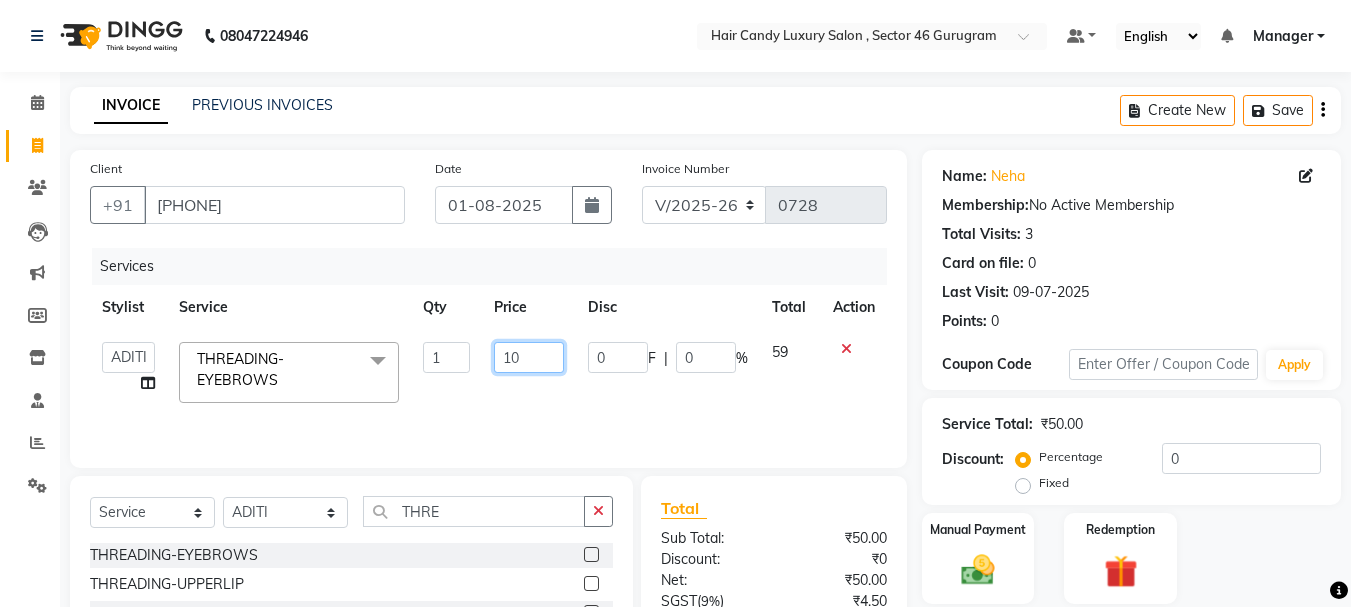type on "100" 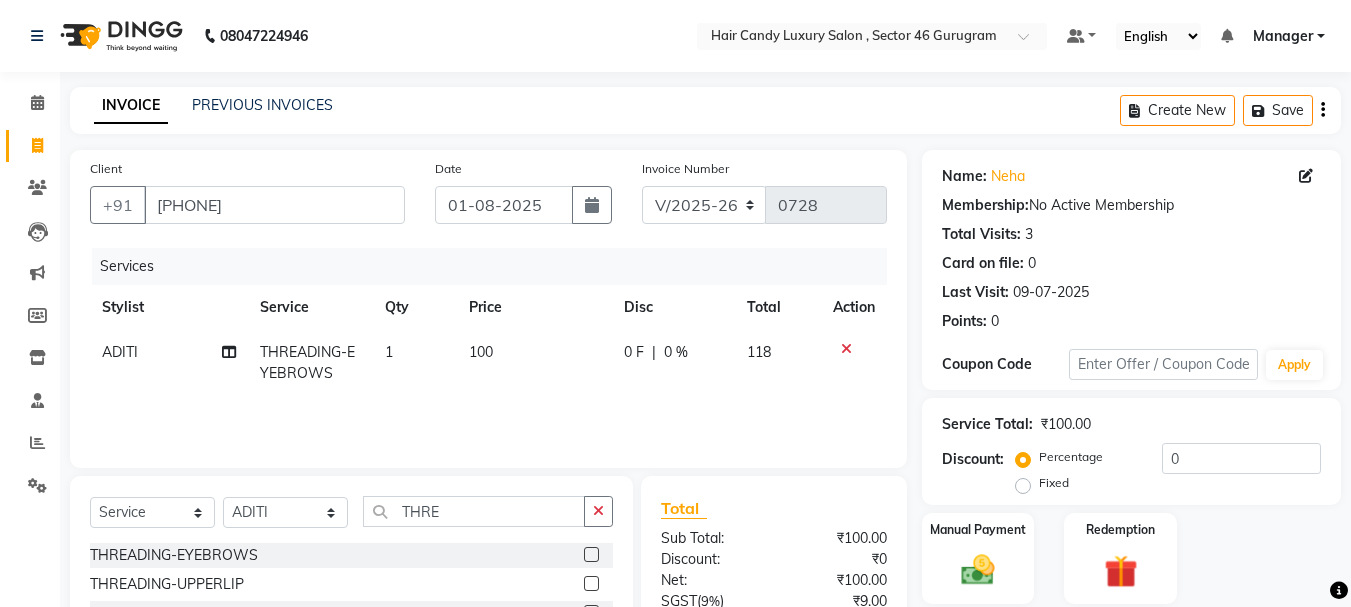 click on "Services Stylist Service Qty Price Disc Total Action [FIRST] THREADING-EYEBROWS 1 100 0 F | 0 % 118" 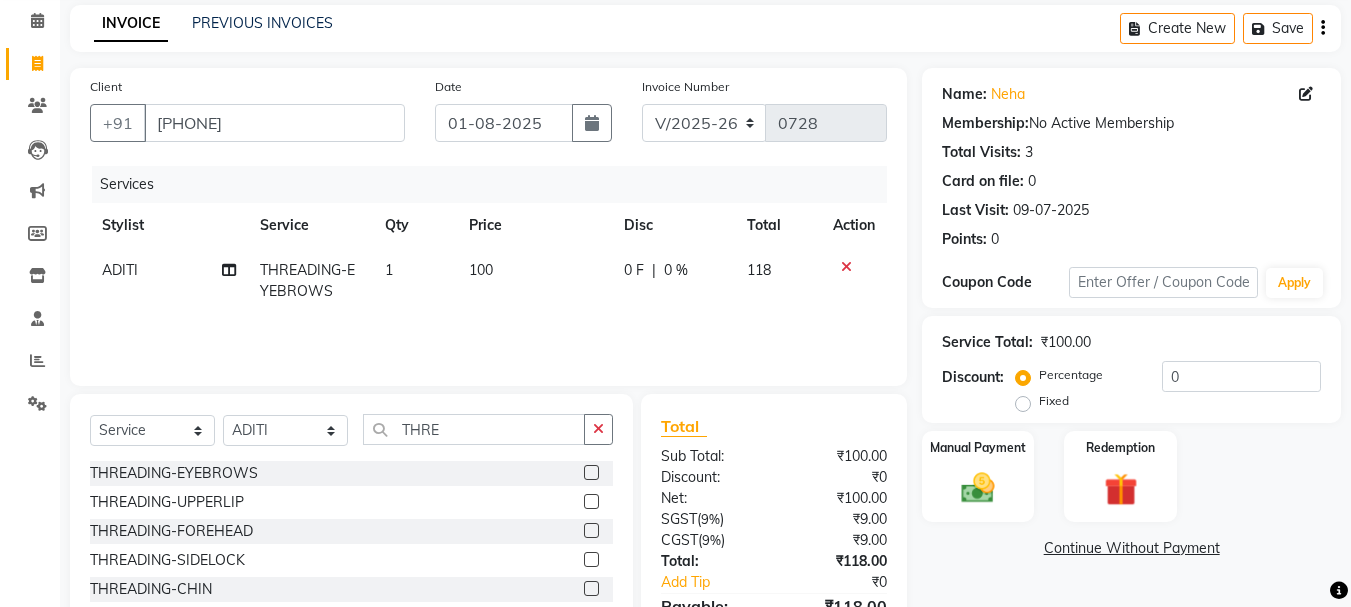 scroll, scrollTop: 100, scrollLeft: 0, axis: vertical 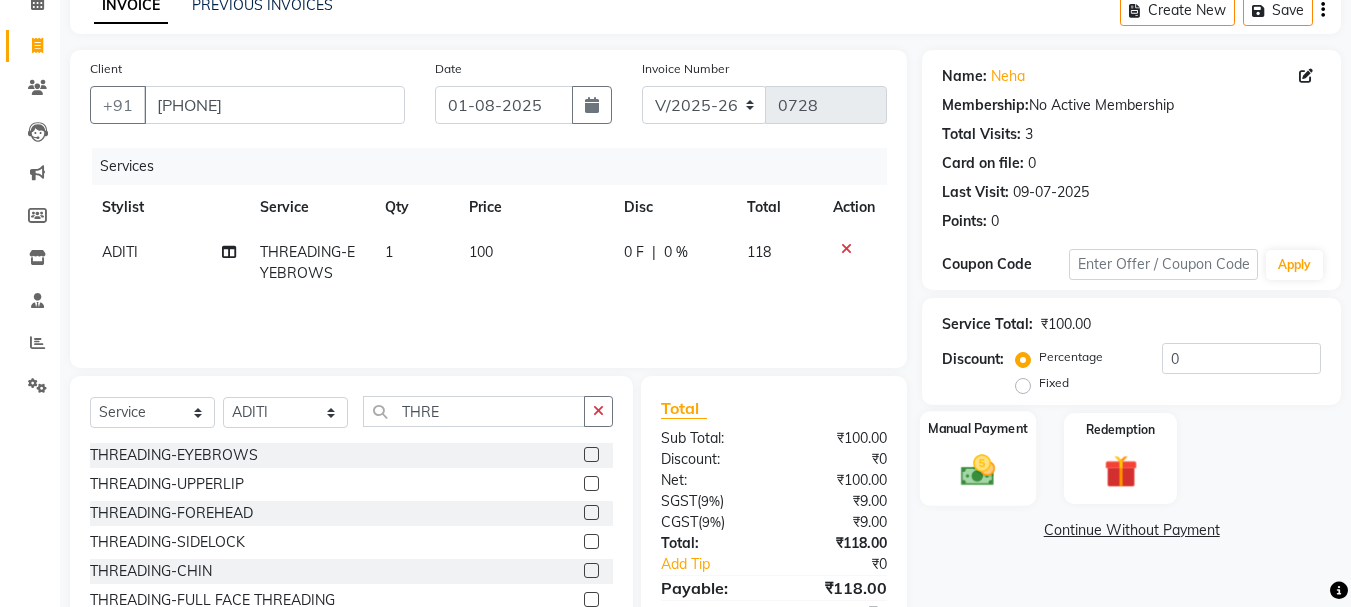 click 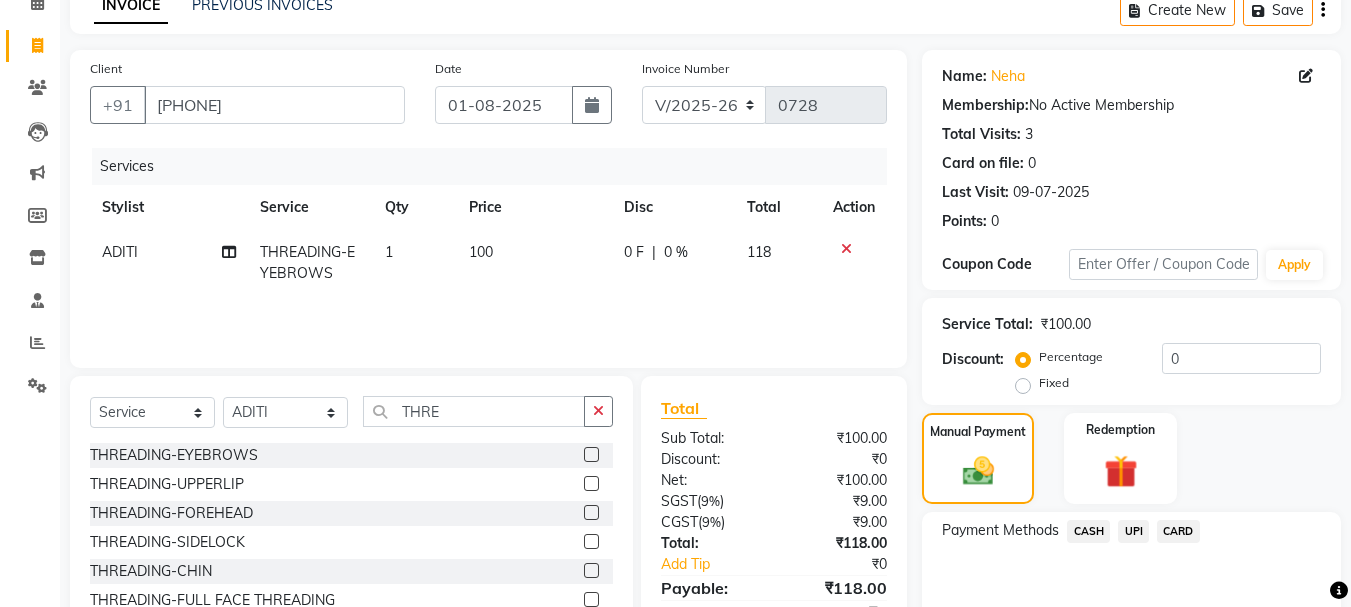 click on "UPI" 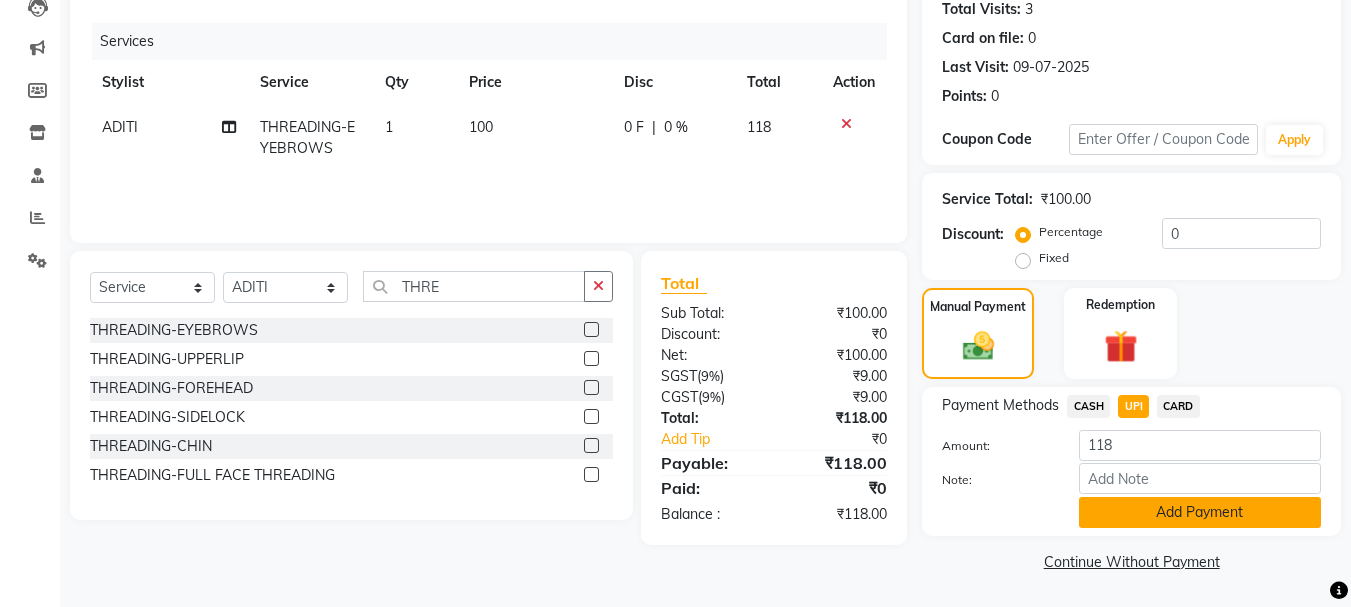 click on "Add Payment" 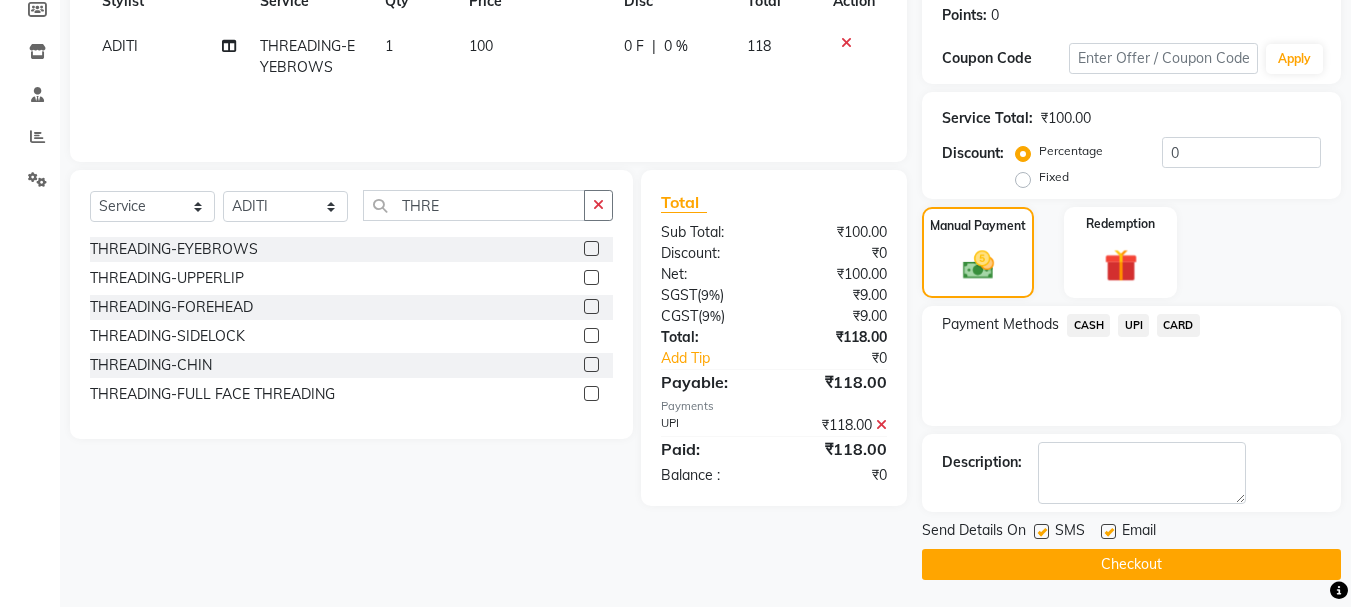 scroll, scrollTop: 309, scrollLeft: 0, axis: vertical 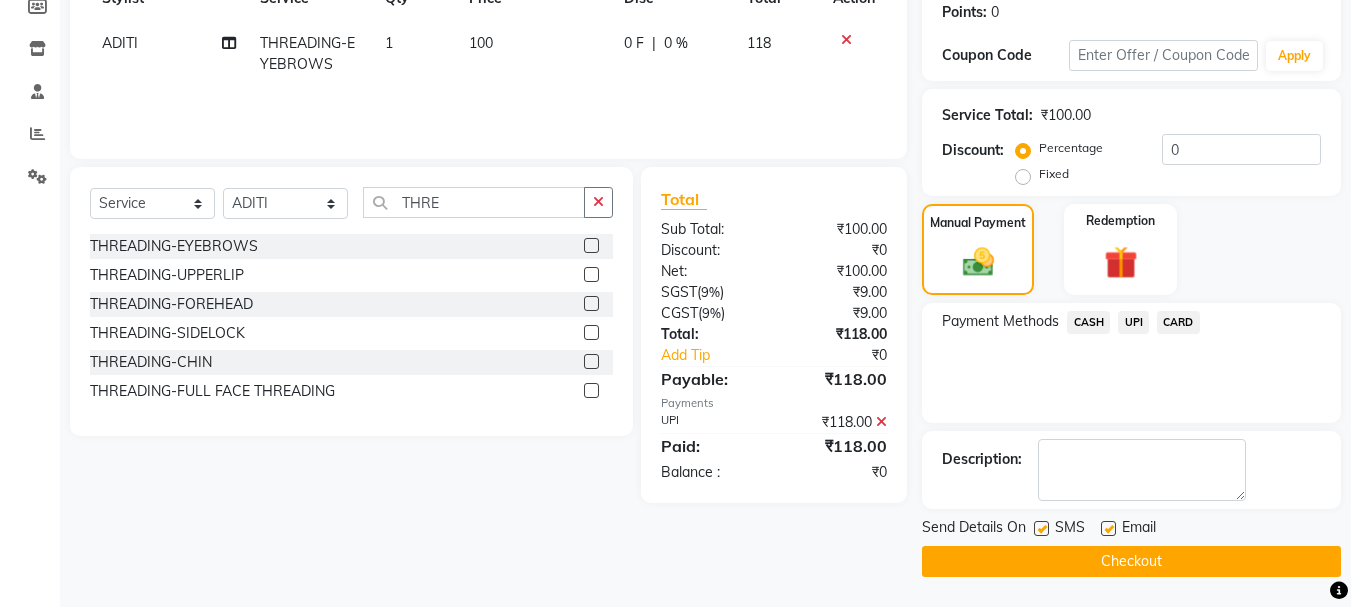 click on "Checkout" 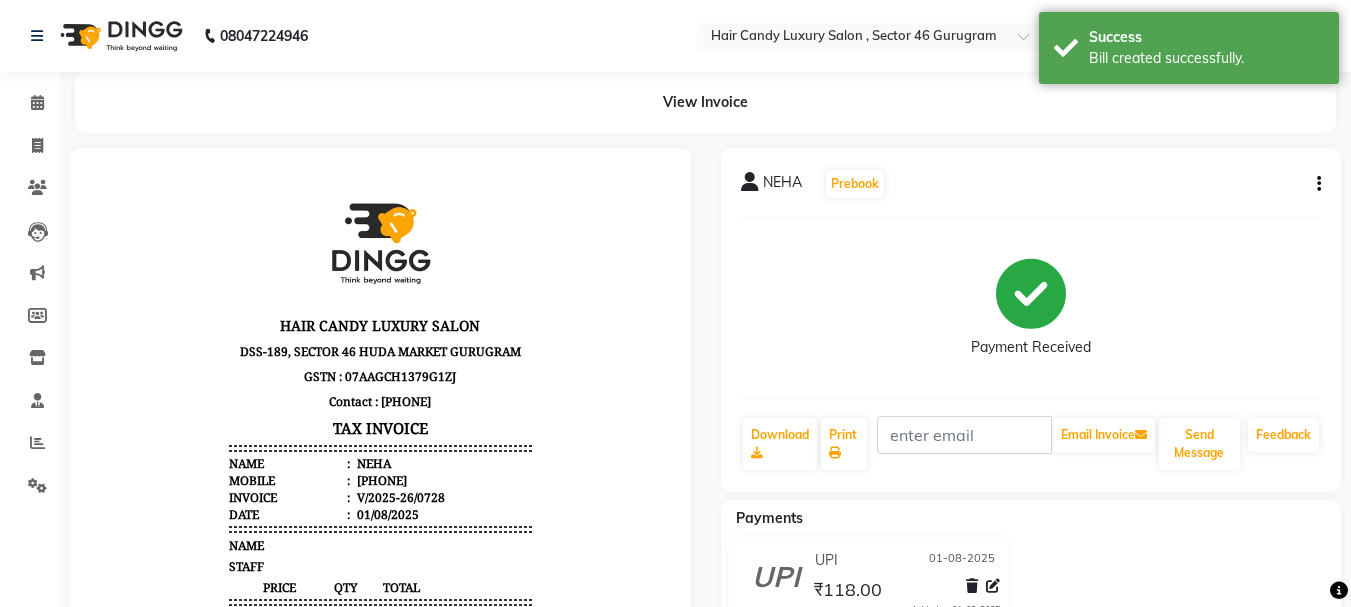 scroll, scrollTop: 0, scrollLeft: 0, axis: both 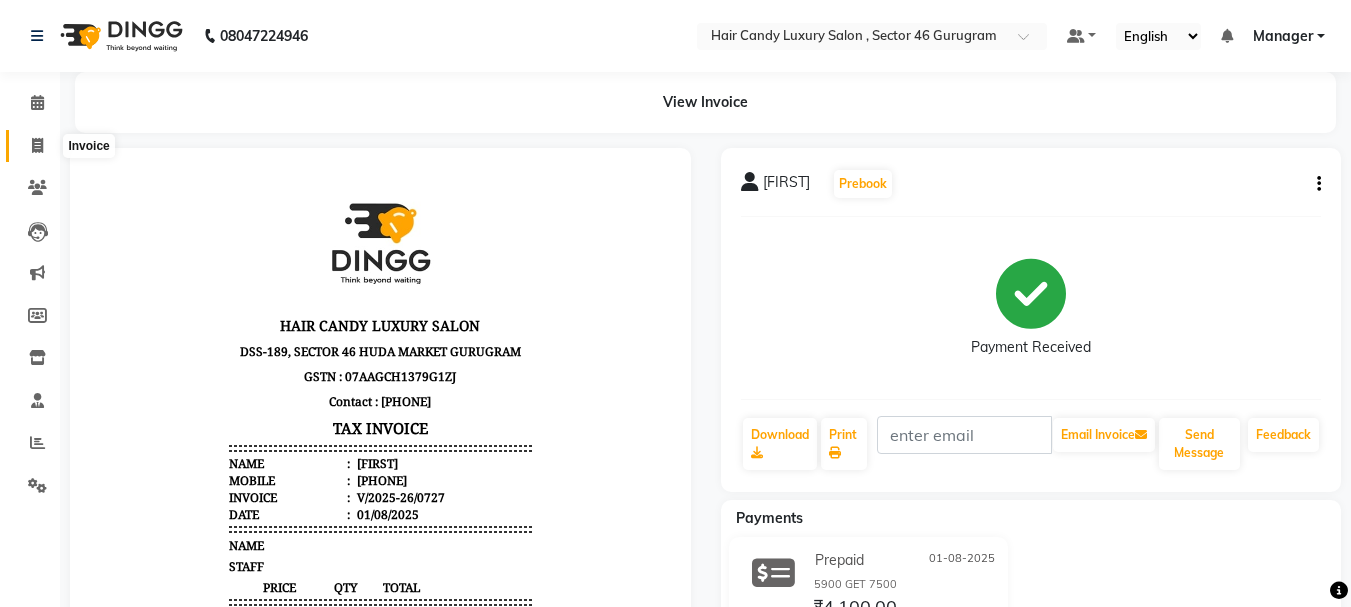 click 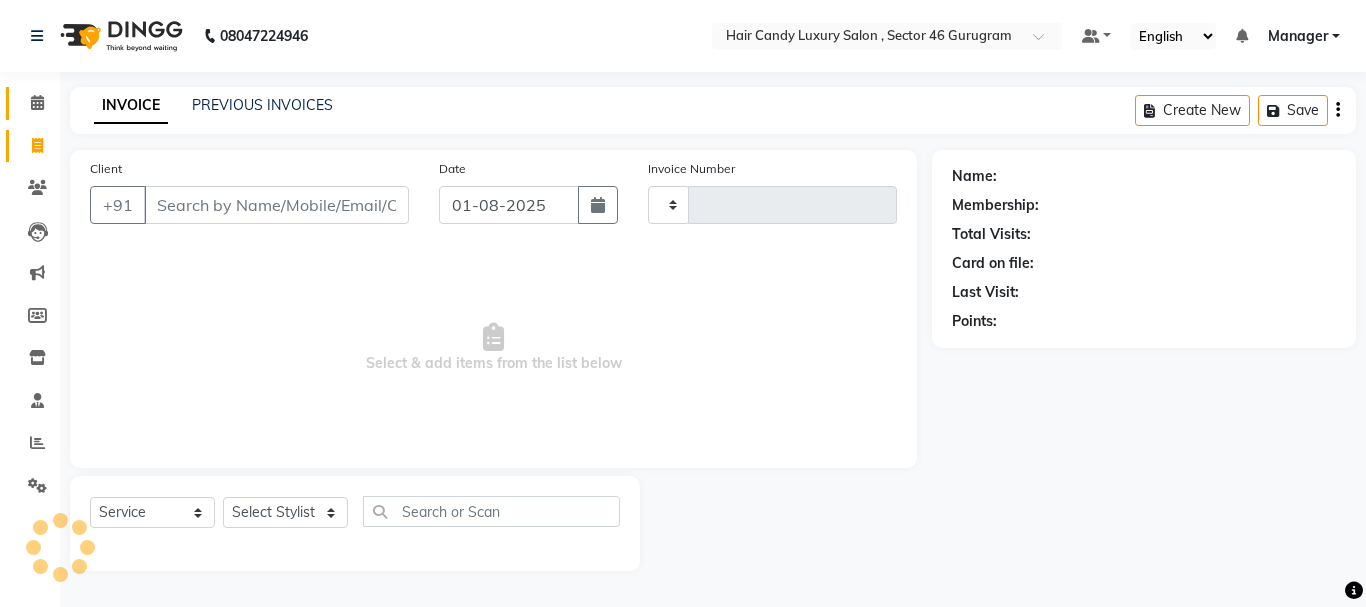type on "0729" 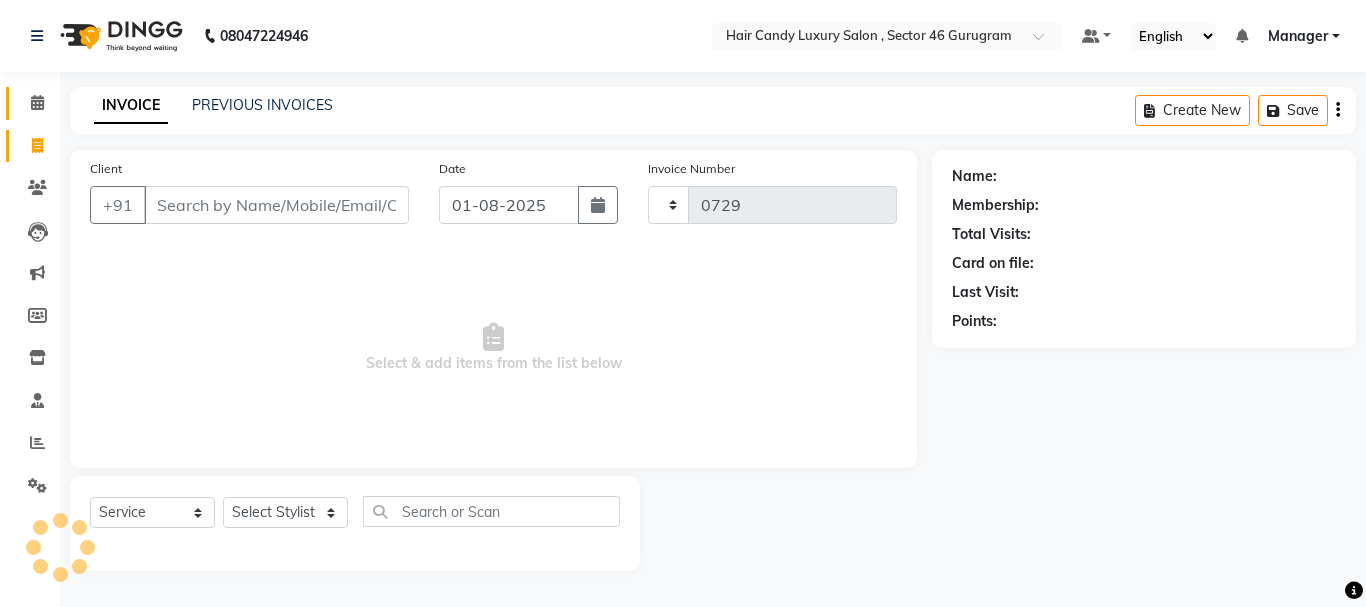 select on "8304" 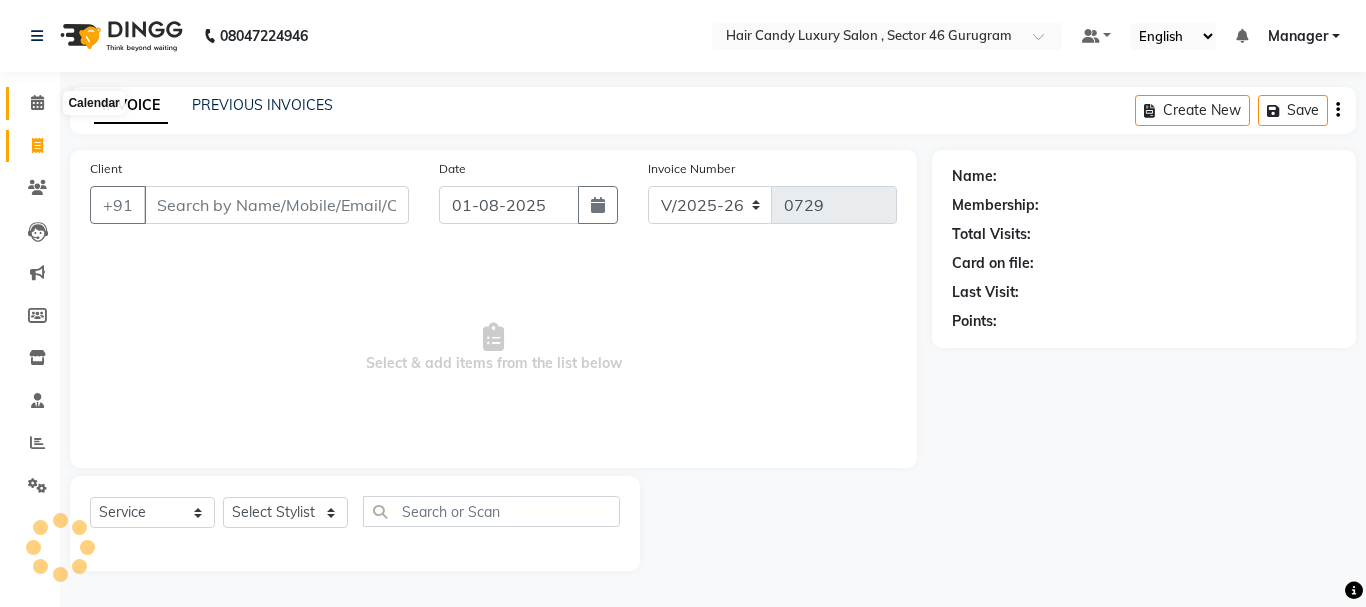 click 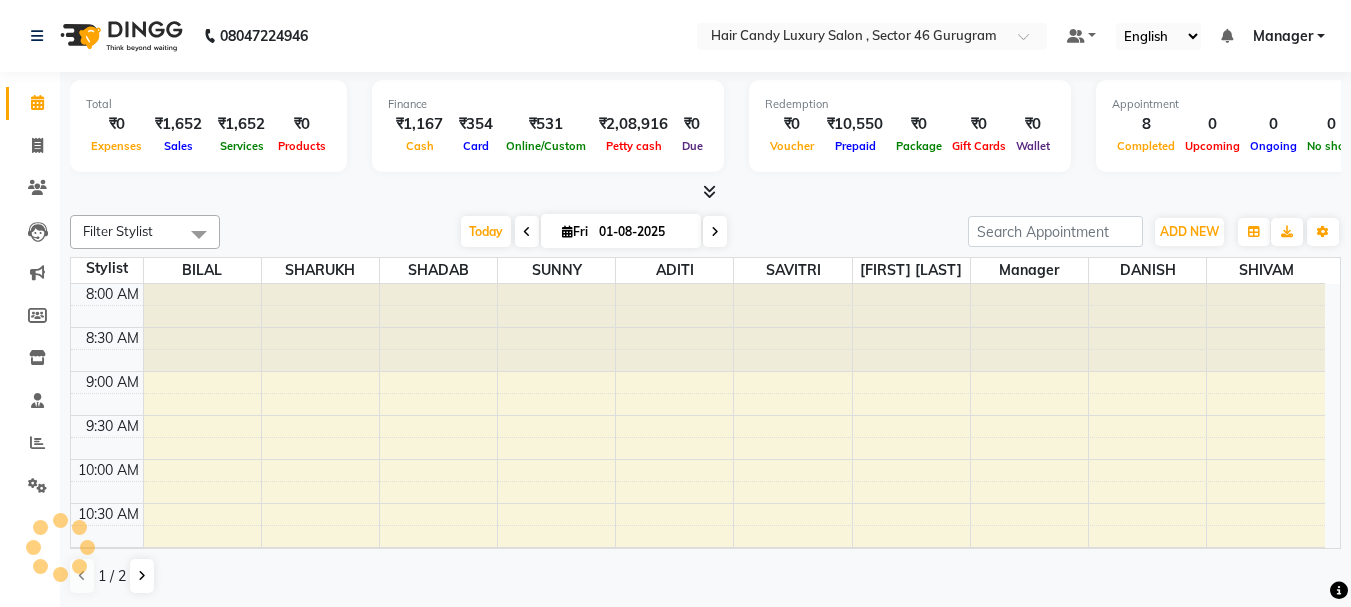 scroll, scrollTop: 0, scrollLeft: 0, axis: both 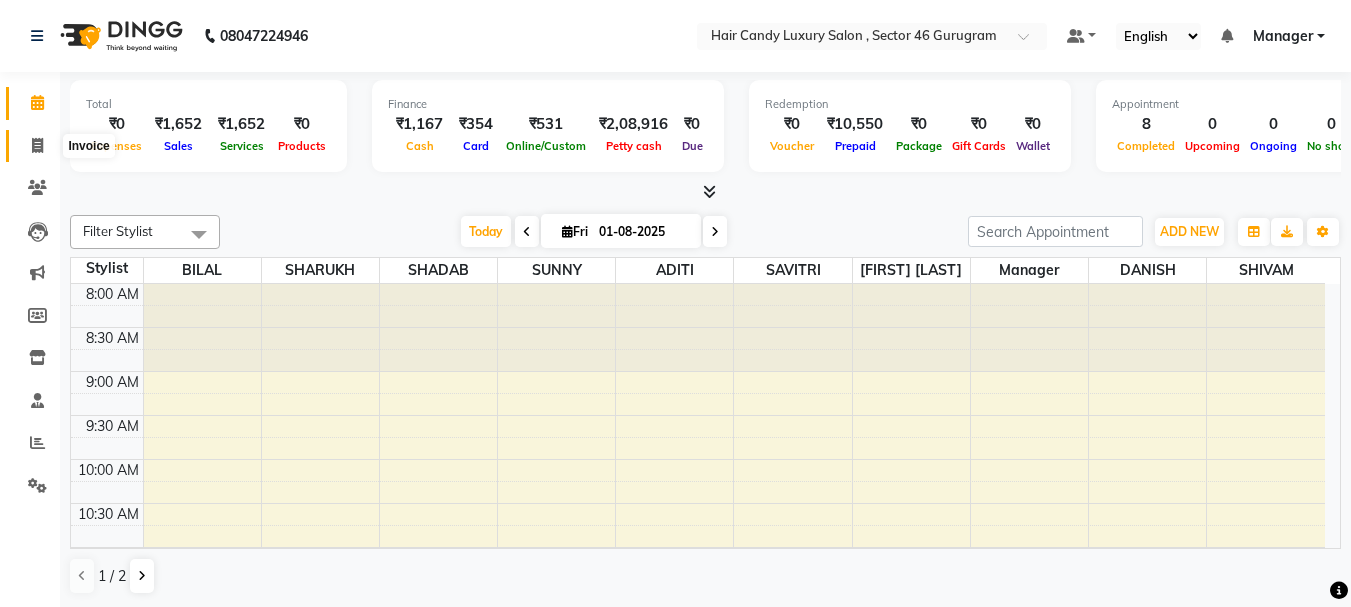 click 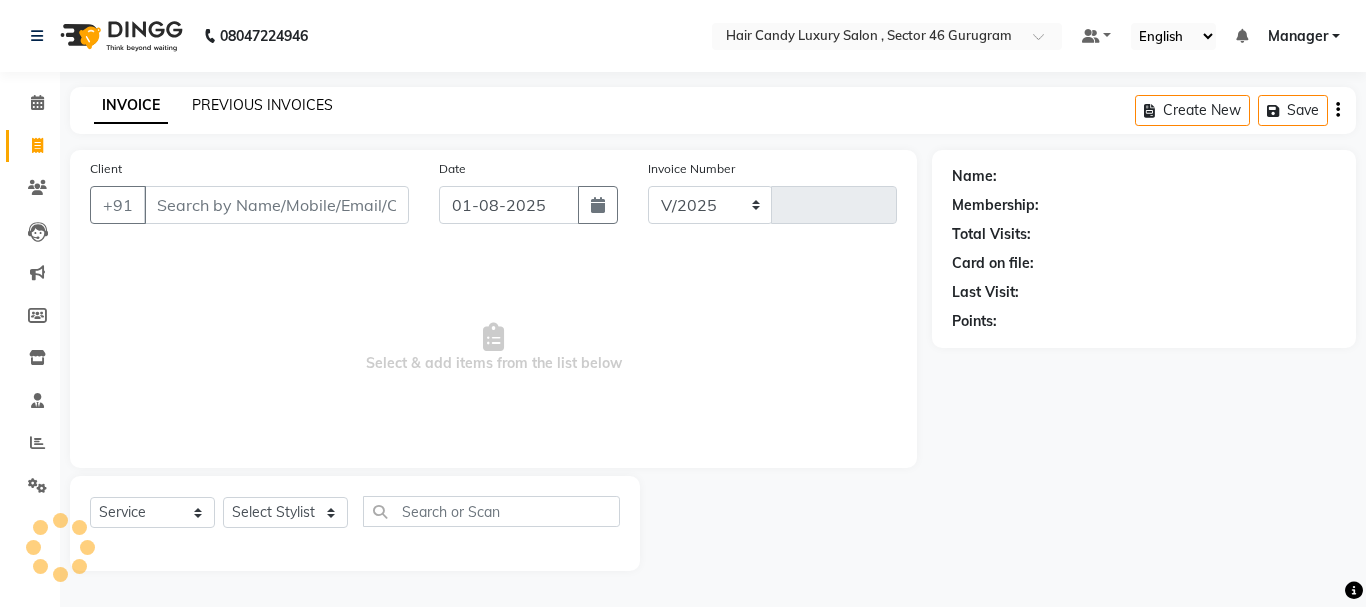 select on "8304" 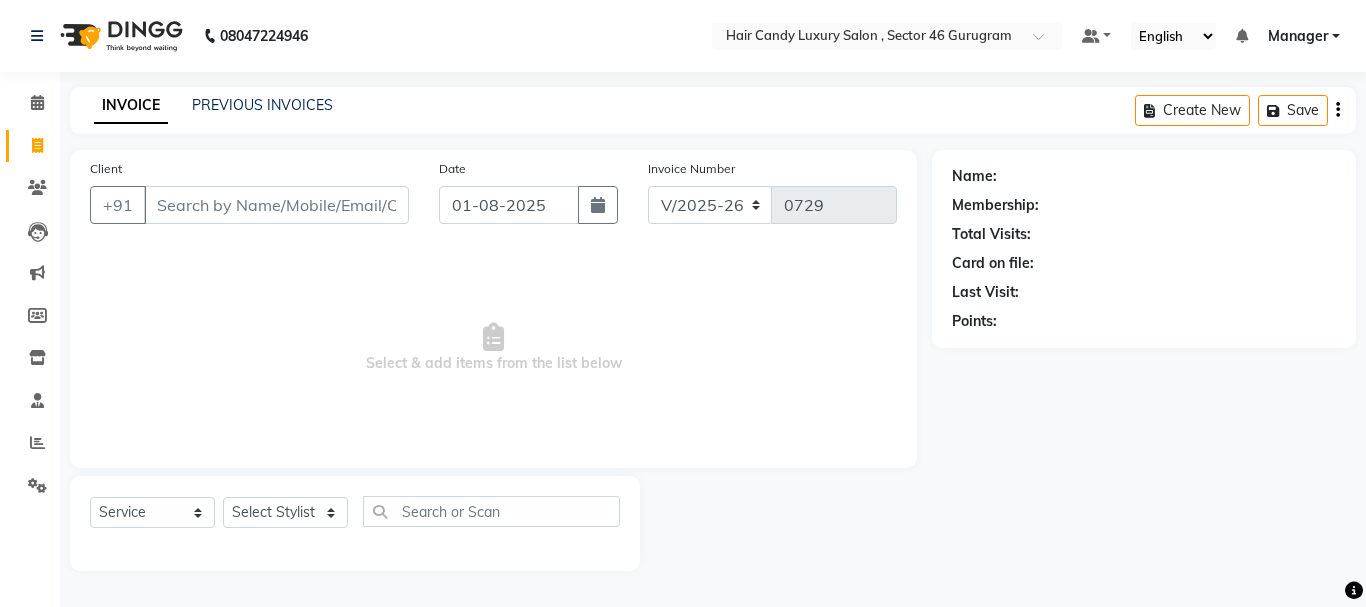 click on "Client" at bounding box center (276, 205) 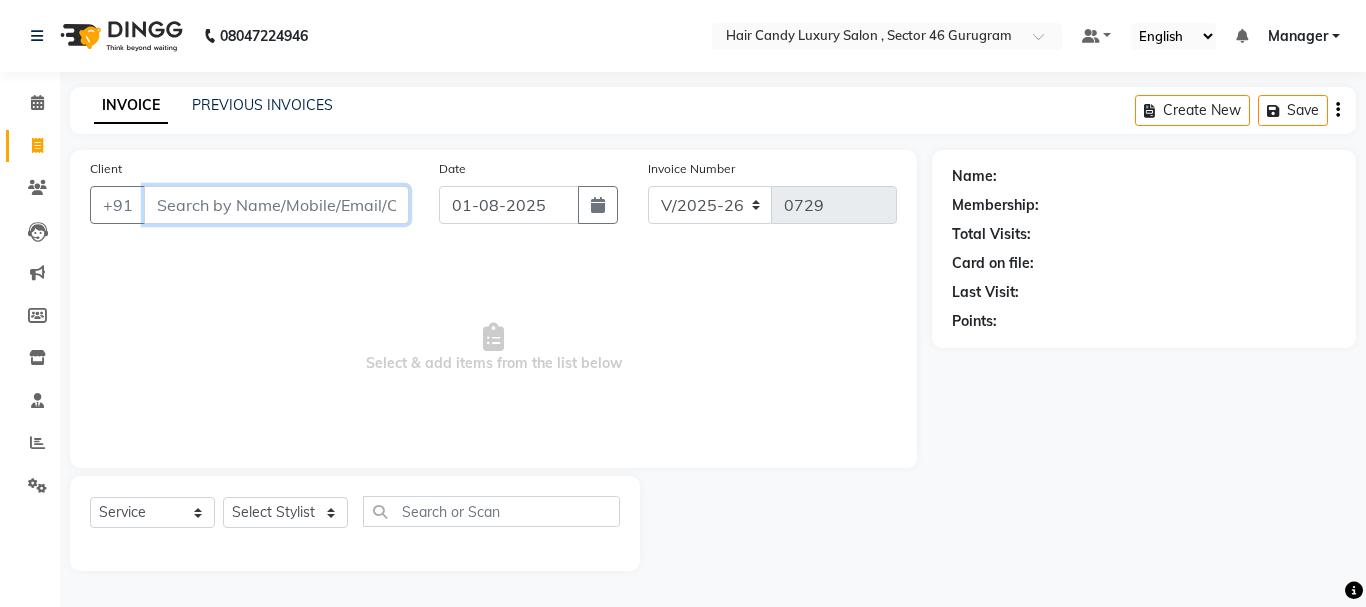 click on "Client" at bounding box center [276, 205] 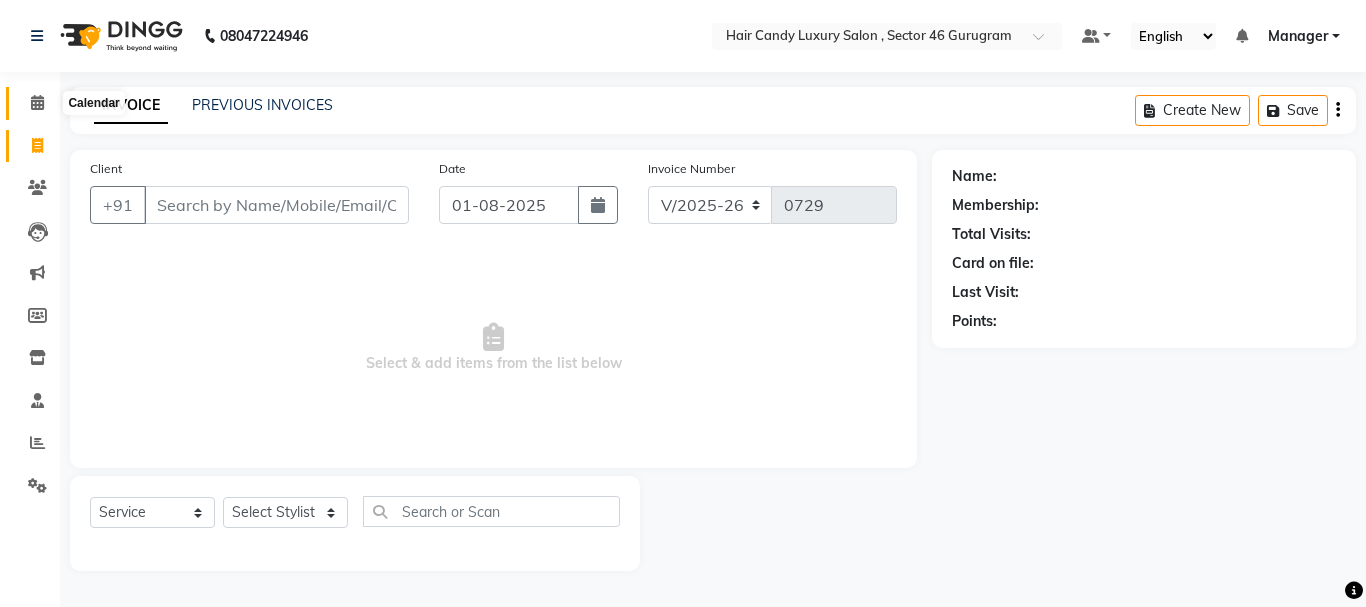 click 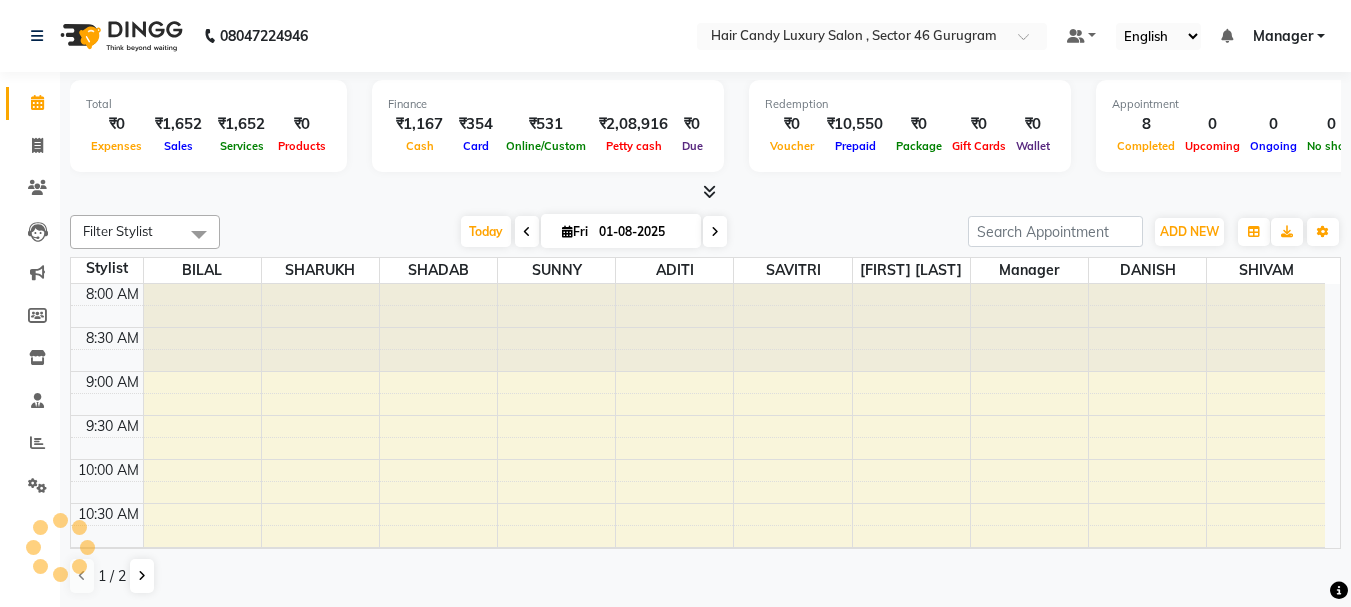 scroll, scrollTop: 0, scrollLeft: 0, axis: both 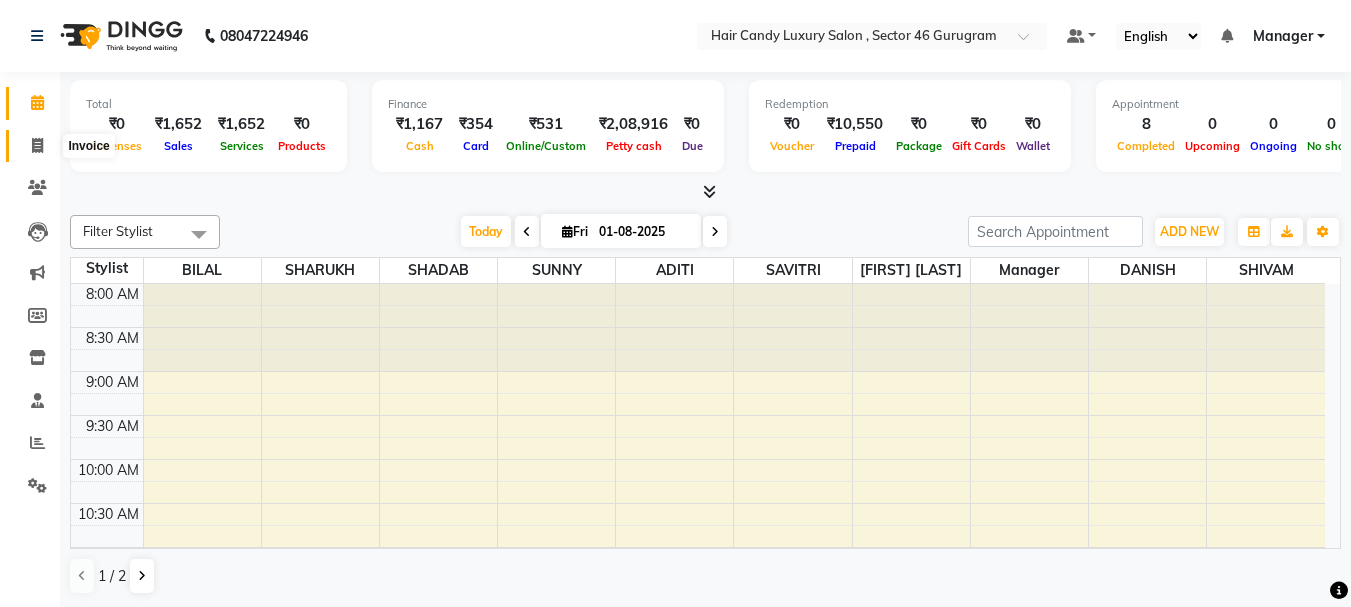 click 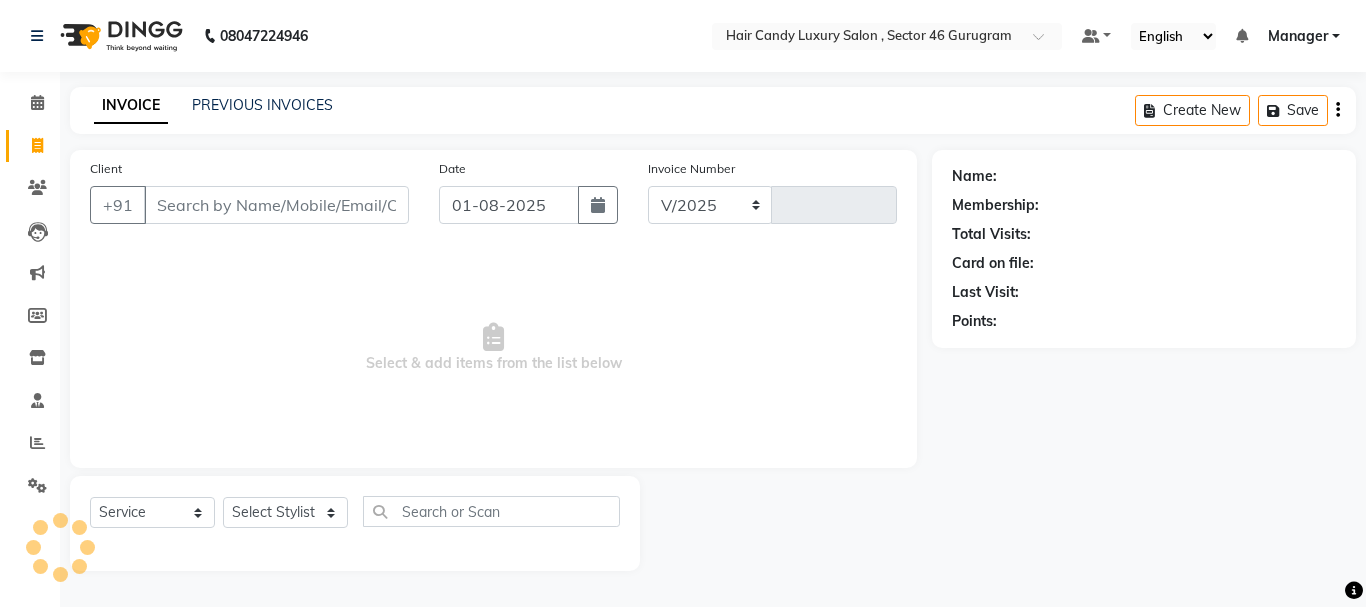 select on "8304" 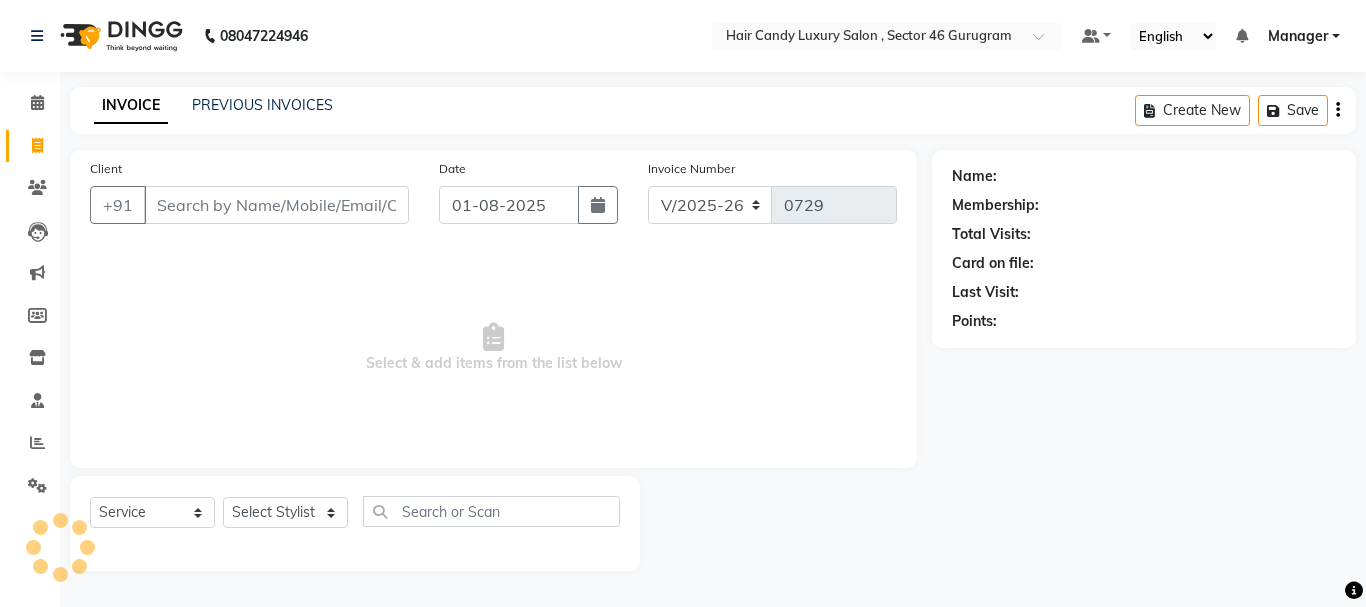 click on "Client" at bounding box center (276, 205) 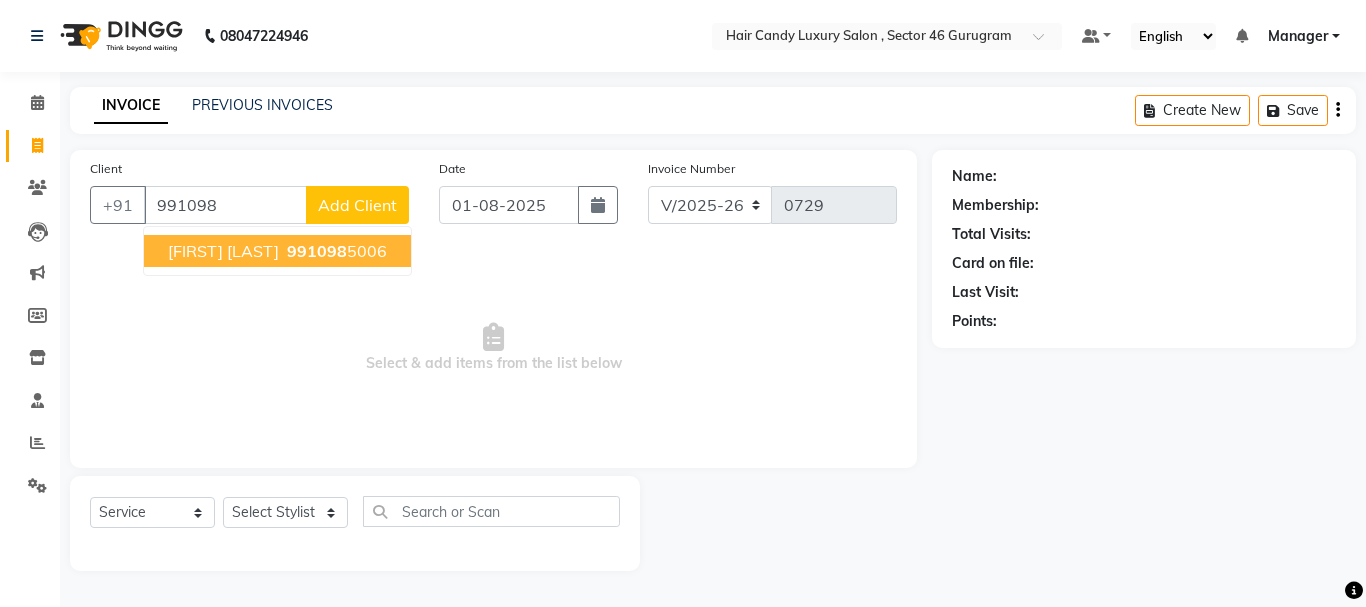 click on "991098" at bounding box center (317, 251) 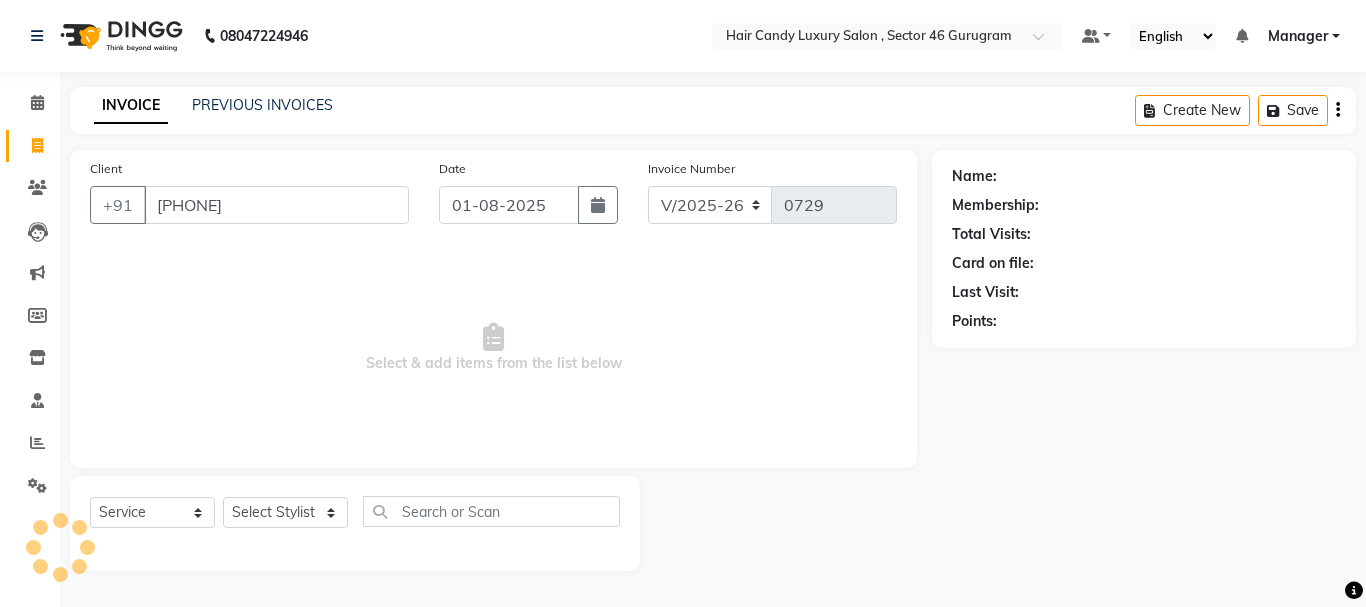 type on "9910985006" 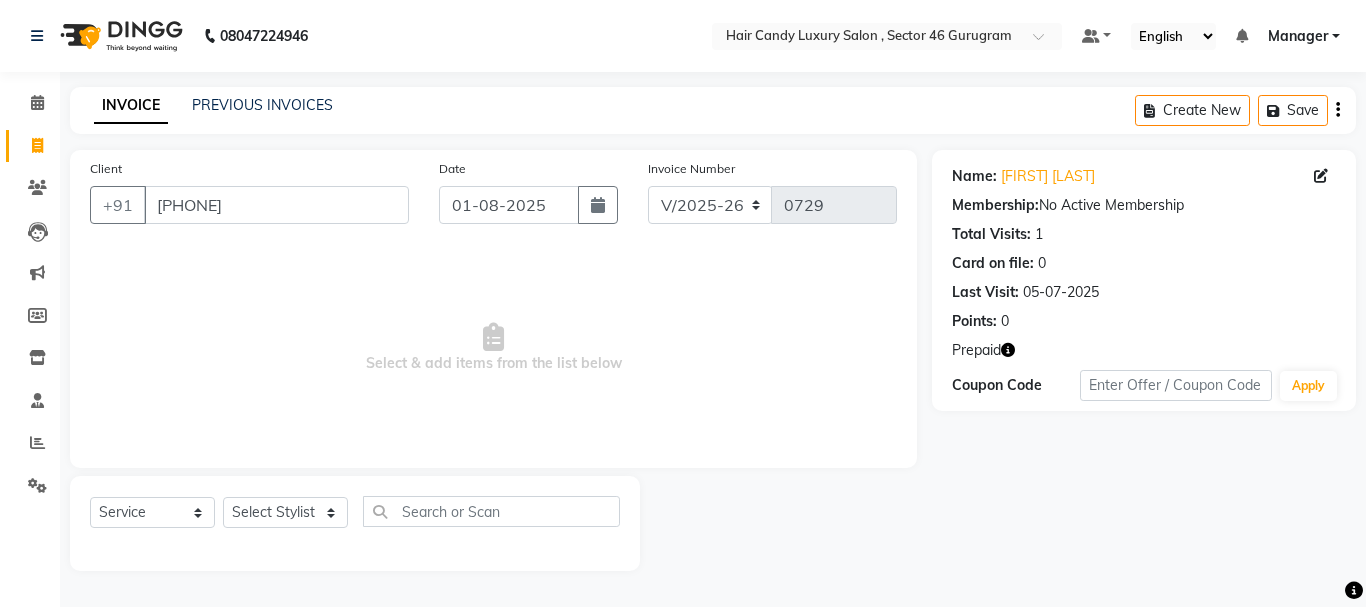 click 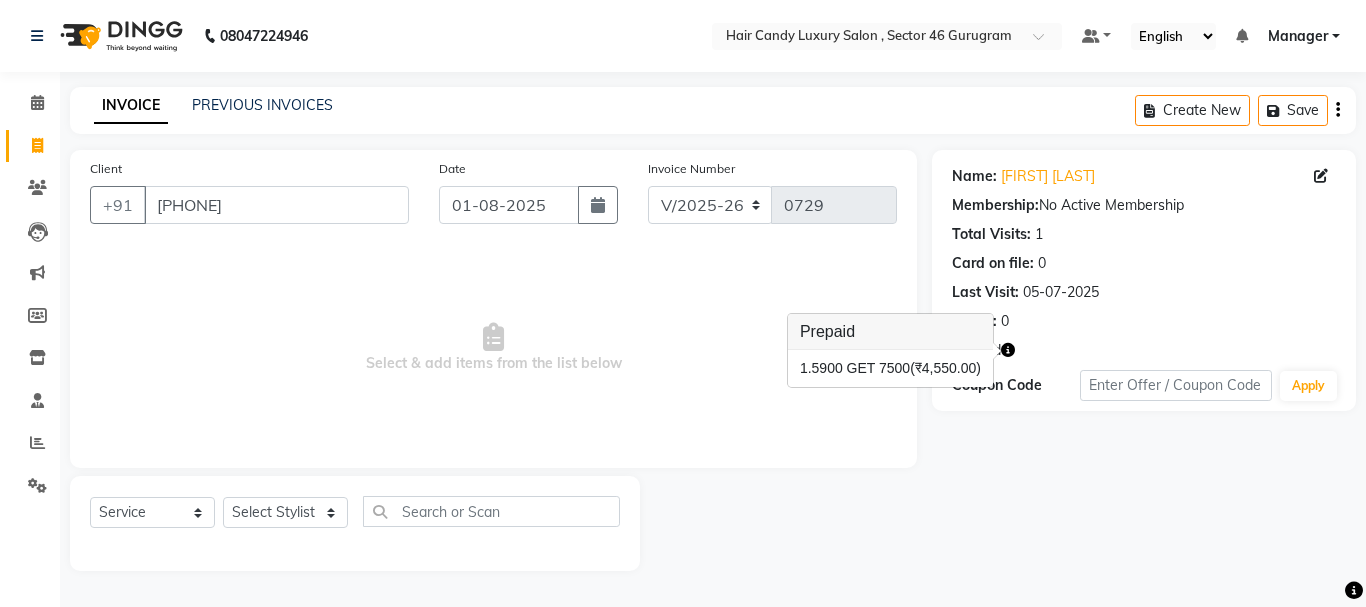 click on "Select & add items from the list below" at bounding box center [493, 348] 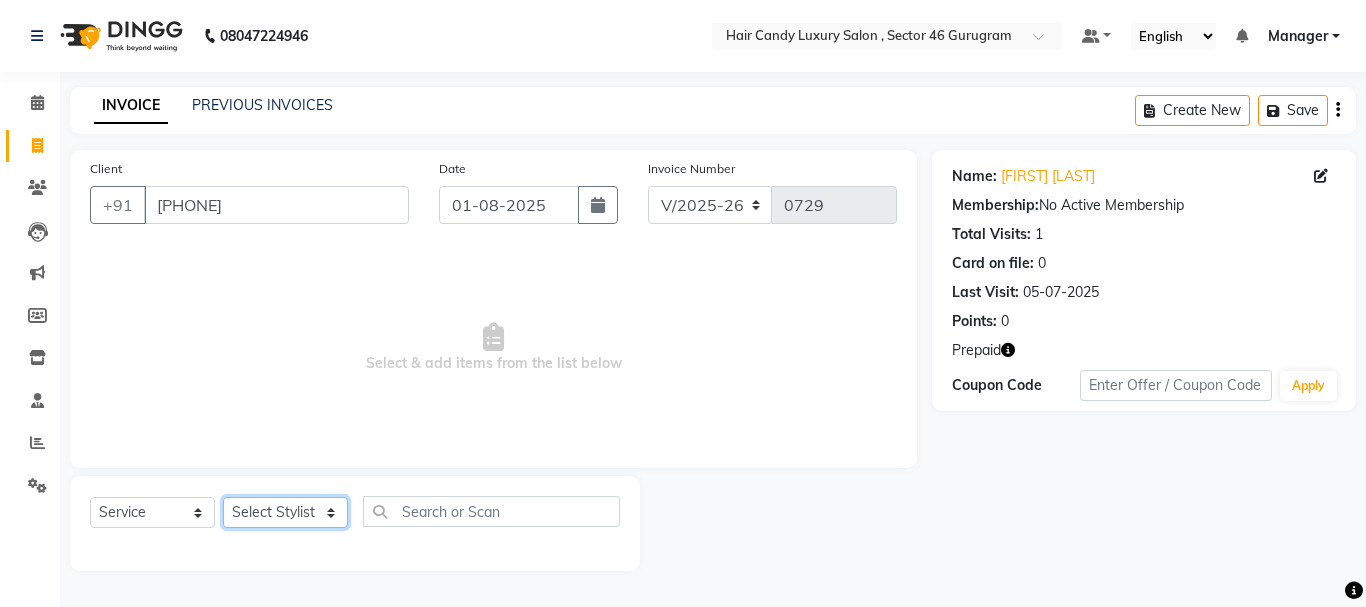 click on "Select Stylist ADITI BILAL DANISH Manager Manager  RINKI VALECHA SAVITRI SHADAB SHARUKH SHIVAM SUNNY UMESH" 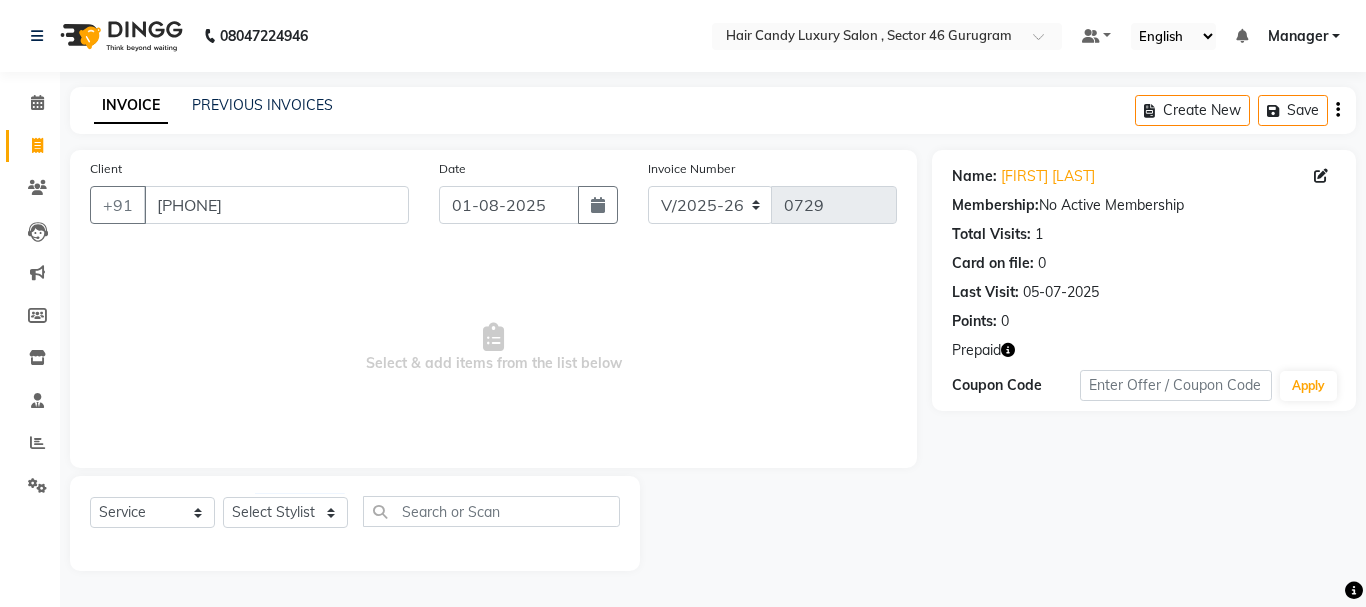 click on "Select & add items from the list below" at bounding box center [493, 348] 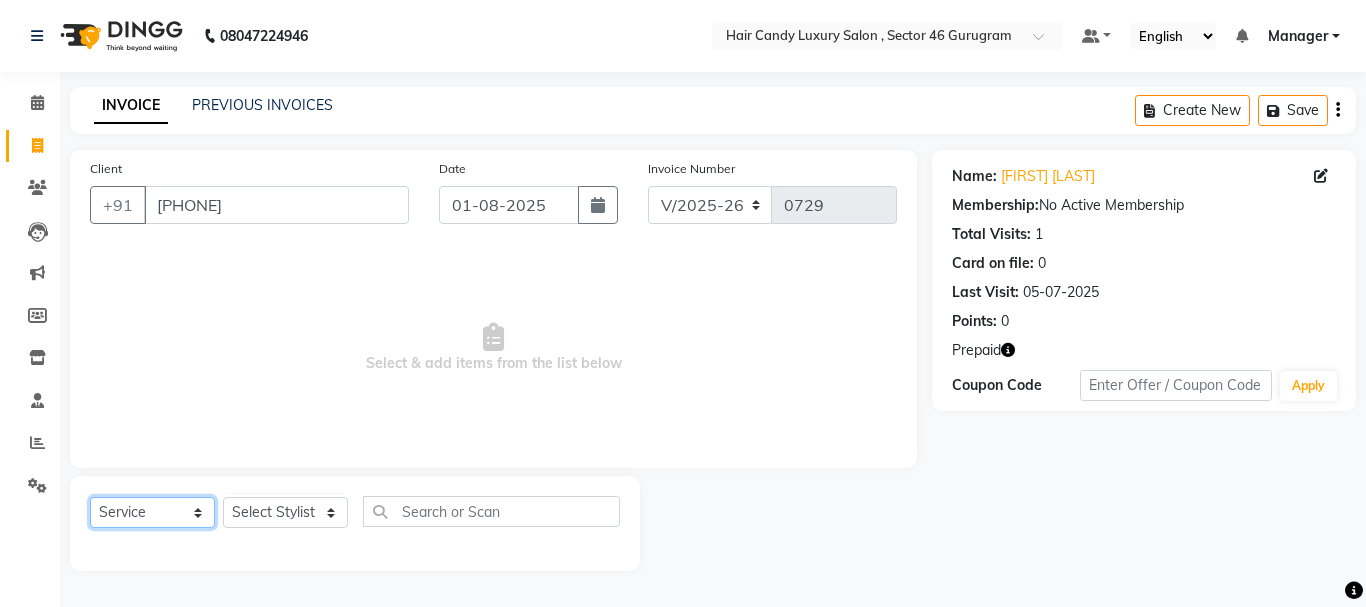 click on "Select  Service  Product  Membership  Package Voucher Prepaid Gift Card" 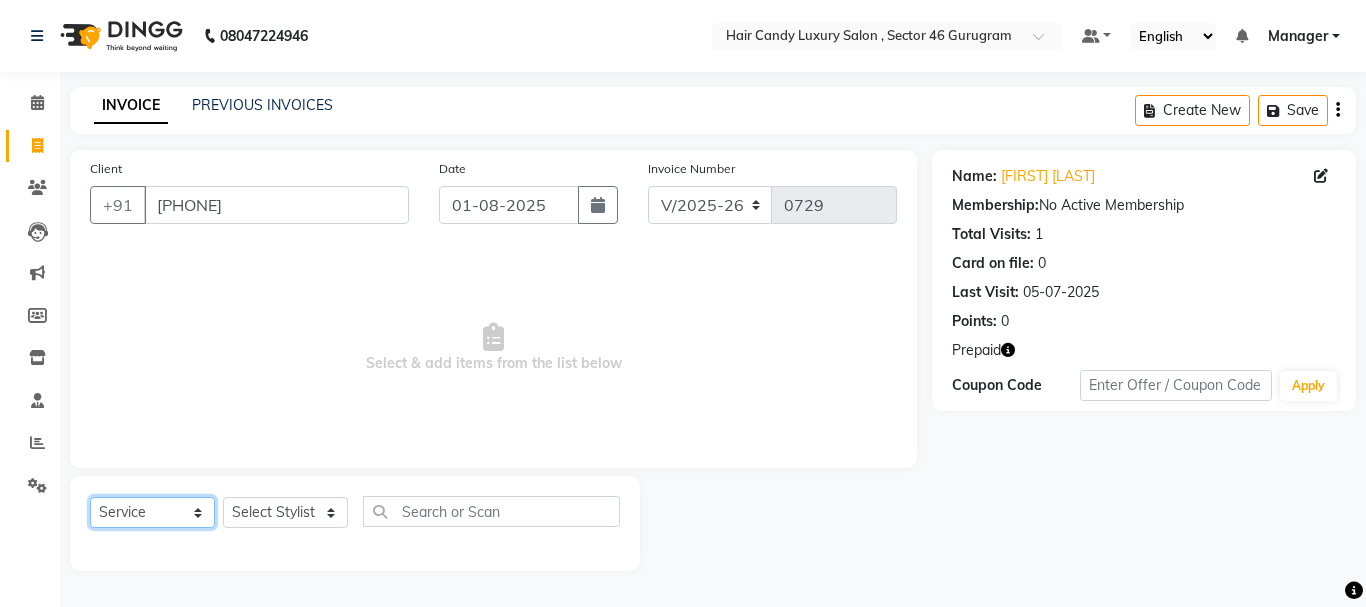 select on "P" 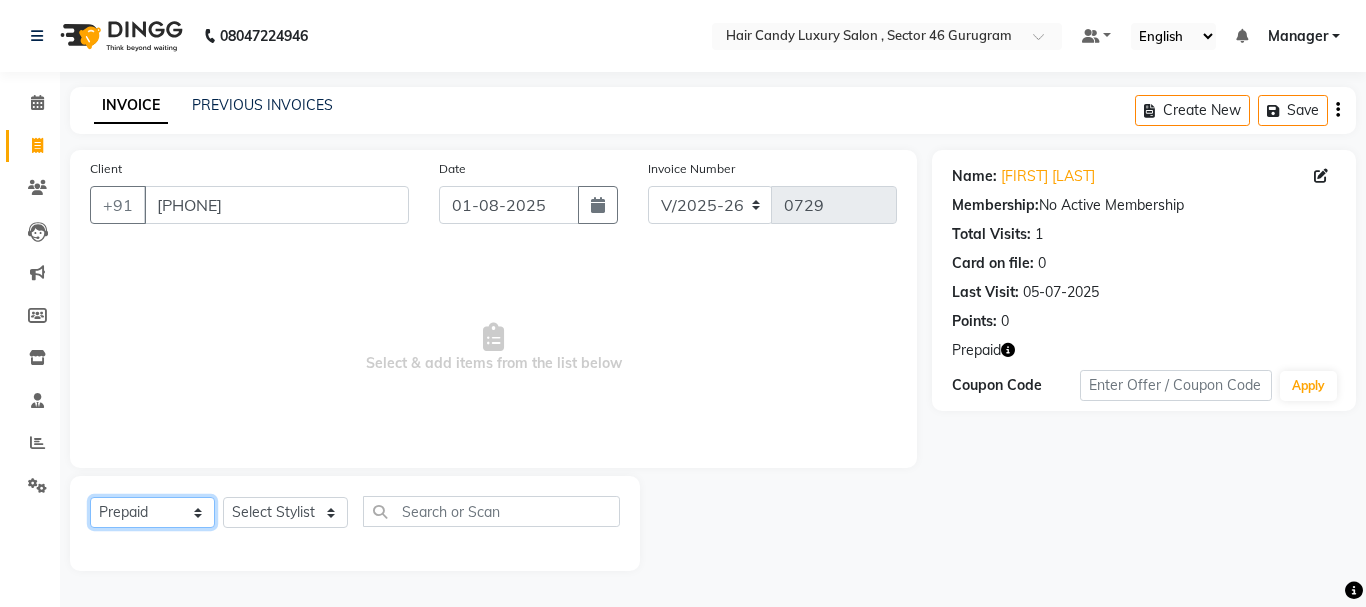 click on "Select  Service  Product  Membership  Package Voucher Prepaid Gift Card" 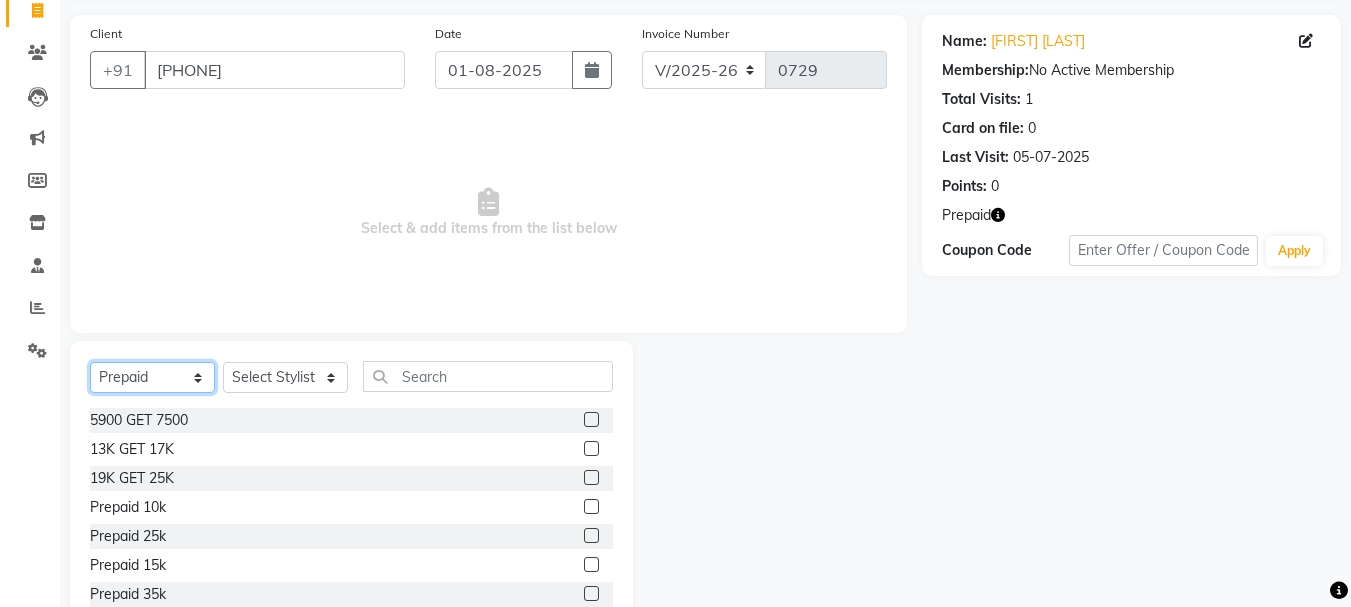 scroll, scrollTop: 194, scrollLeft: 0, axis: vertical 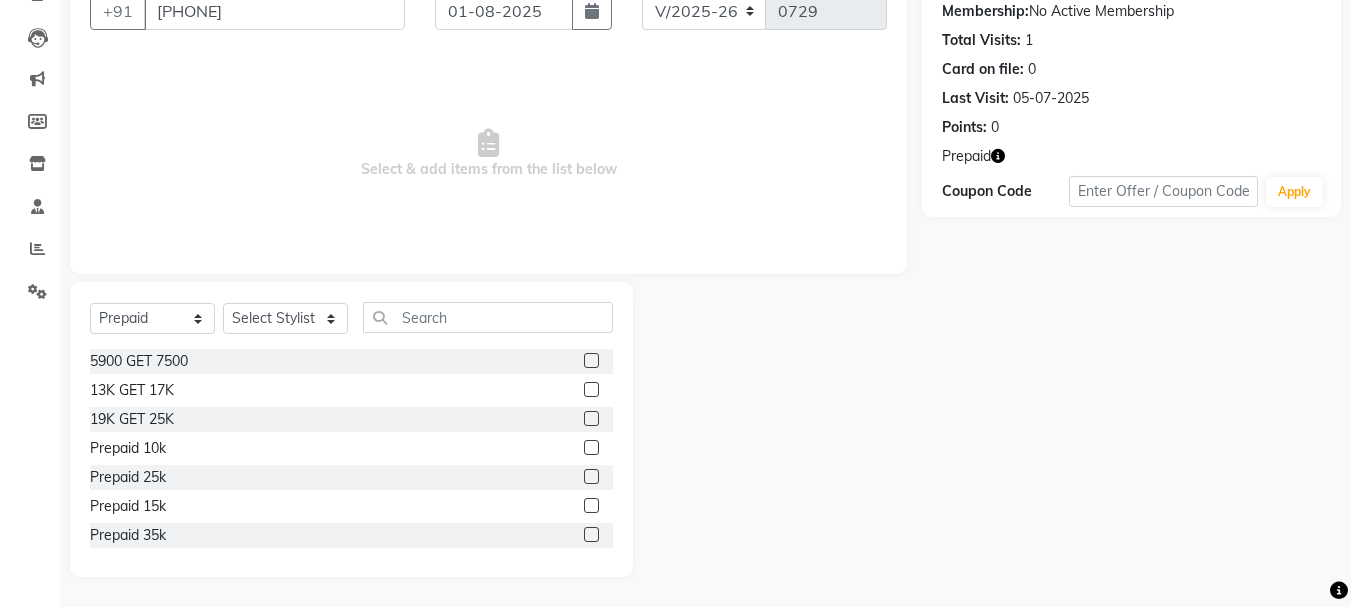 click 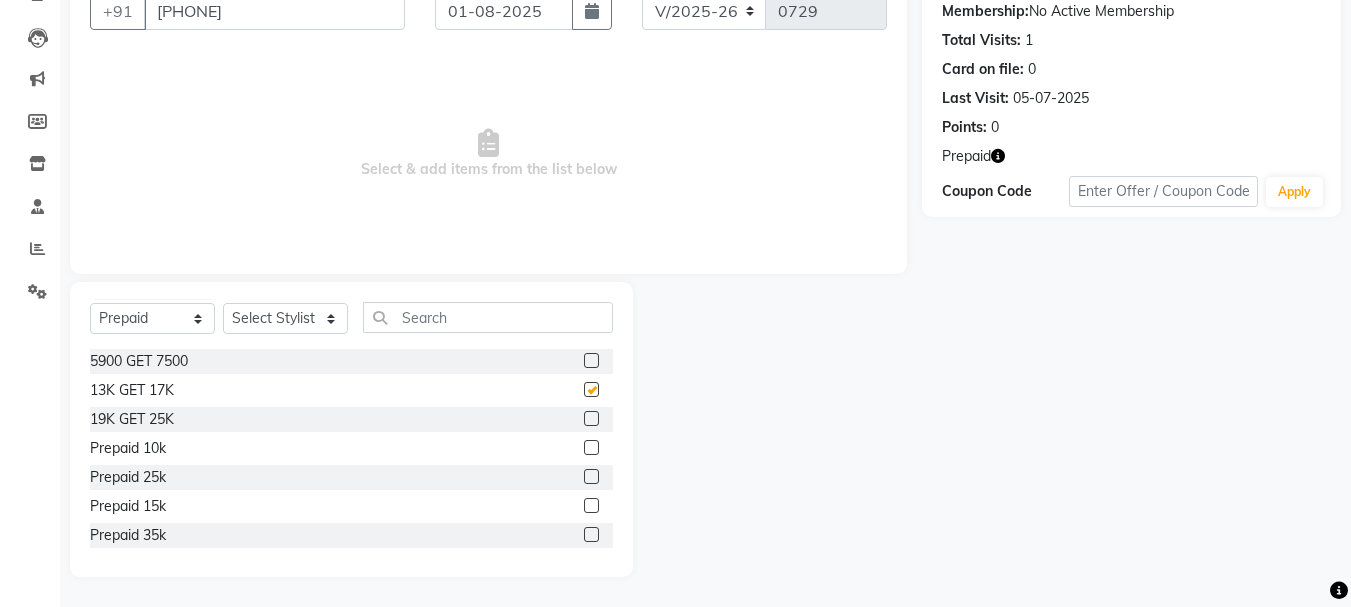 checkbox on "false" 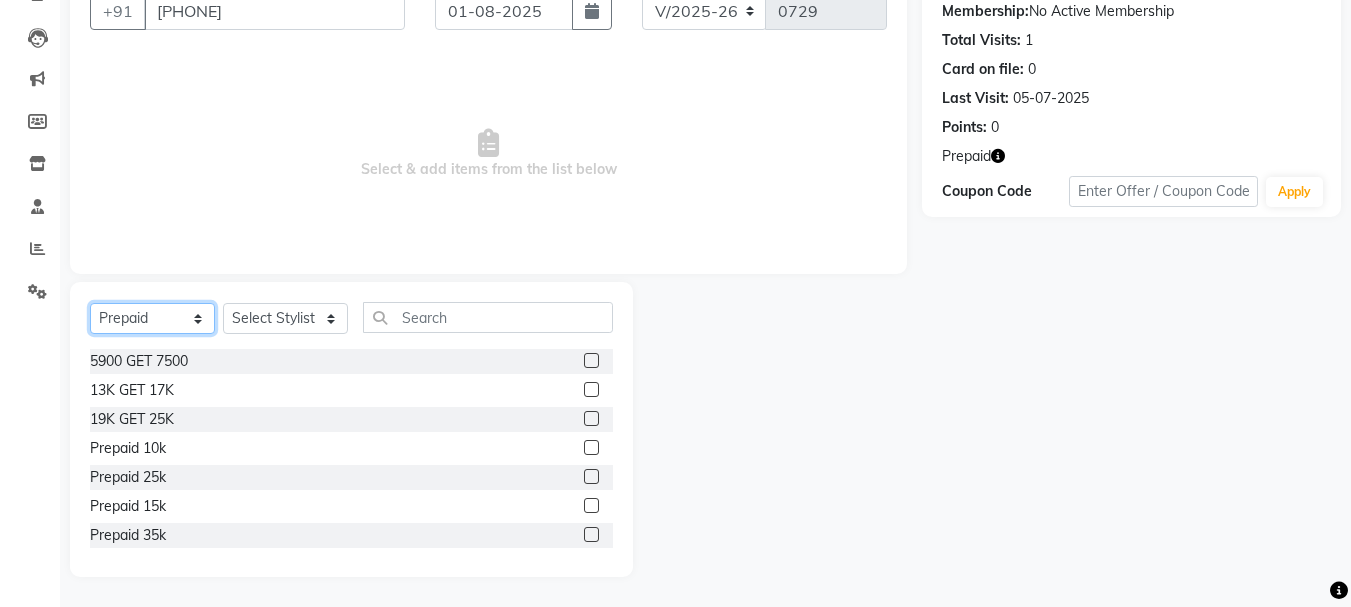 click on "Select  Service  Product  Membership  Package Voucher Prepaid Gift Card" 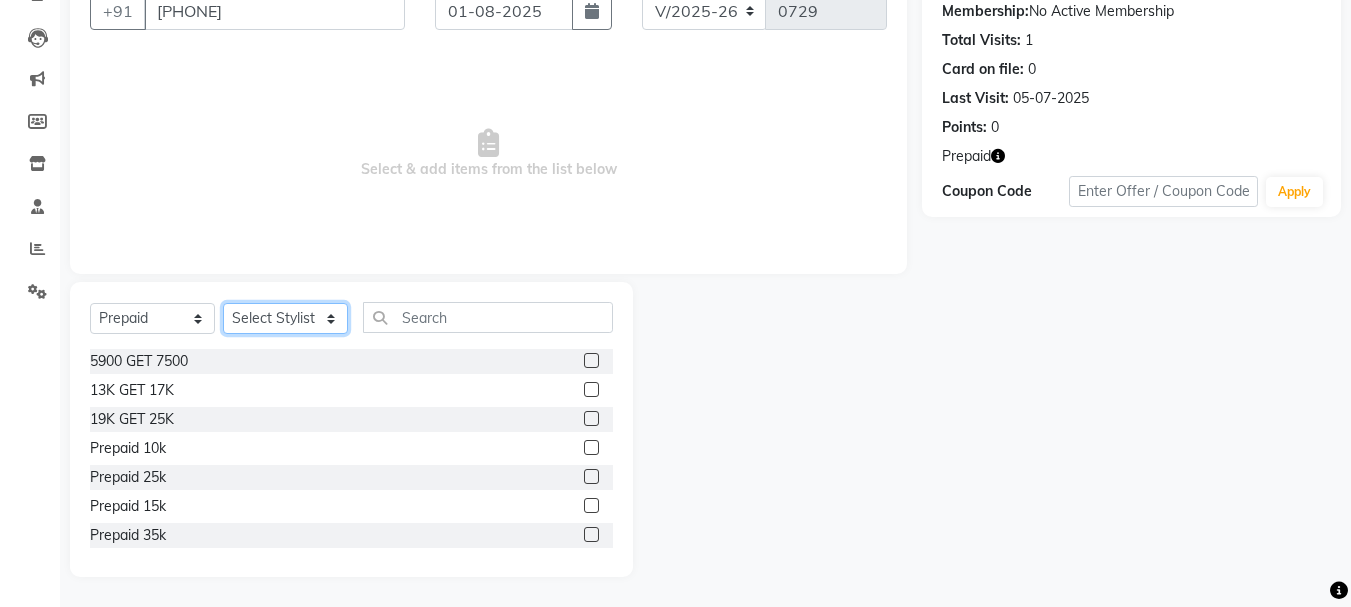 click on "Select Stylist ADITI BILAL DANISH Manager Manager  RINKI VALECHA SAVITRI SHADAB SHARUKH SHIVAM SUNNY UMESH" 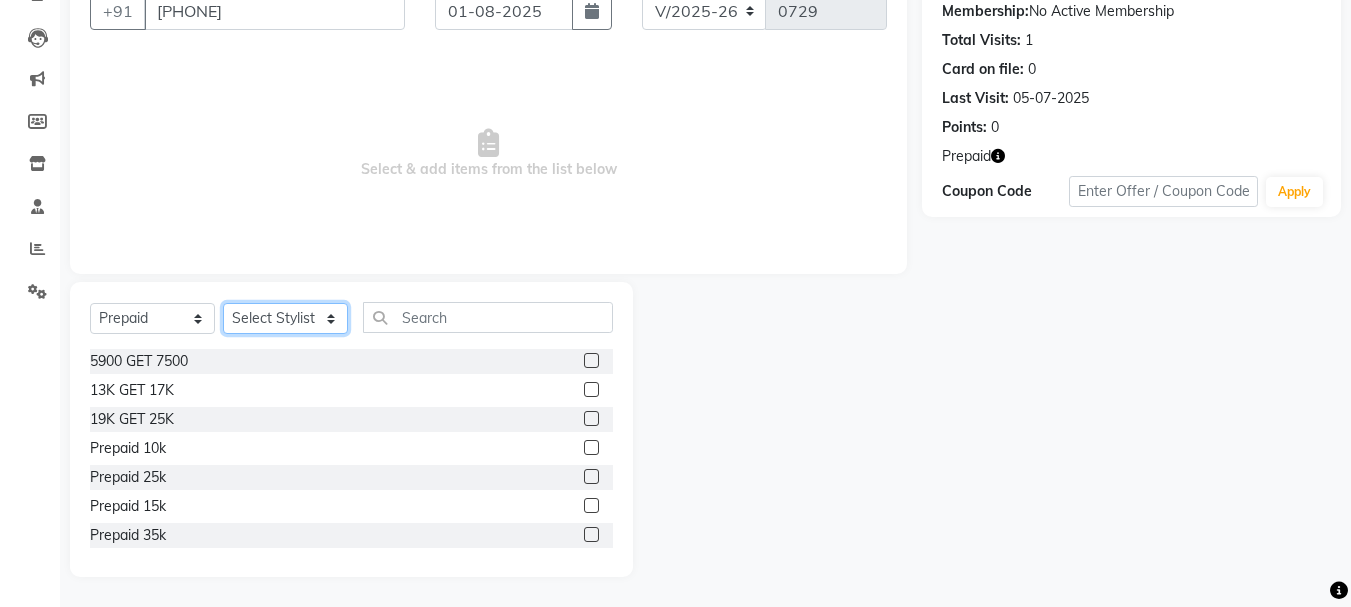 select on "80578" 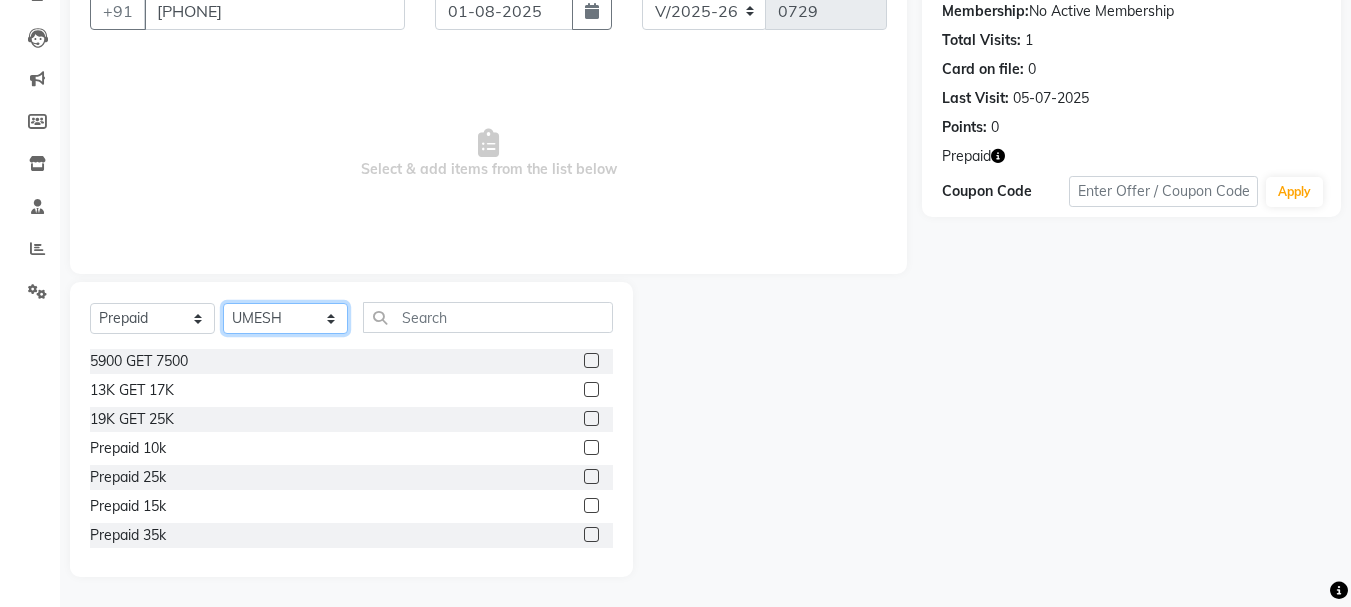 click on "Select Stylist ADITI BILAL DANISH Manager Manager  RINKI VALECHA SAVITRI SHADAB SHARUKH SHIVAM SUNNY UMESH" 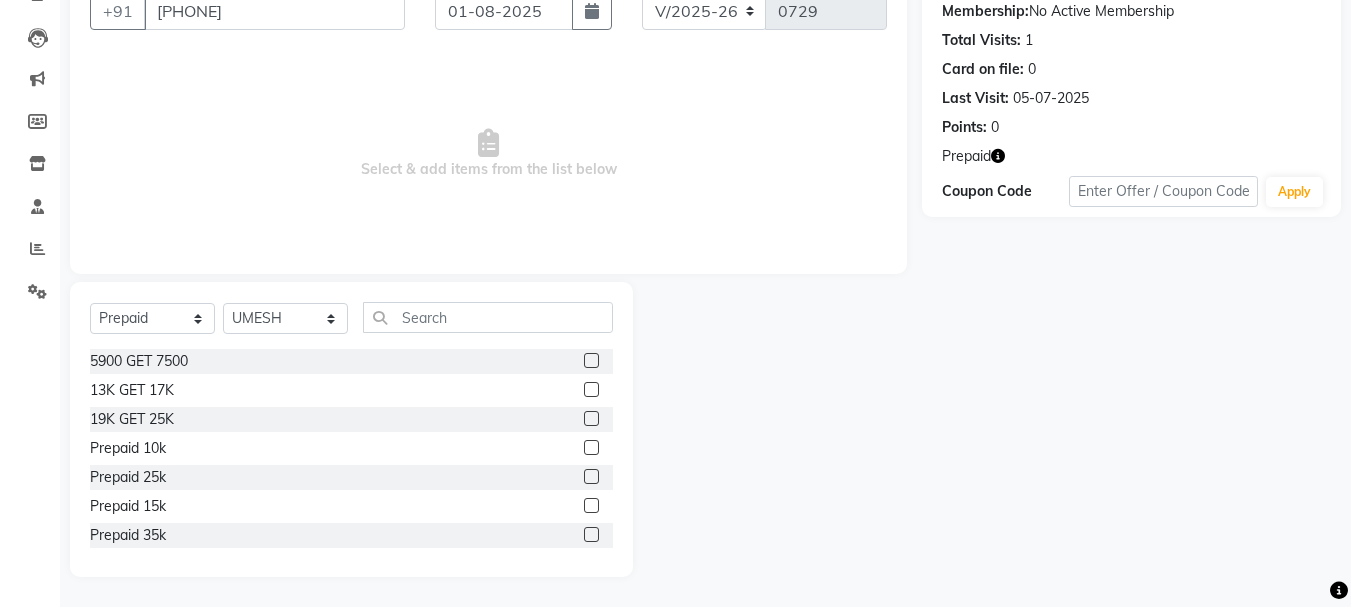 click 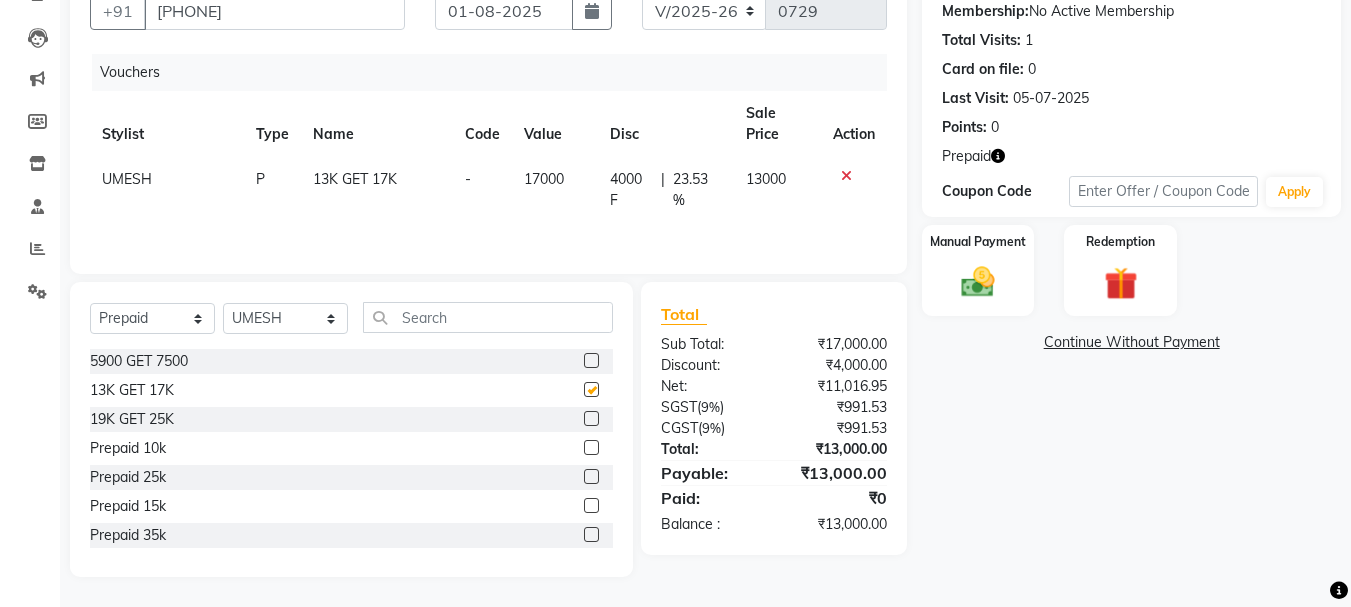 checkbox on "false" 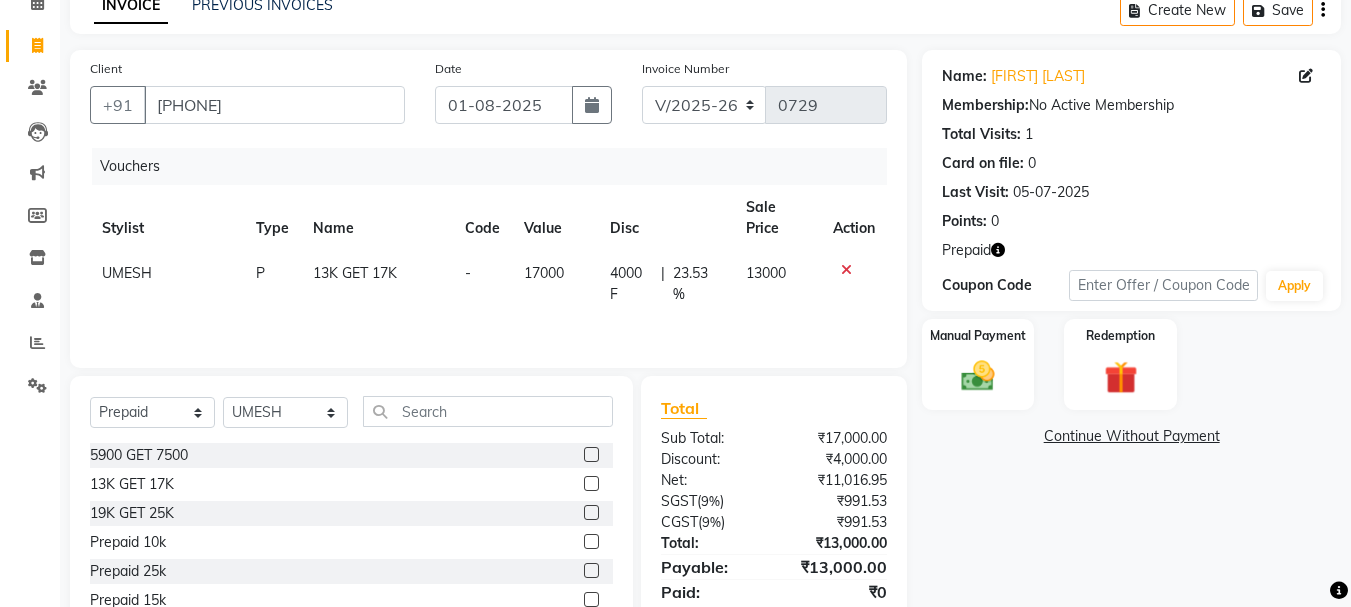 scroll, scrollTop: 194, scrollLeft: 0, axis: vertical 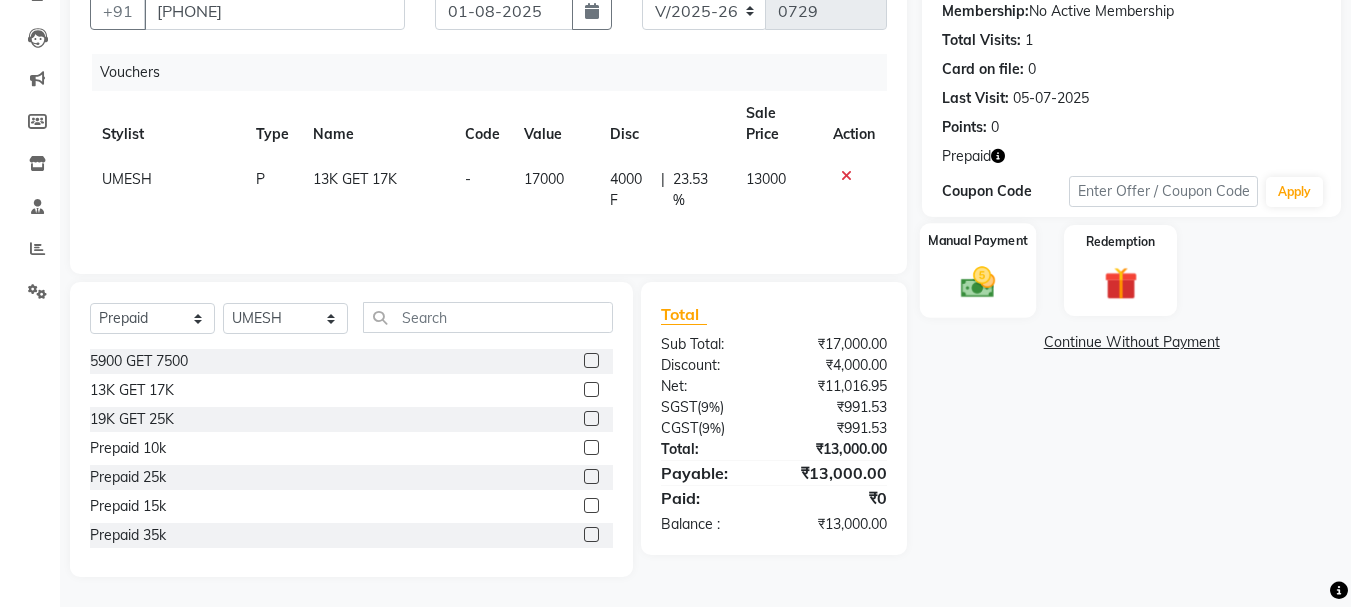 click 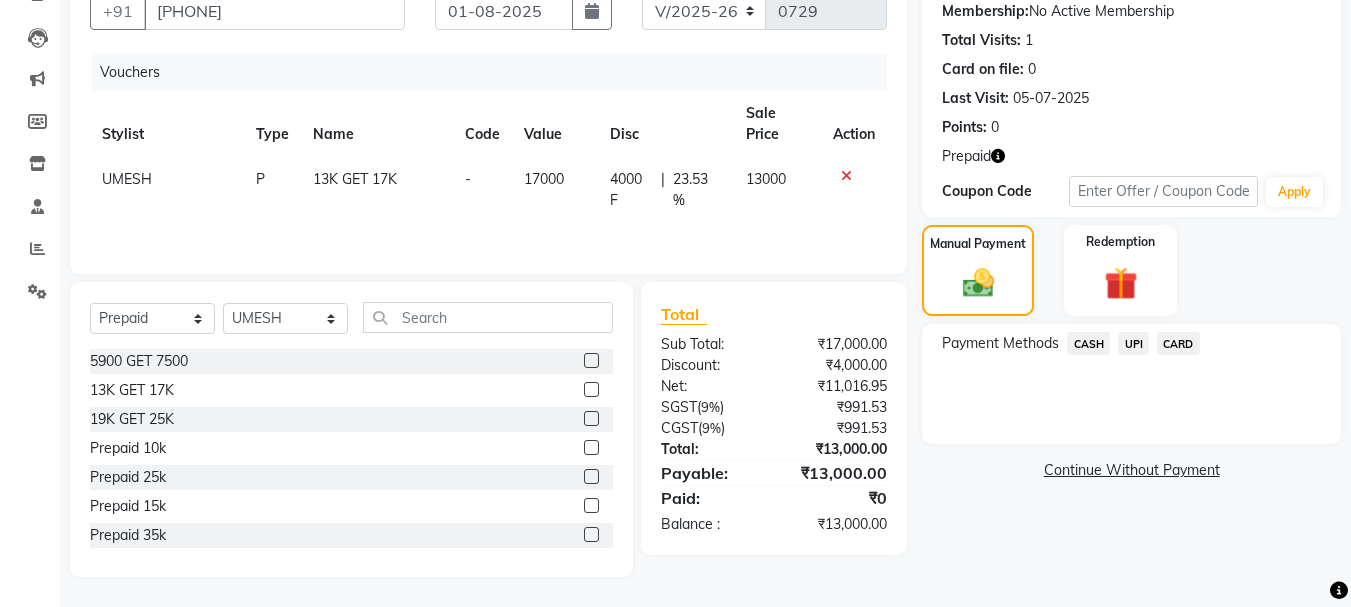 click on "CARD" 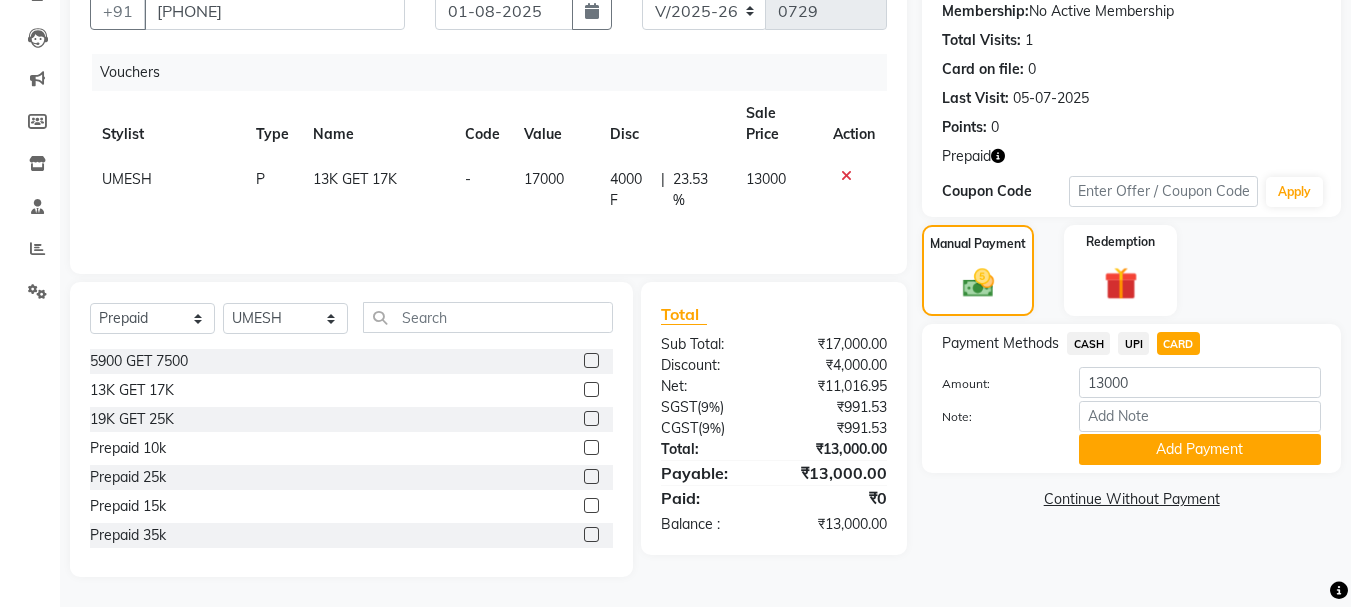 scroll, scrollTop: 0, scrollLeft: 0, axis: both 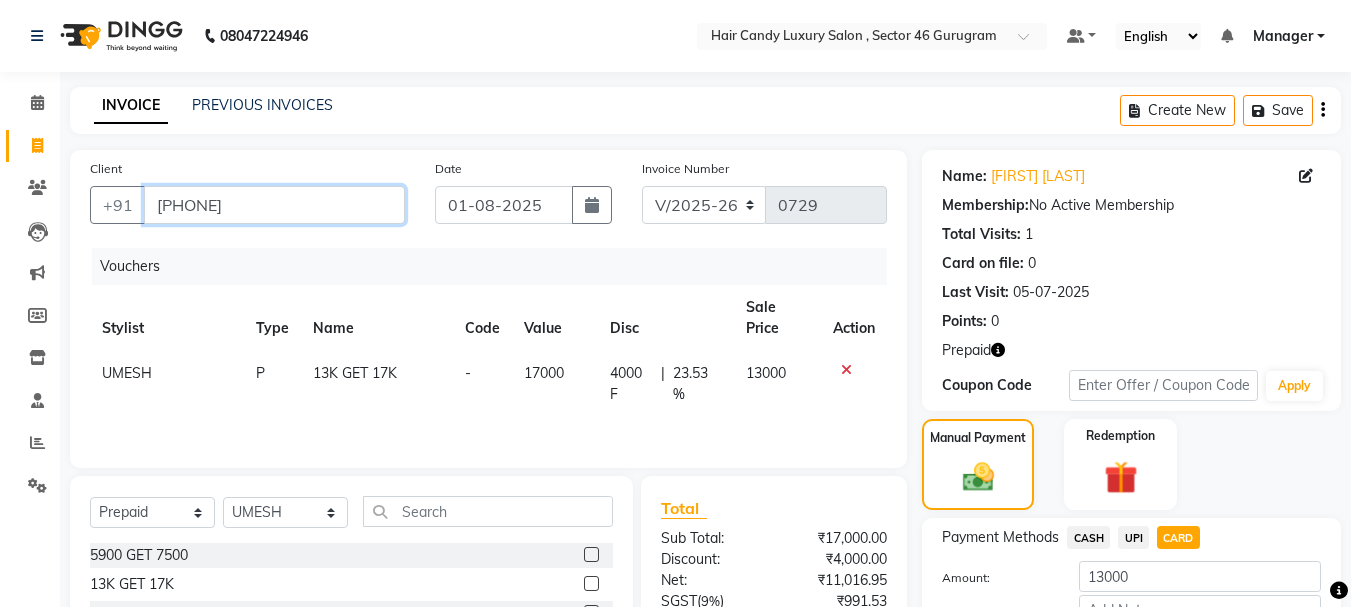 drag, startPoint x: 270, startPoint y: 205, endPoint x: 0, endPoint y: 209, distance: 270.02963 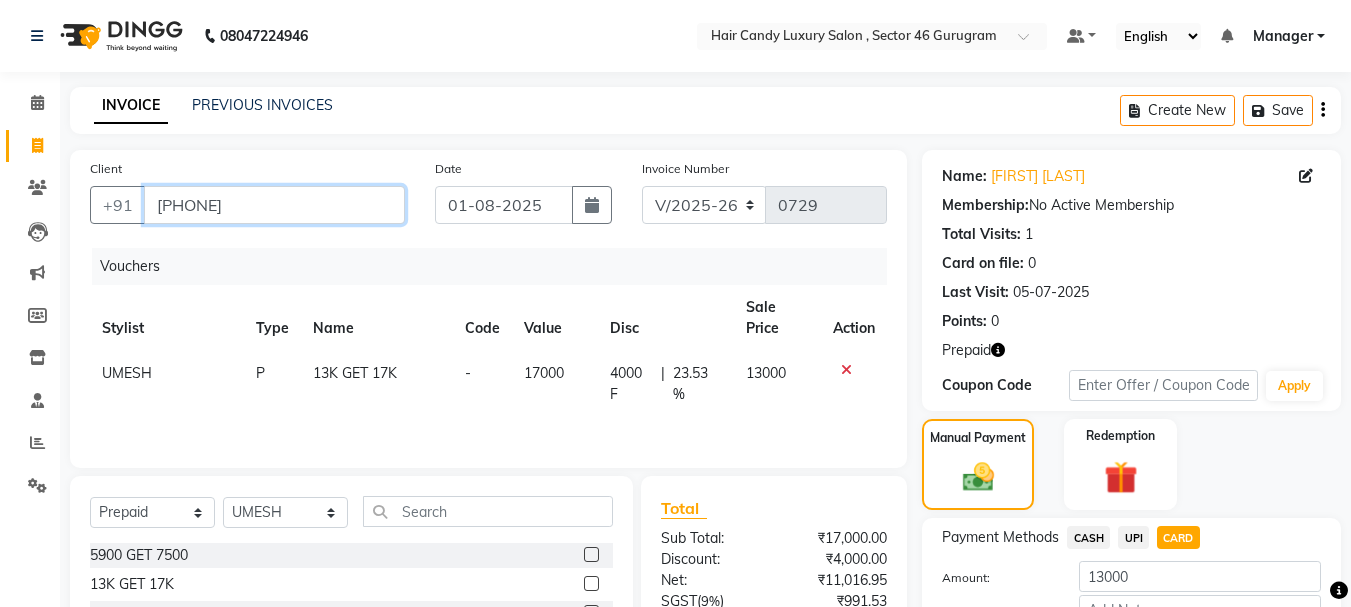 scroll, scrollTop: 194, scrollLeft: 0, axis: vertical 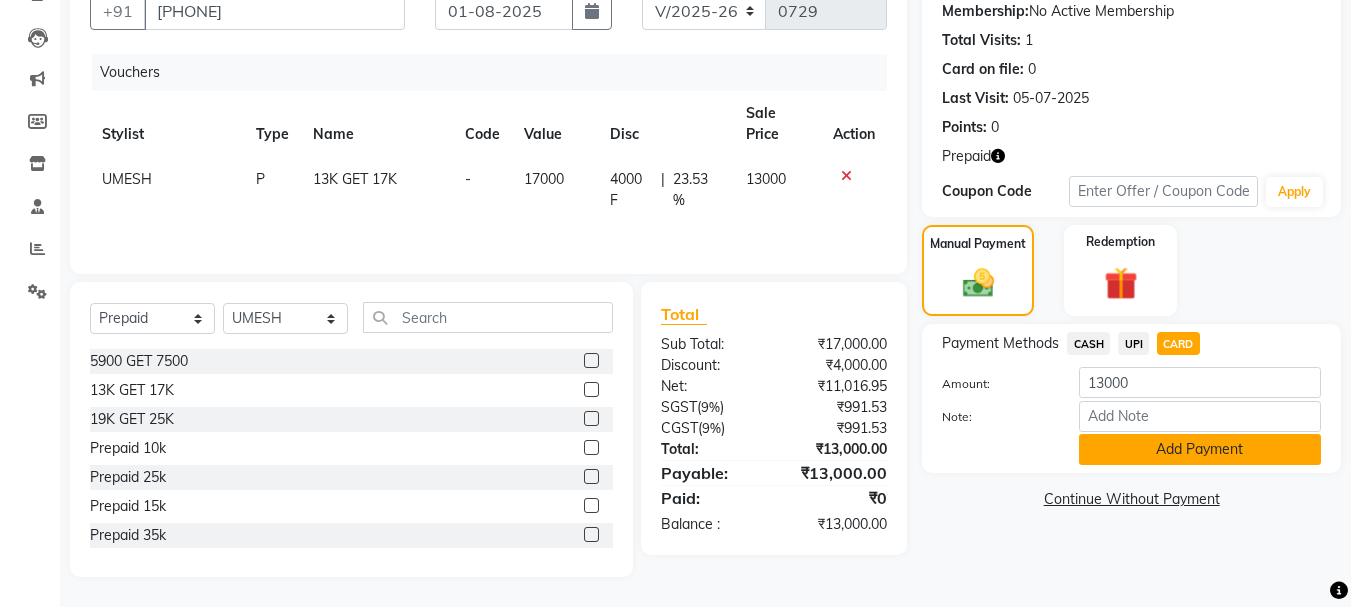 click on "Add Payment" 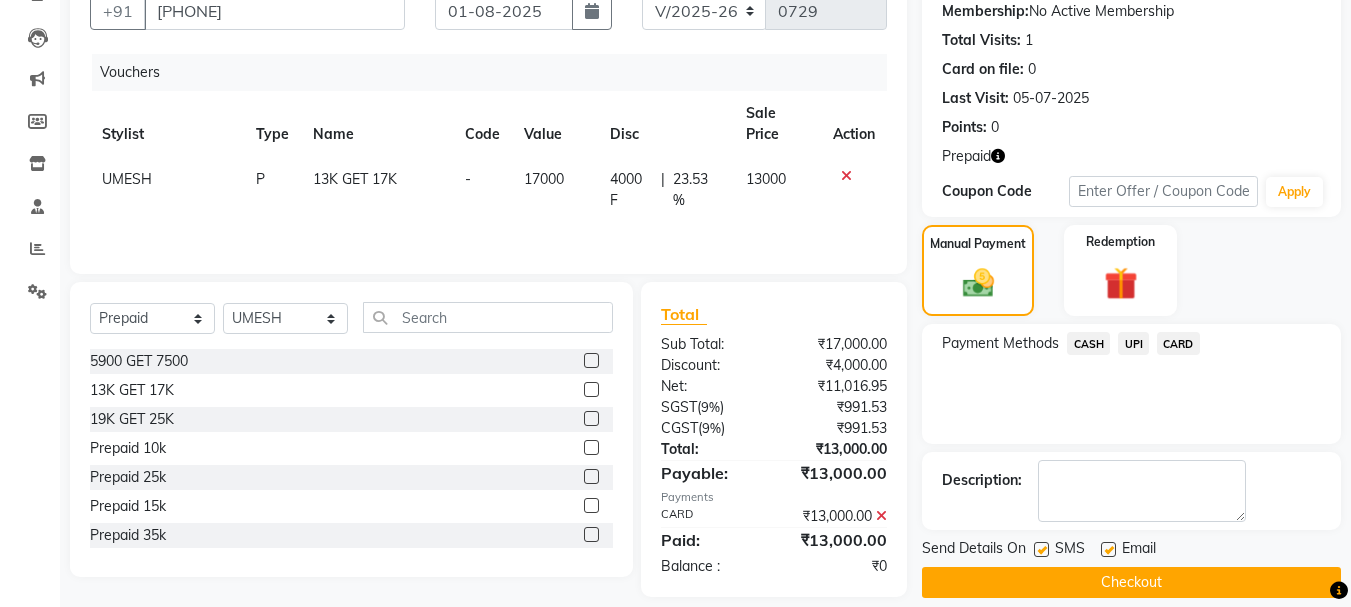 scroll, scrollTop: 215, scrollLeft: 0, axis: vertical 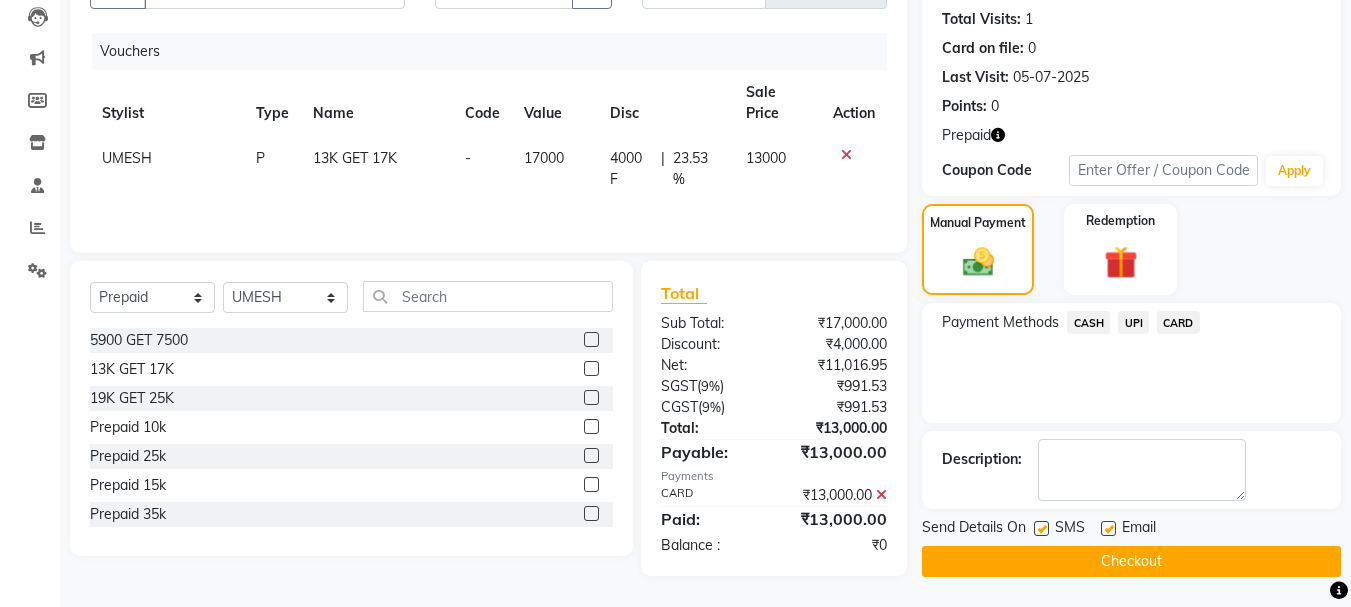 click on "Checkout" 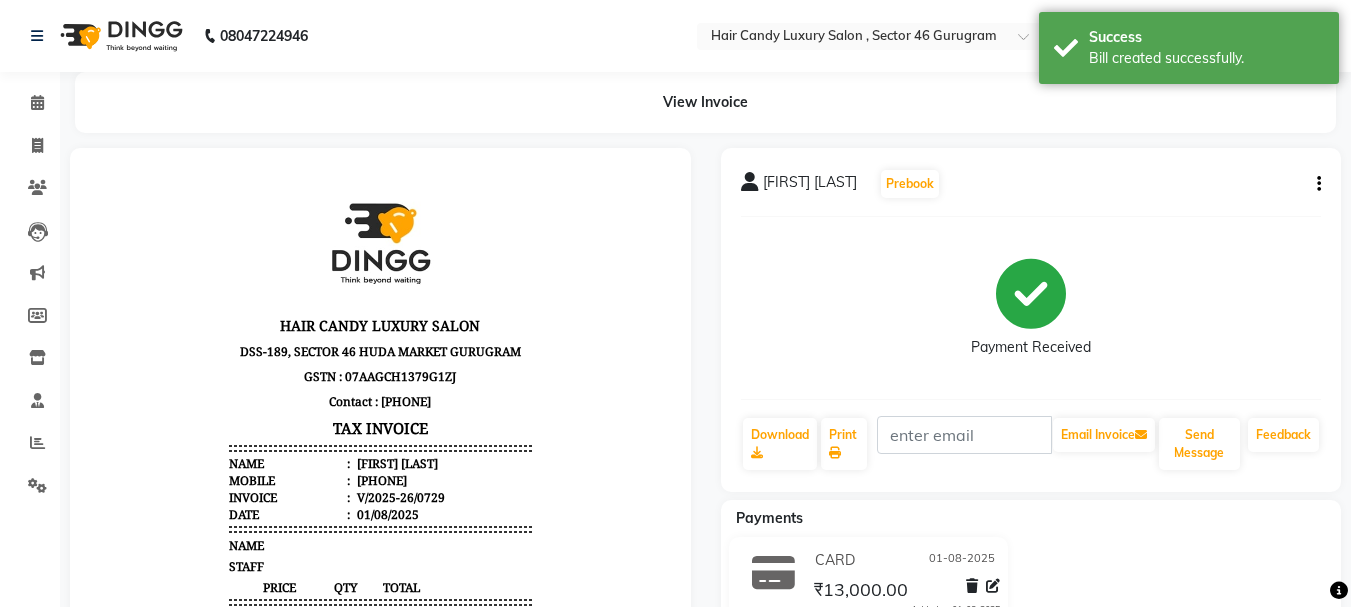 scroll, scrollTop: 0, scrollLeft: 0, axis: both 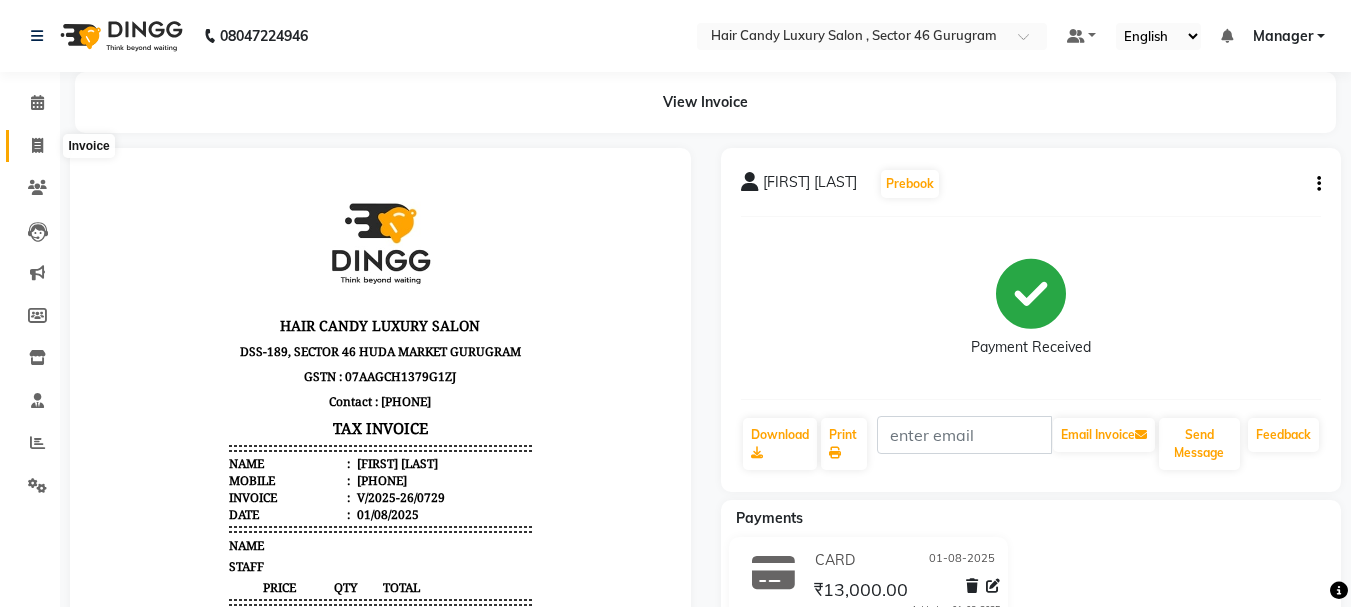 click 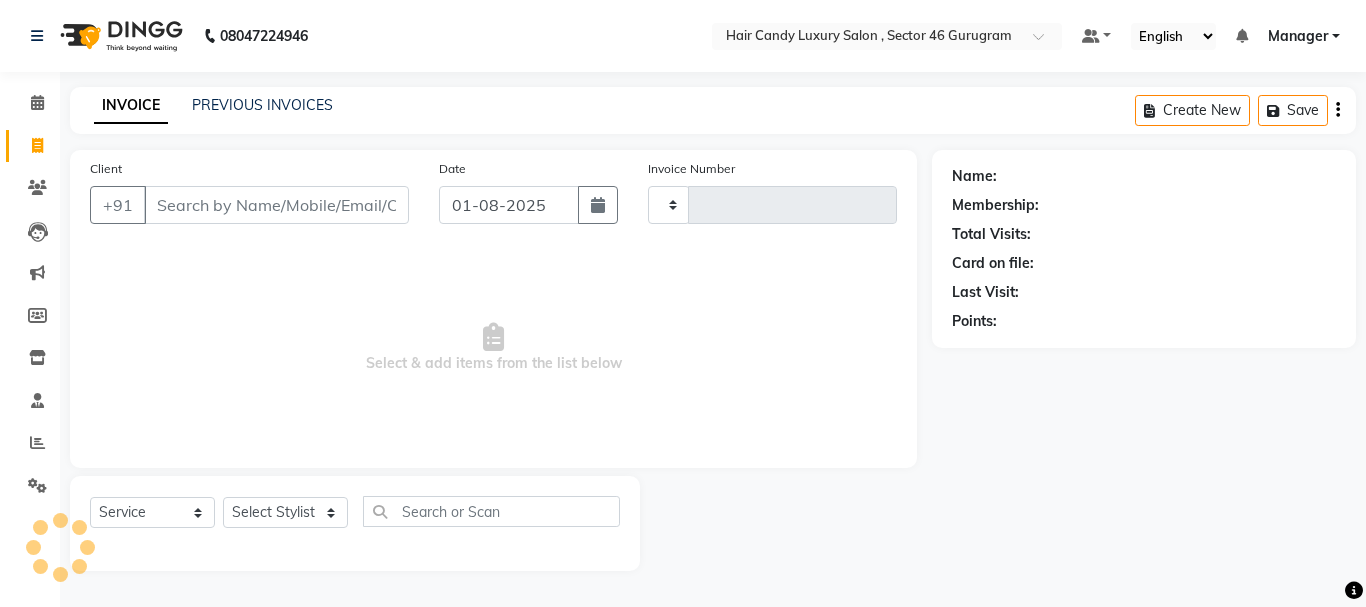 type on "0730" 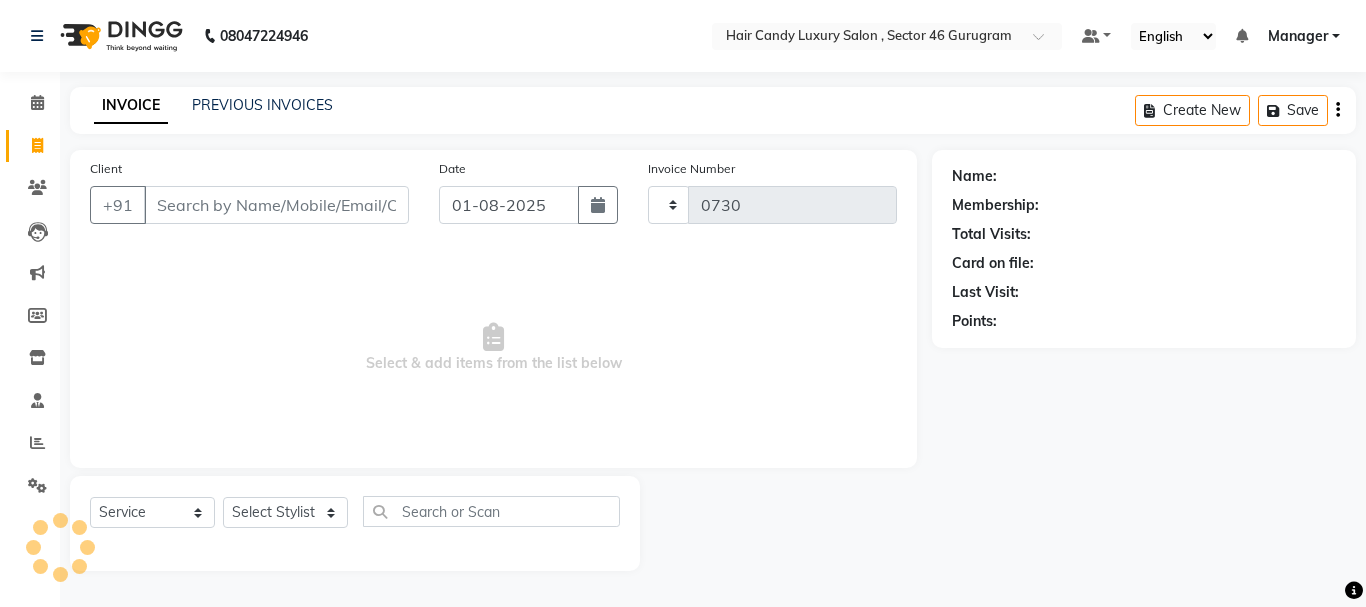 select on "8304" 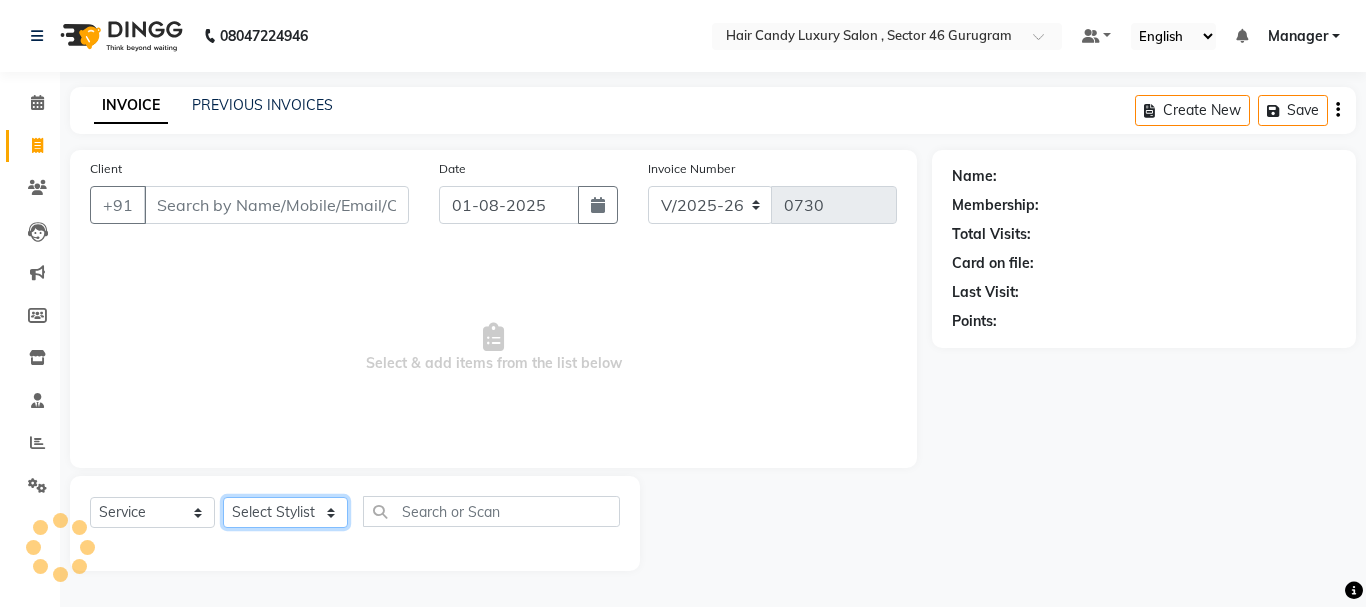 click on "Select Stylist ADITI BILAL DANISH Manager Manager  RINKI VALECHA SAVITRI SHADAB SHARUKH SHIVAM SUNNY UMESH" 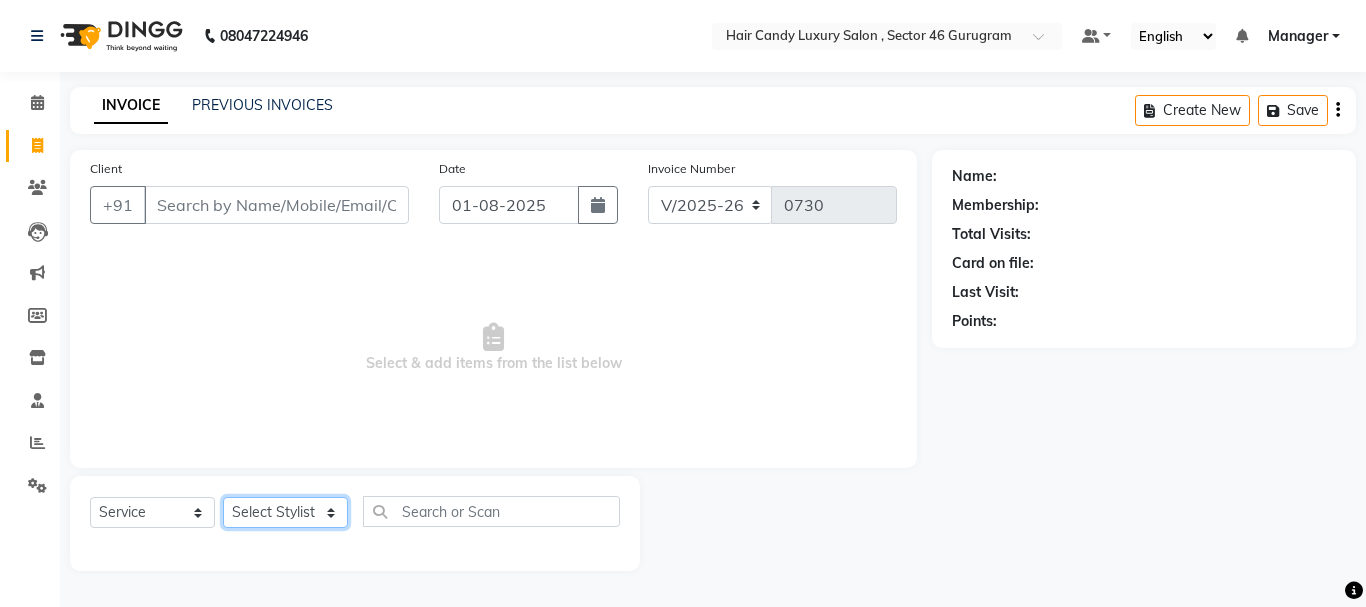 select on "80578" 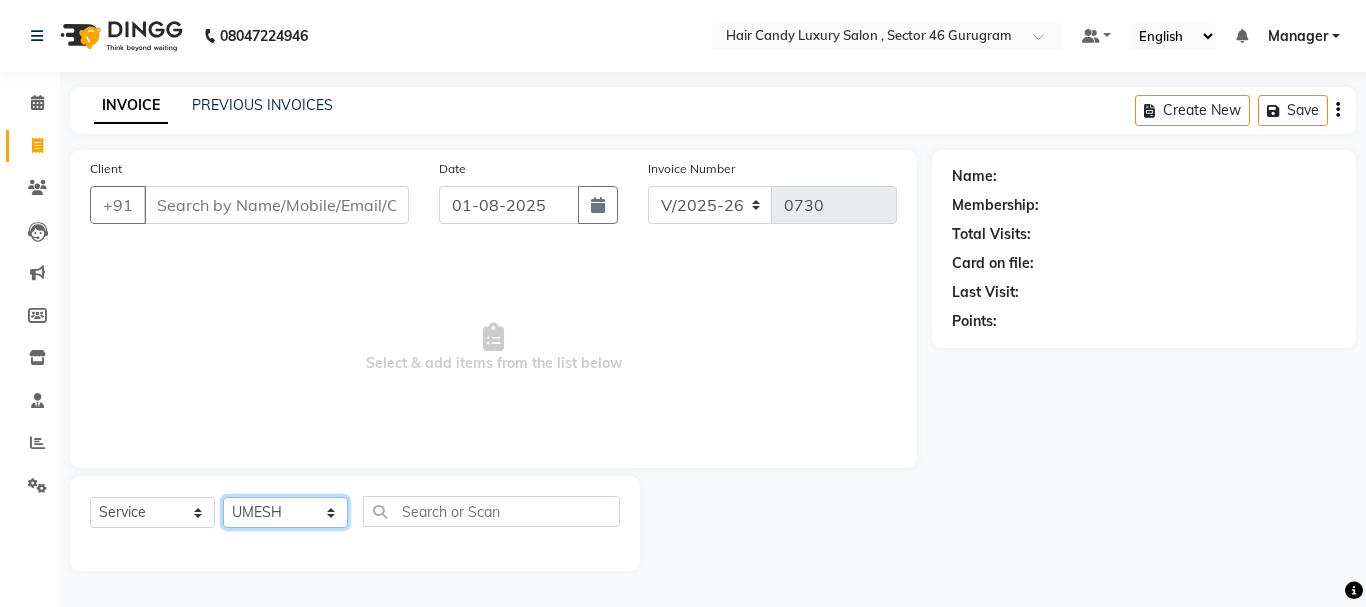 click on "Select Stylist ADITI BILAL DANISH Manager Manager  RINKI VALECHA SAVITRI SHADAB SHARUKH SHIVAM SUNNY UMESH" 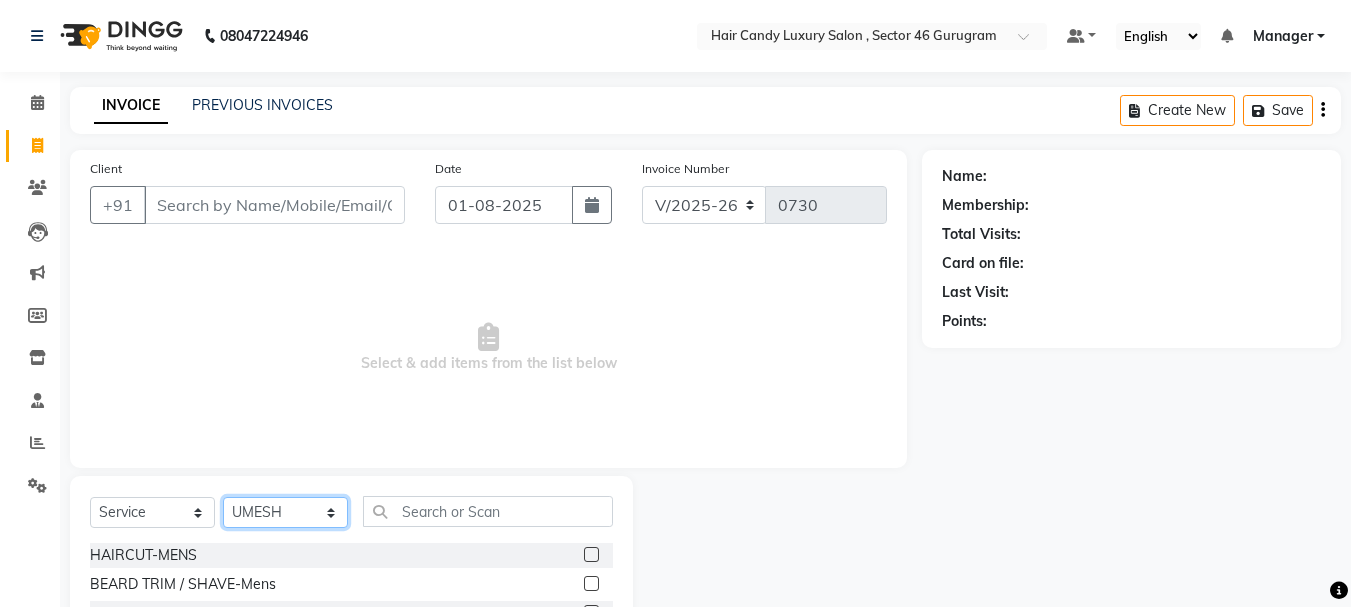 scroll, scrollTop: 194, scrollLeft: 0, axis: vertical 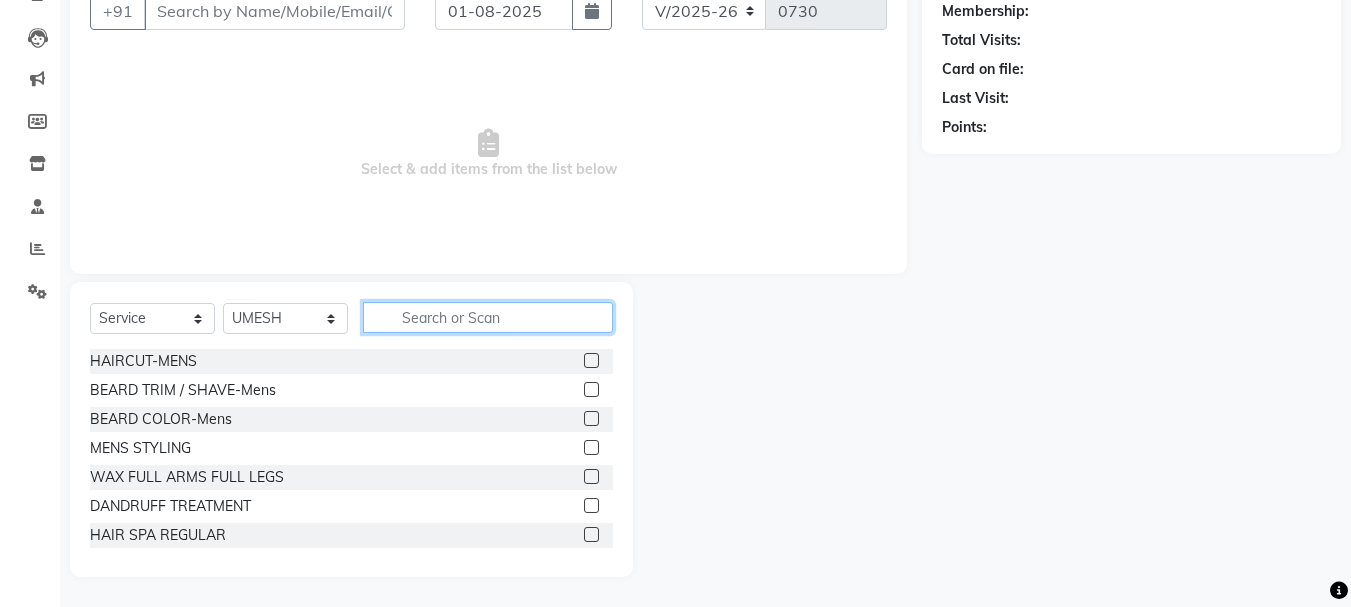click 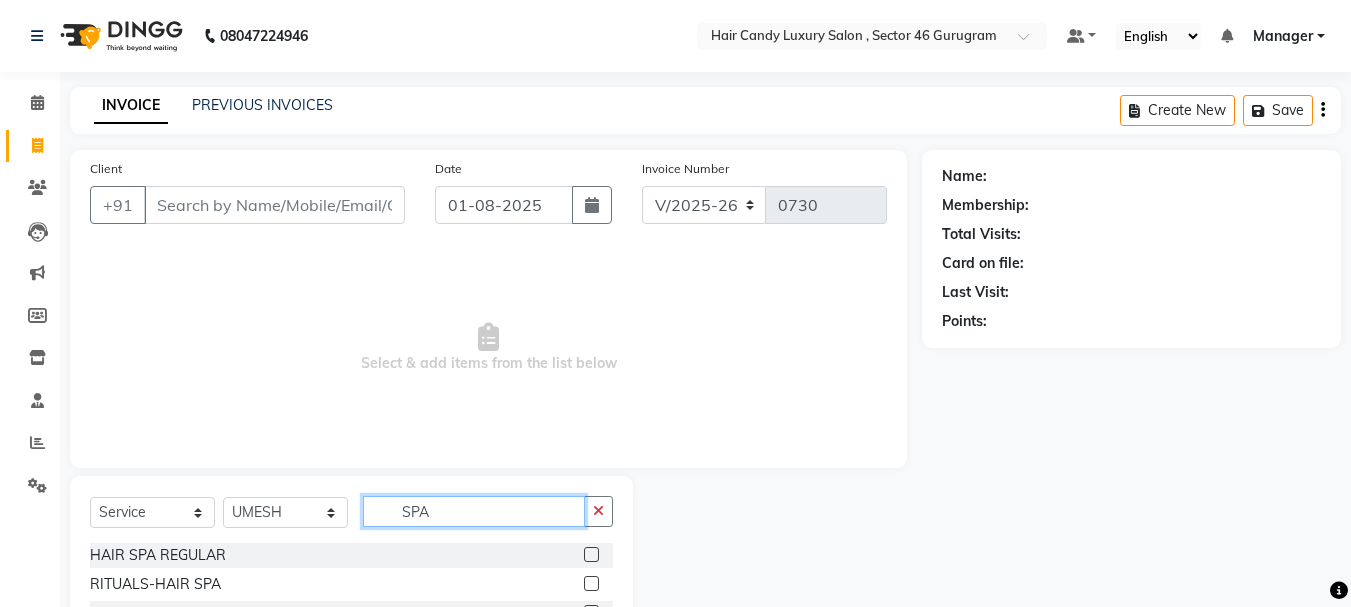 scroll, scrollTop: 100, scrollLeft: 0, axis: vertical 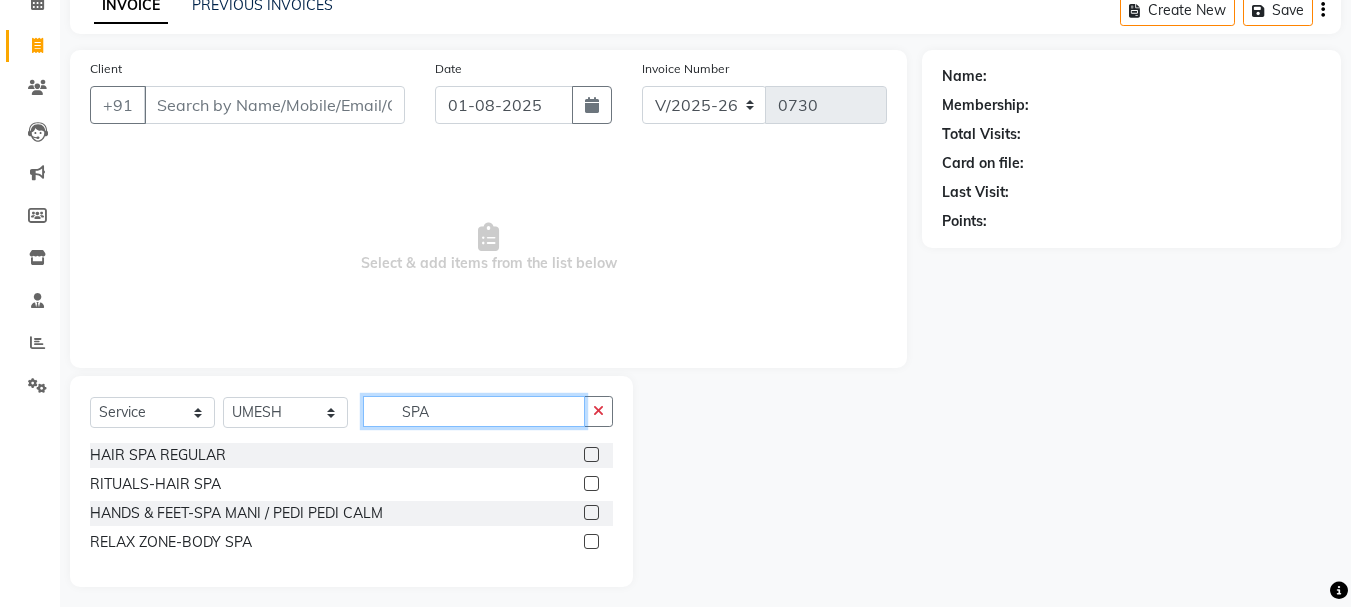 type on "SPA" 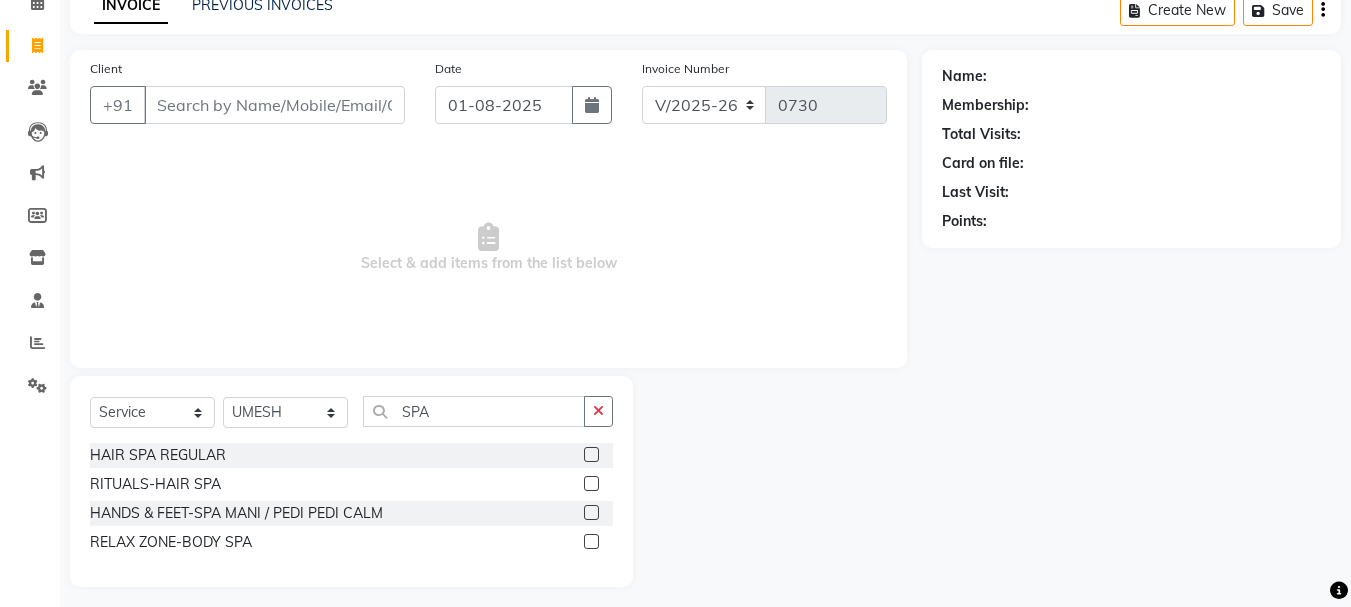 click 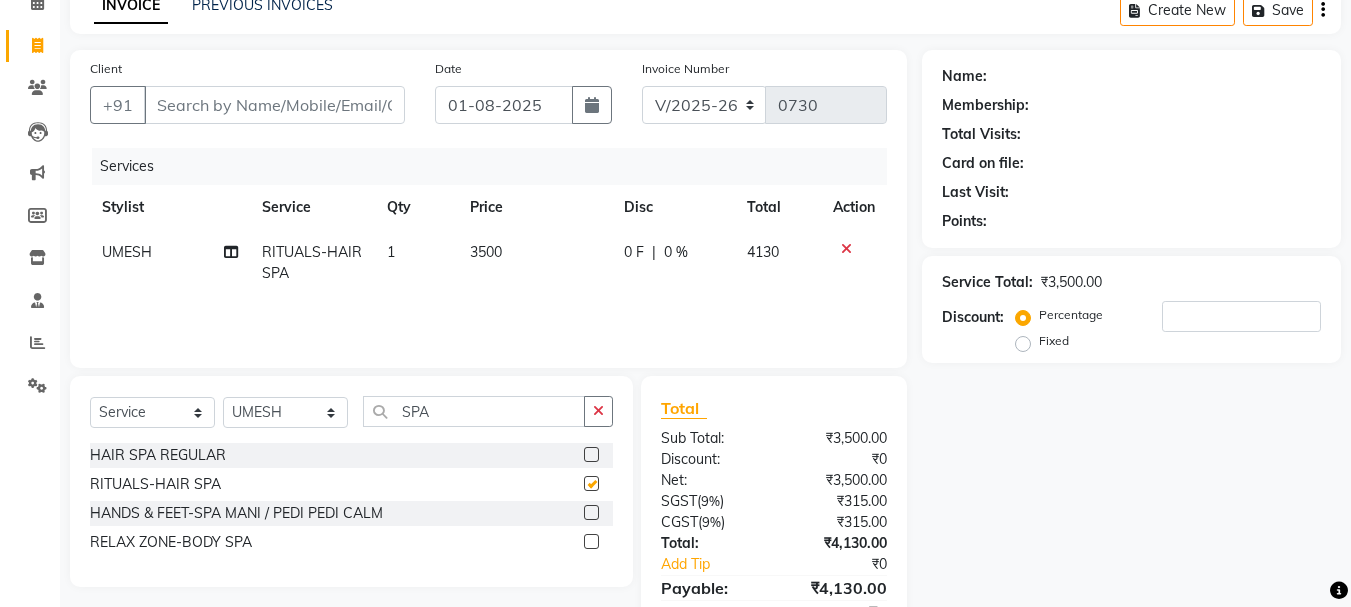 checkbox on "false" 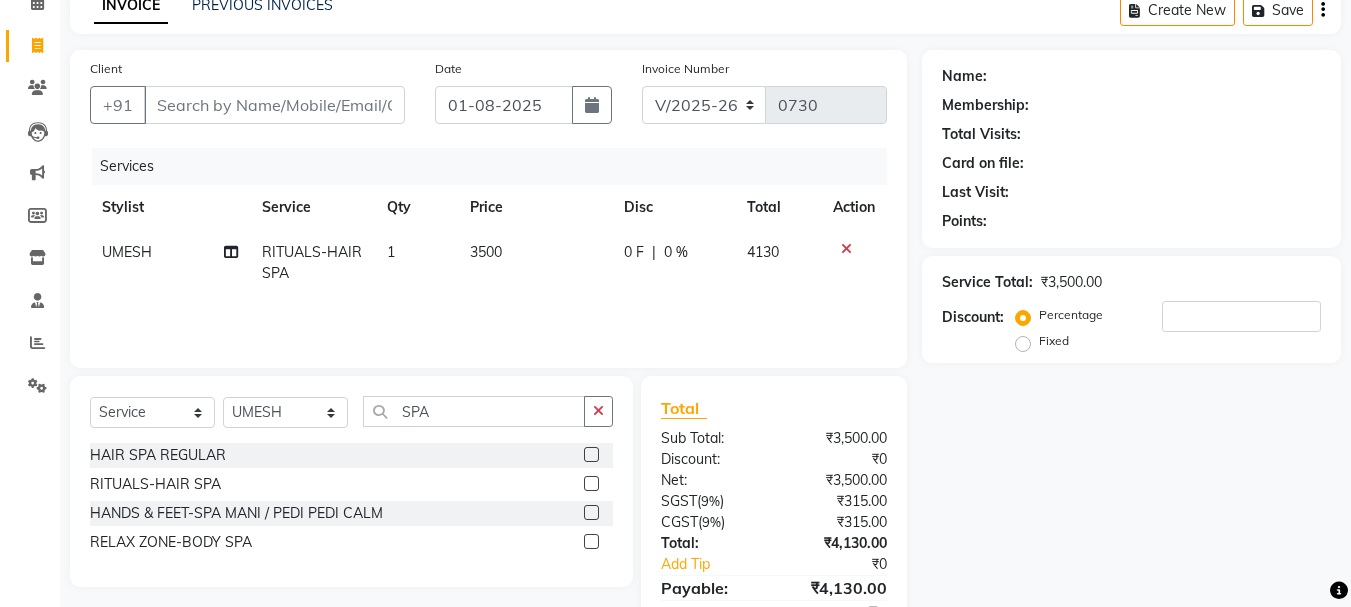click on "3500" 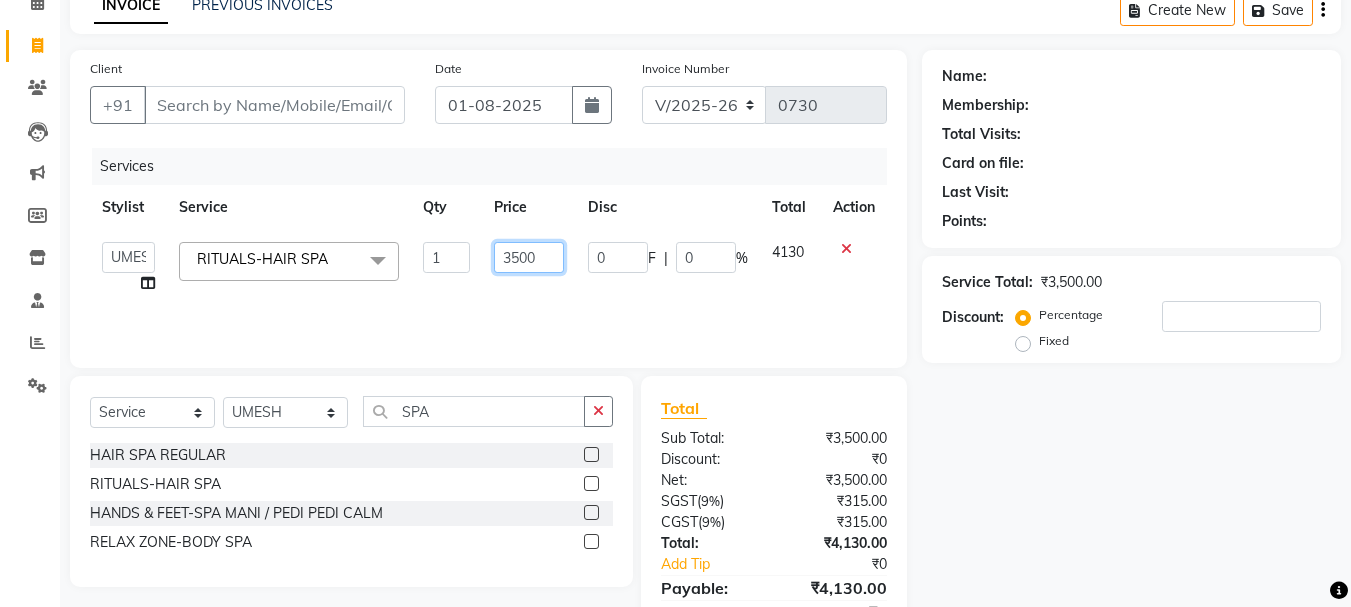 click on "3500" 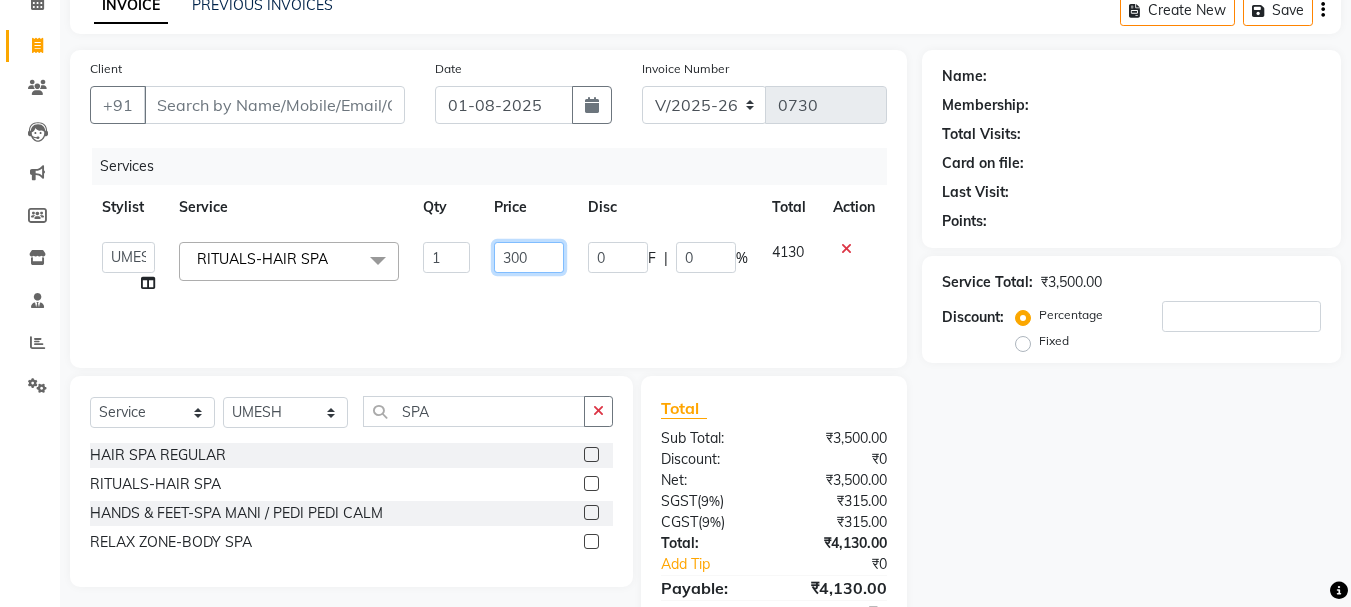 type on "3000" 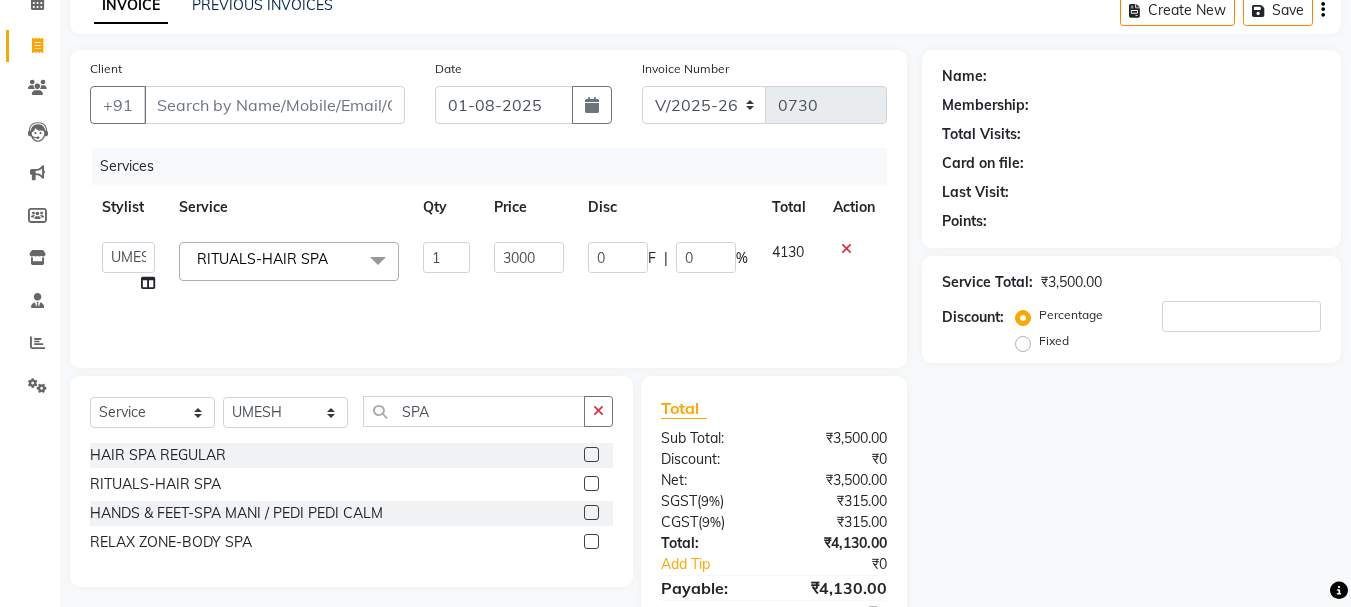 click on "4130" 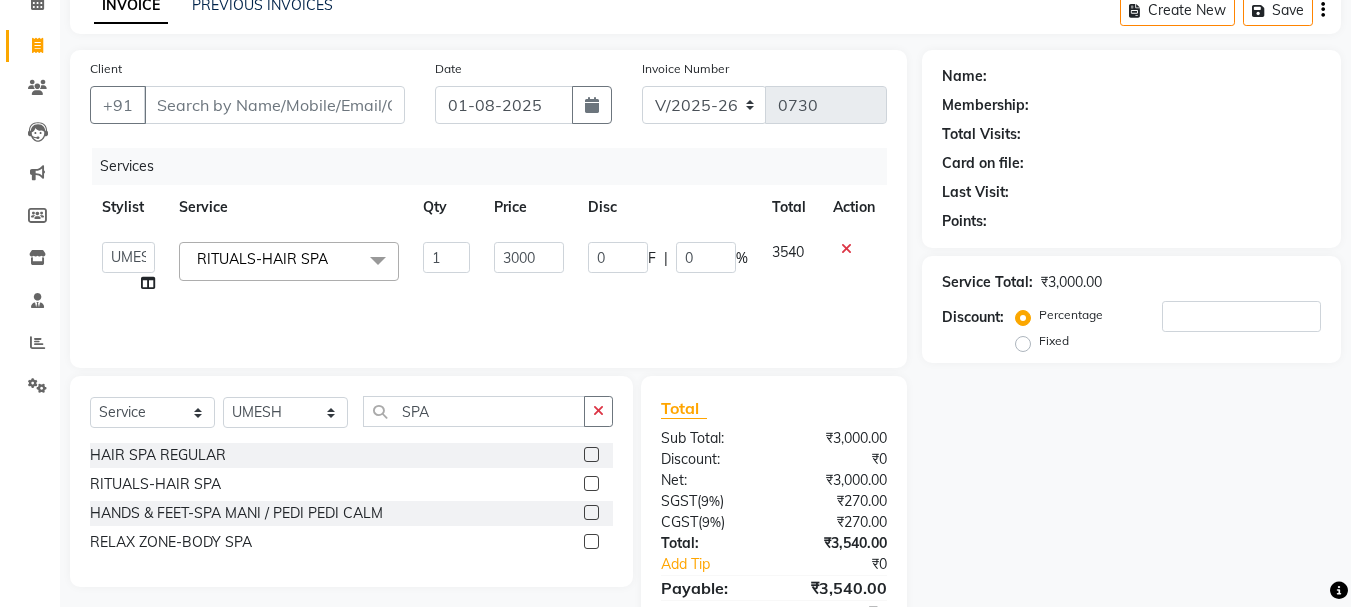 scroll, scrollTop: 193, scrollLeft: 0, axis: vertical 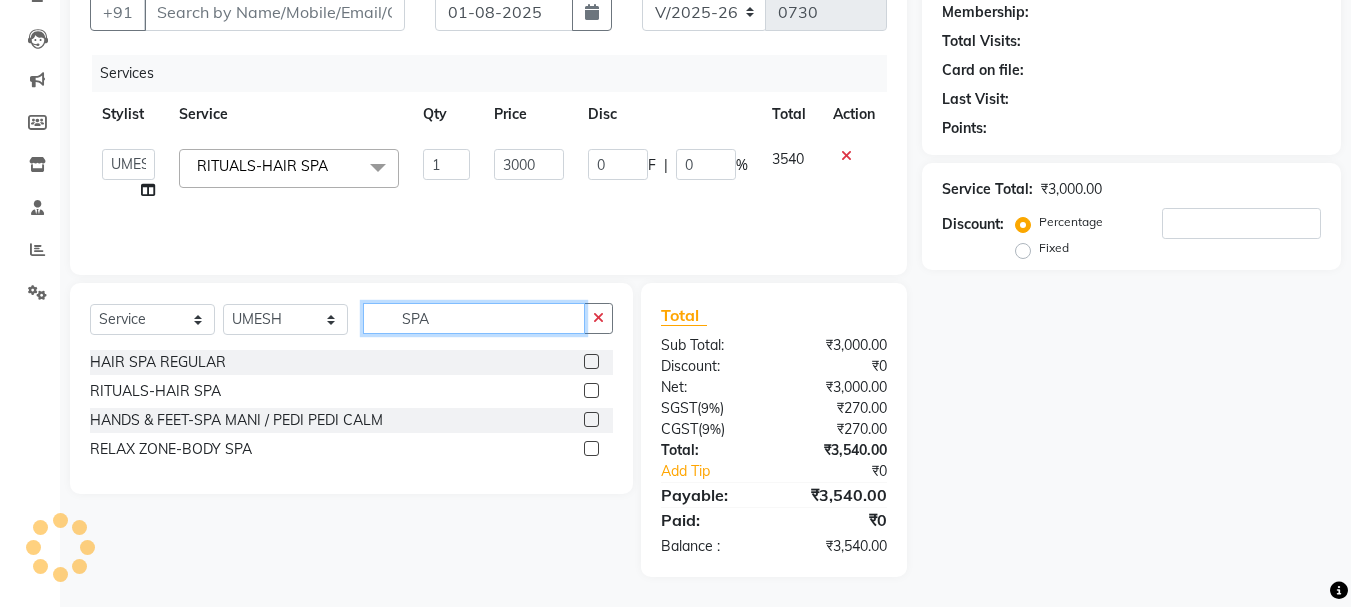 click on "SPA" 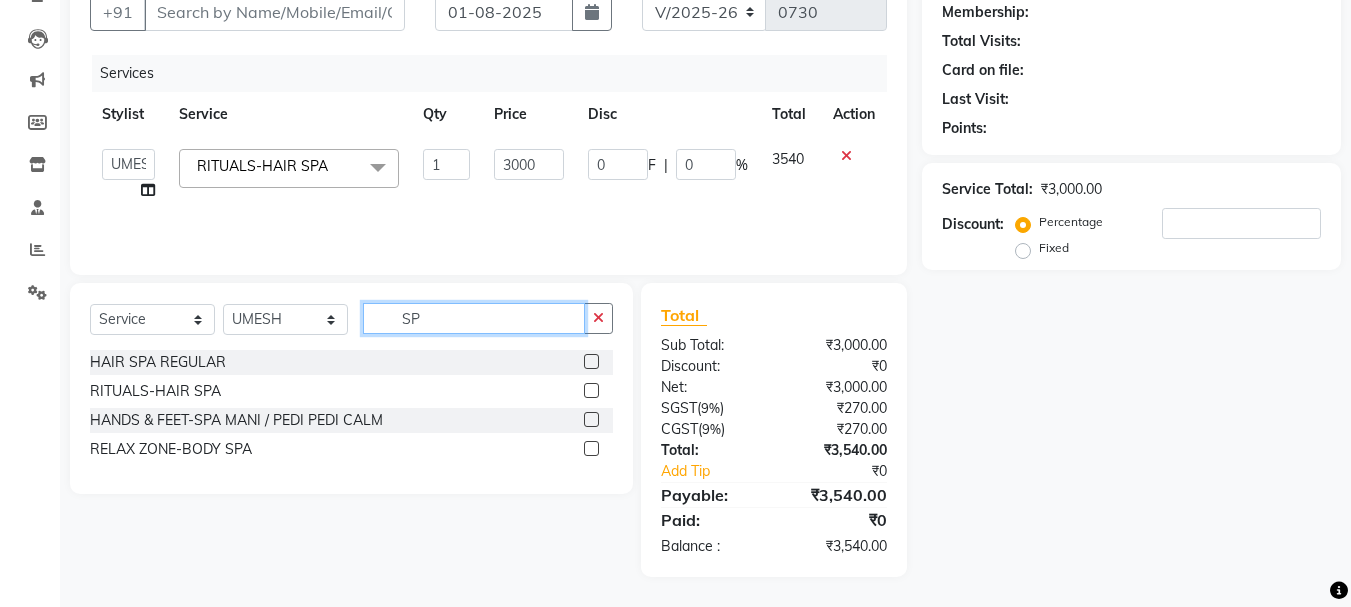 type on "S" 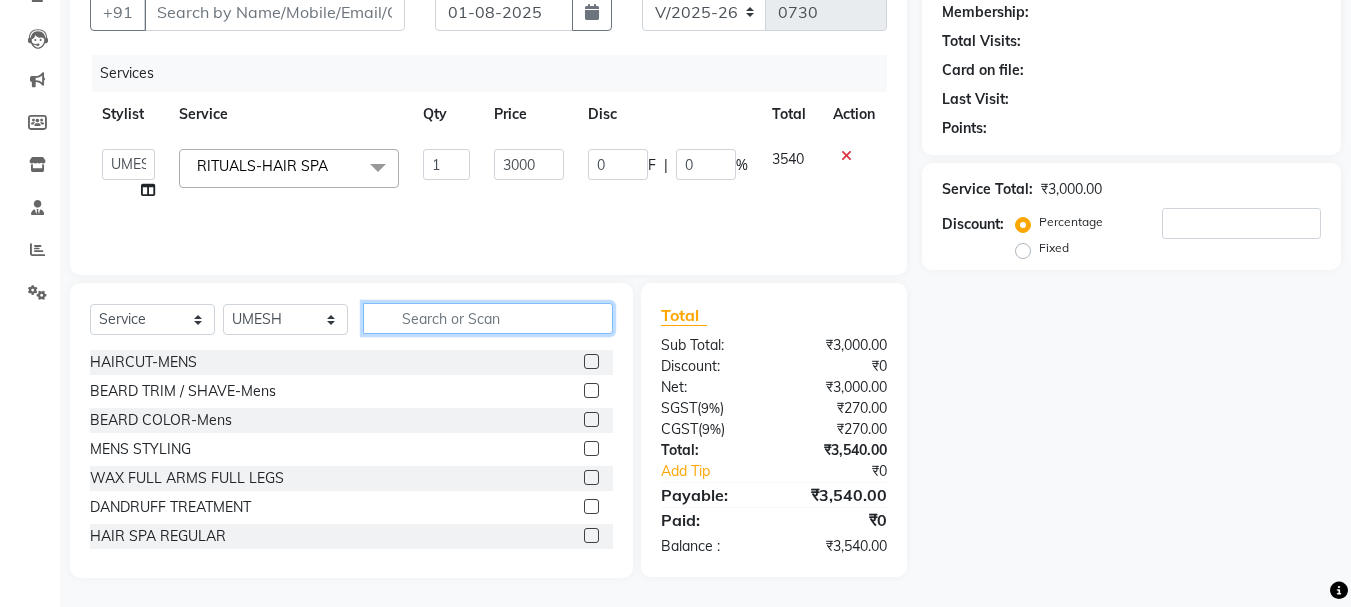 type on "H" 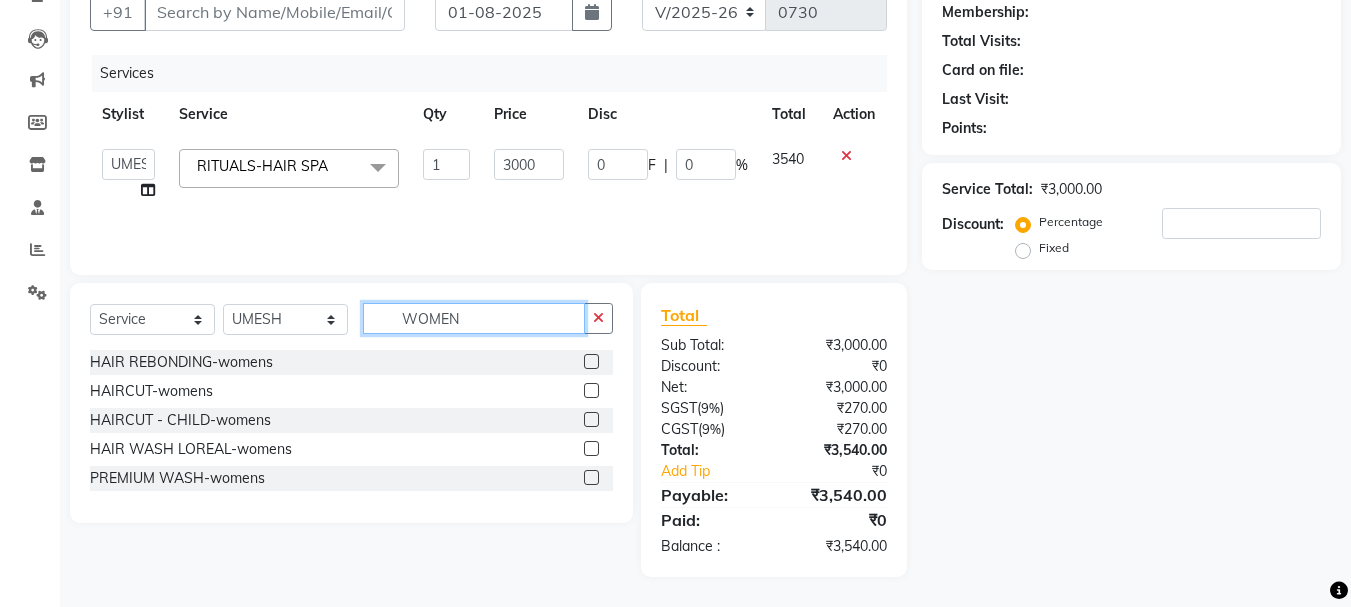 type on "WOMEN" 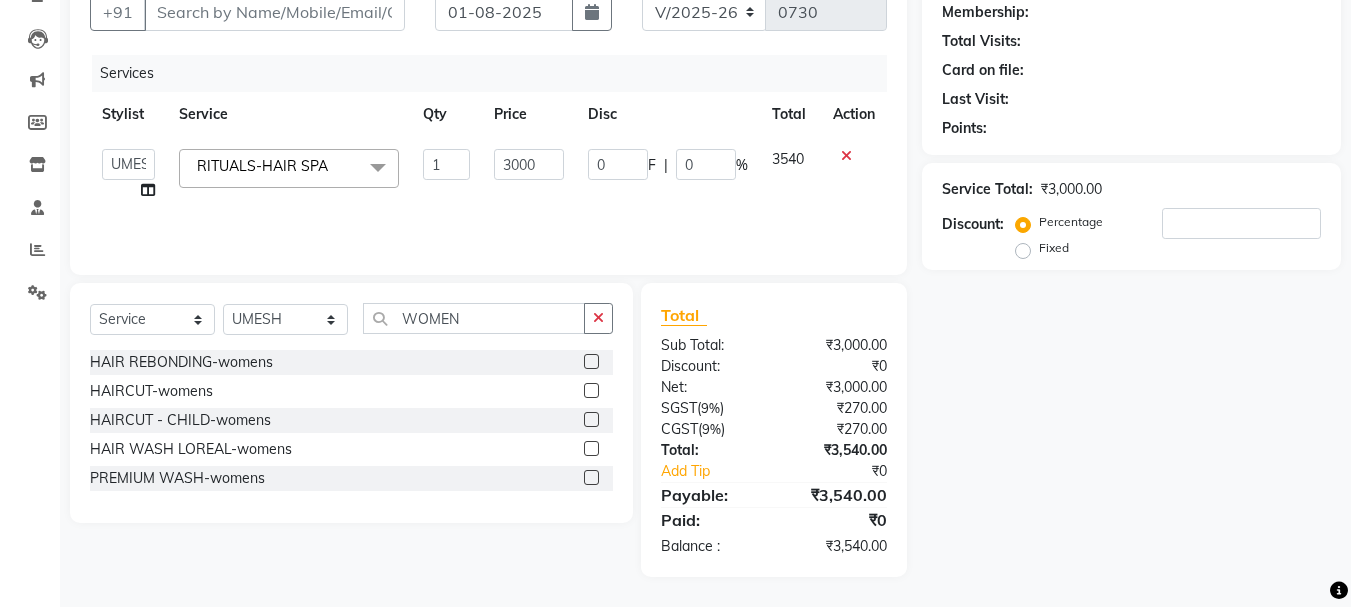 click 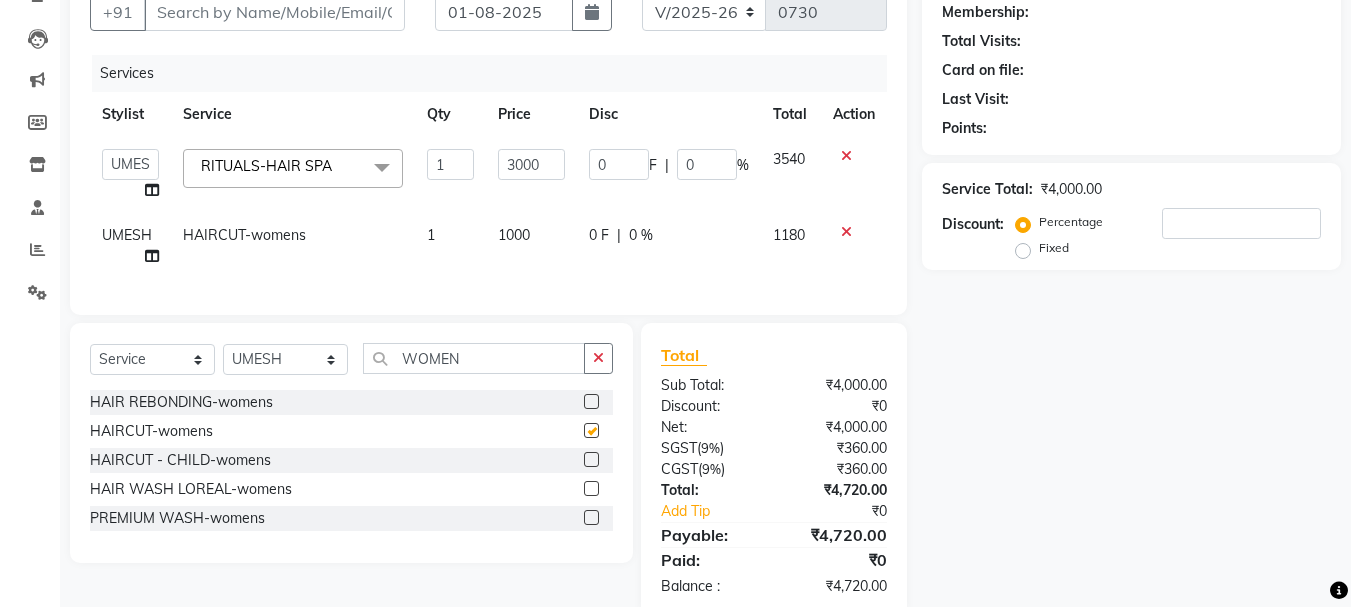 checkbox on "false" 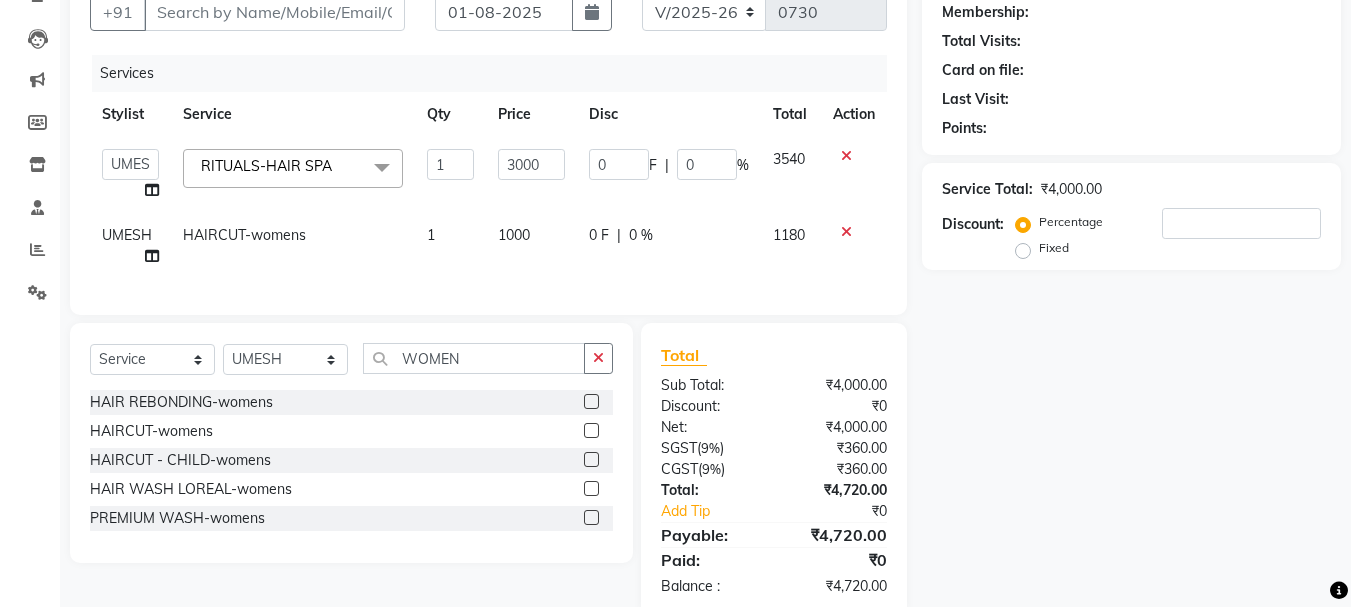 click on "1000" 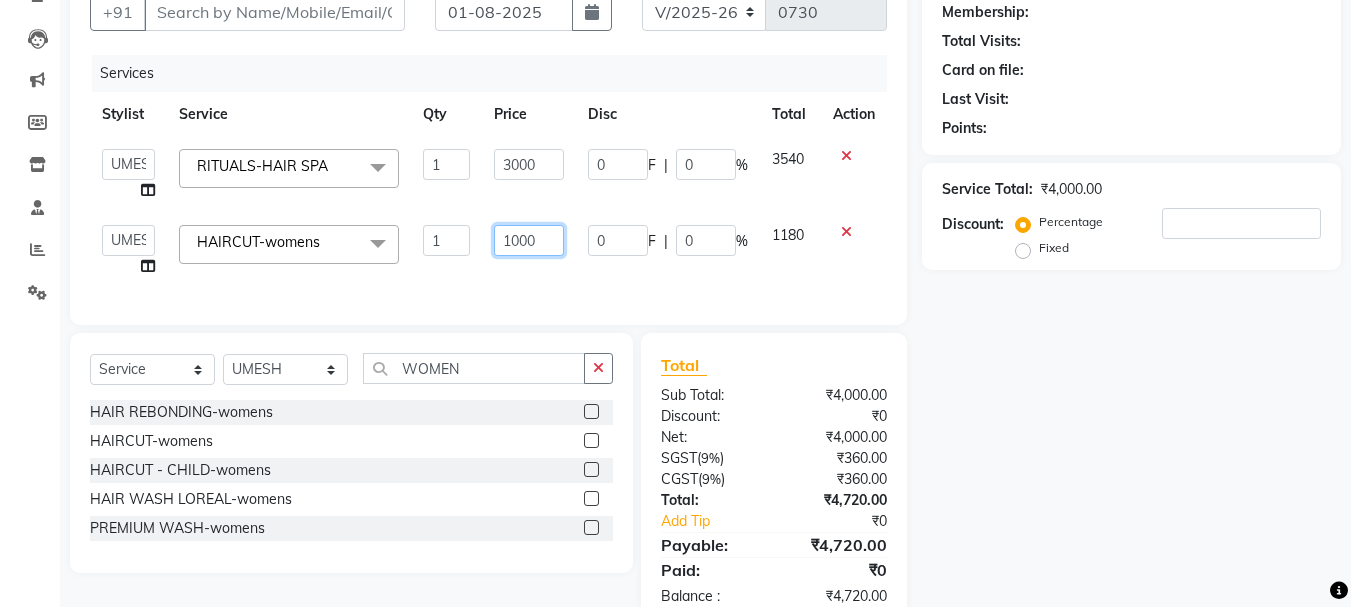 click on "1000" 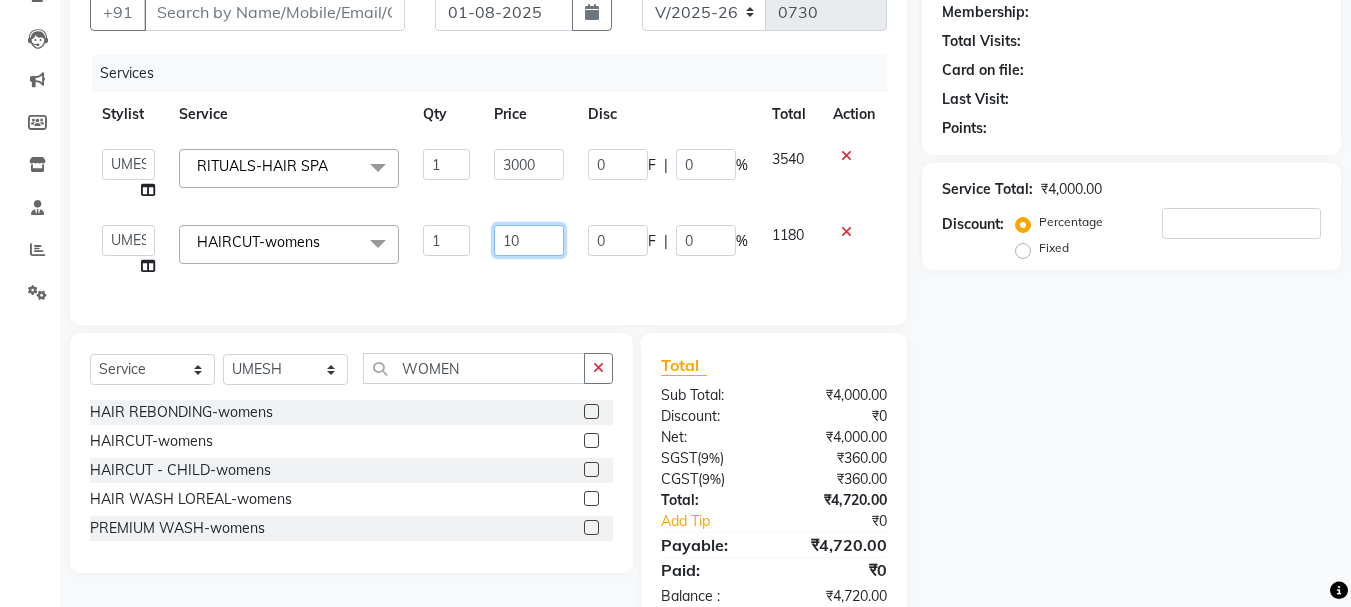 type on "1" 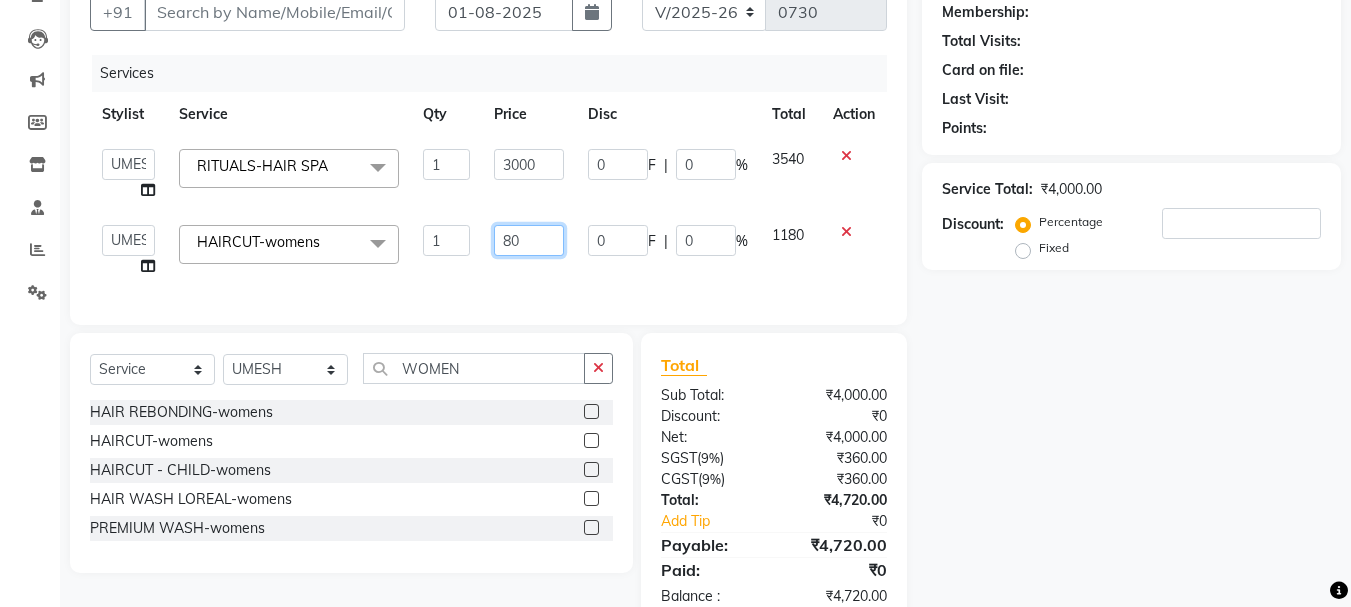 type on "800" 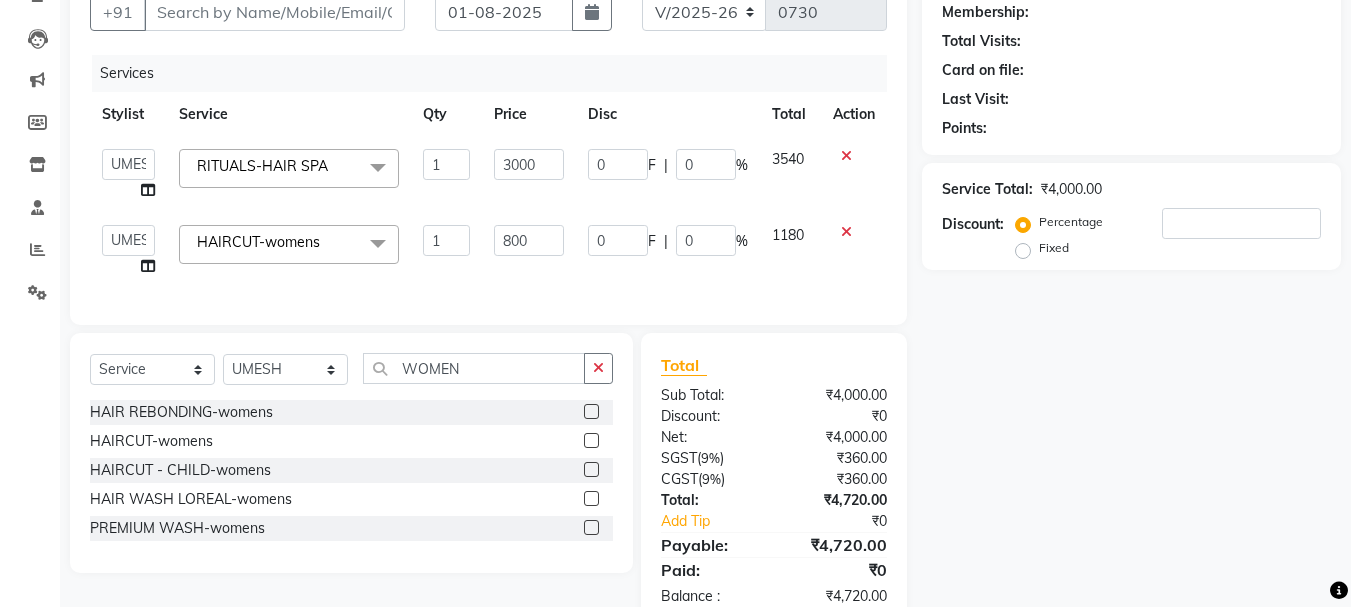 click on "Name: Membership: Total Visits: Card on file: Last Visit:  Points:  Service Total:  ₹4,000.00  Discount:  Percentage   Fixed" 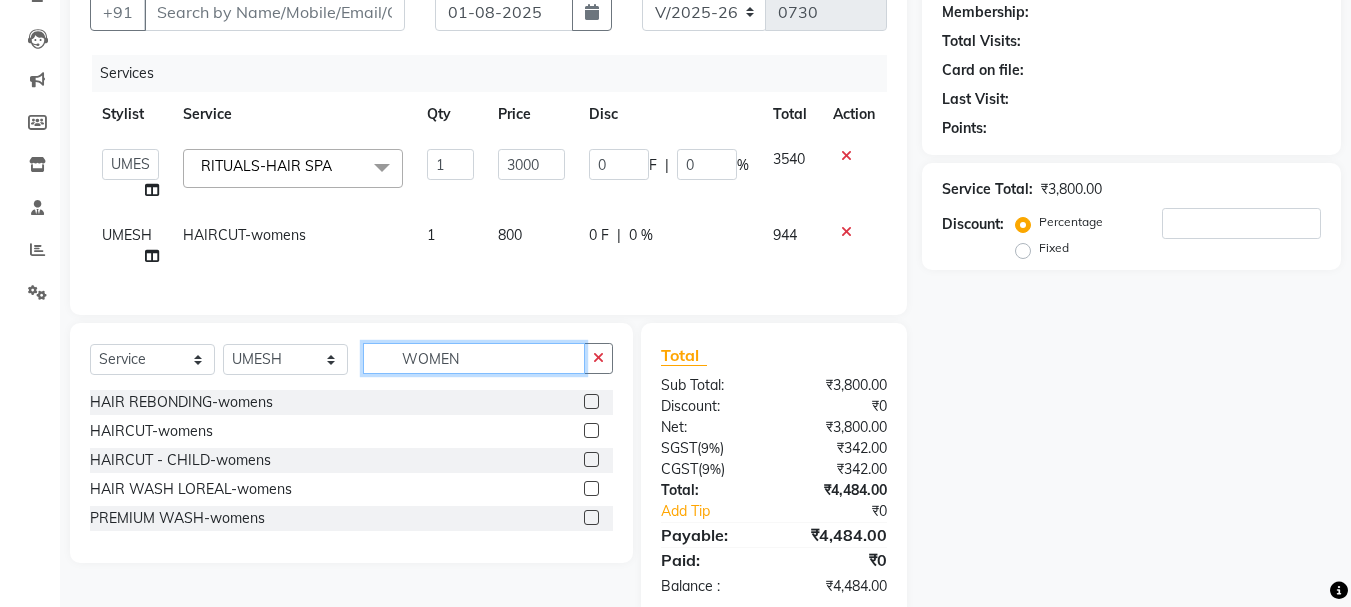 click on "WOMEN" 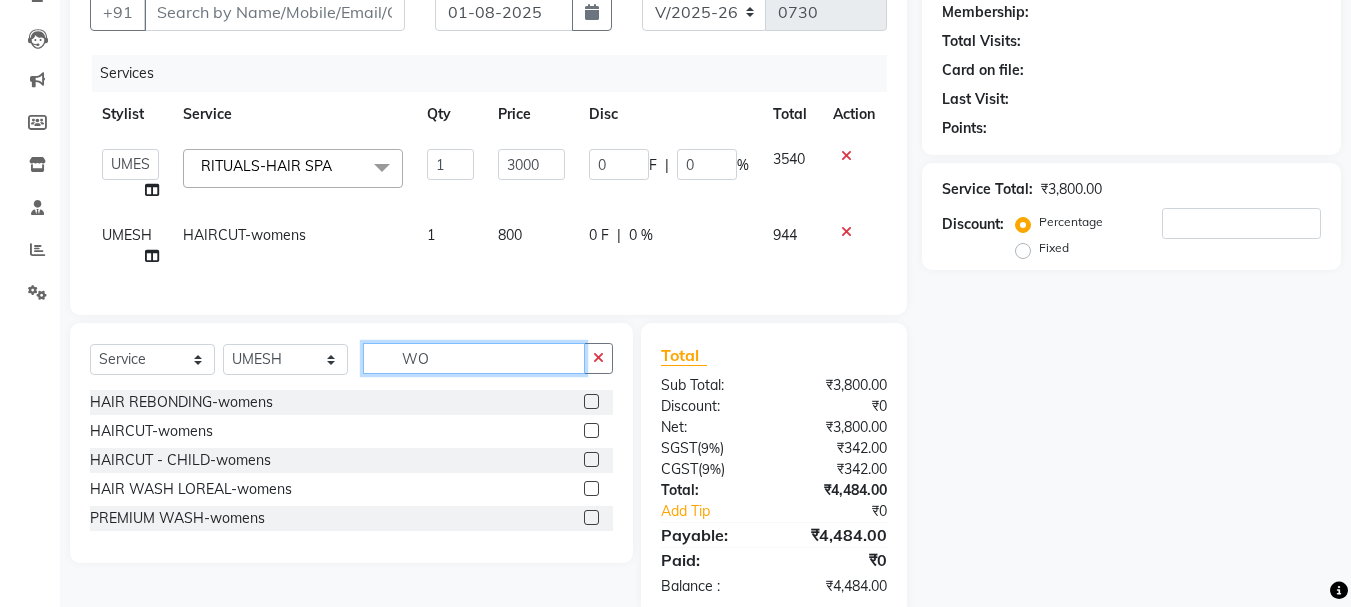 type on "W" 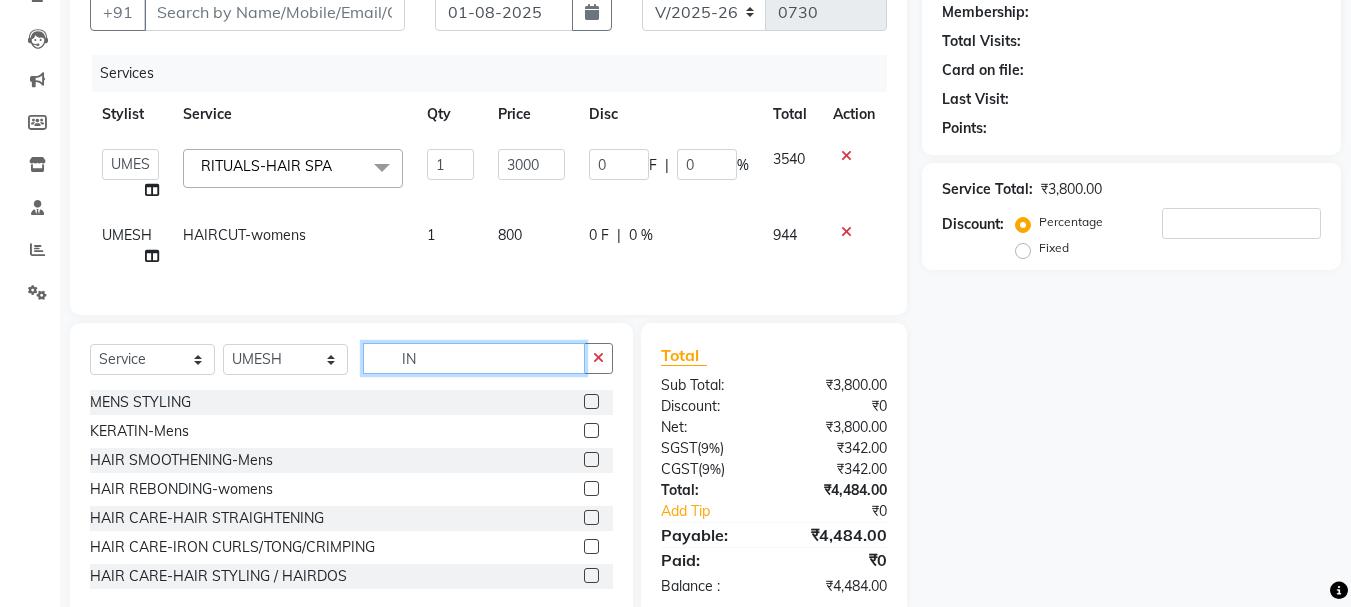 type on "I" 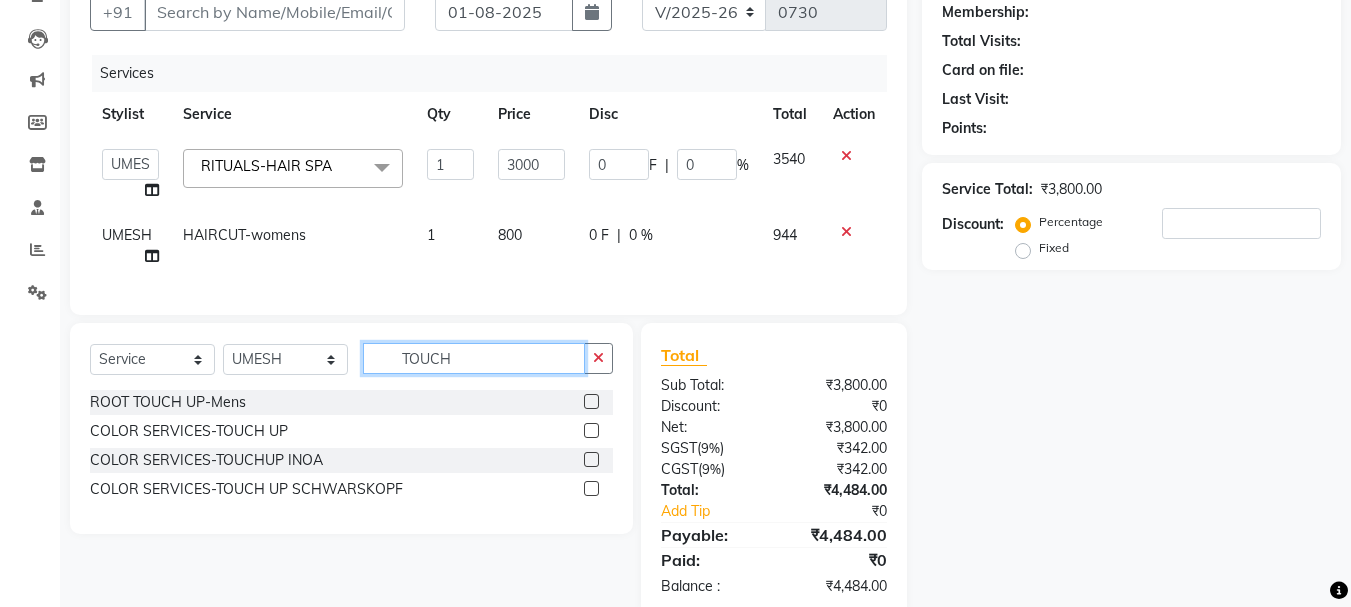 type on "TOUCH" 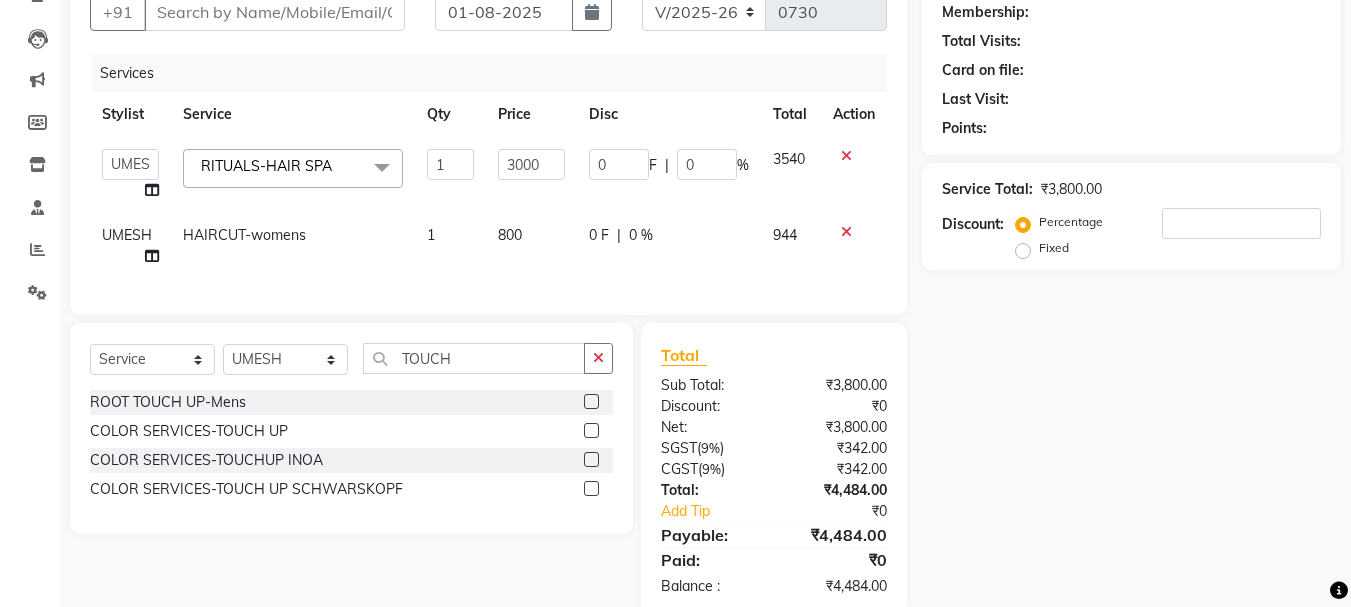 click 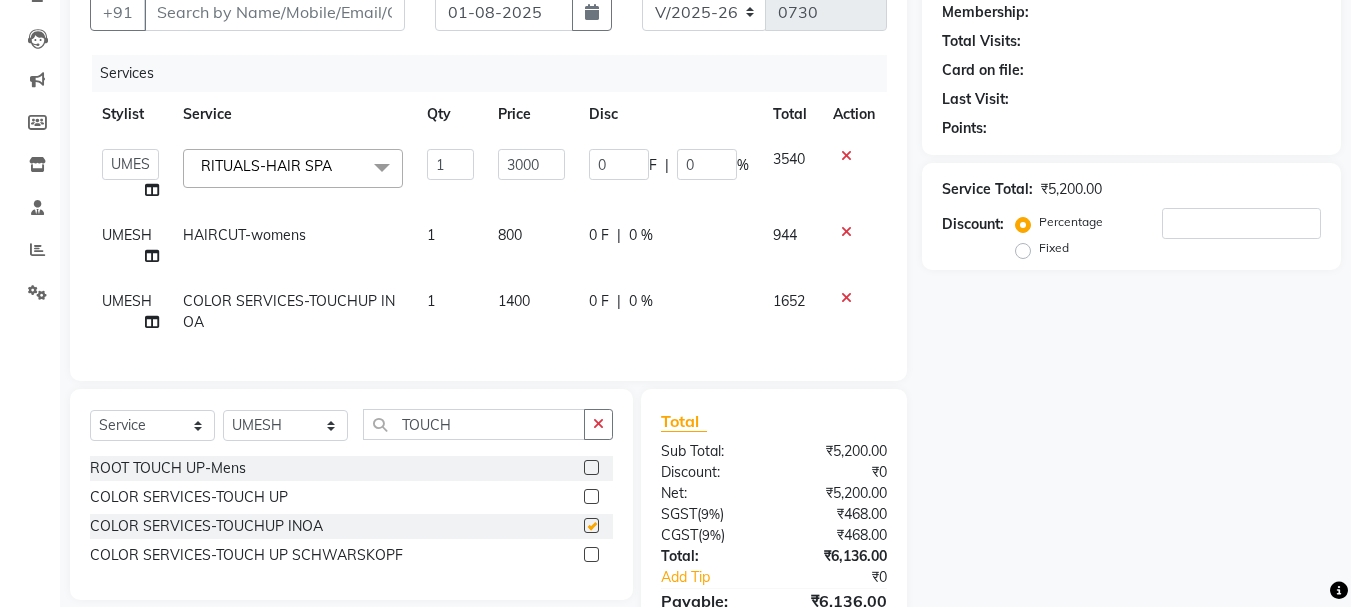 checkbox on "false" 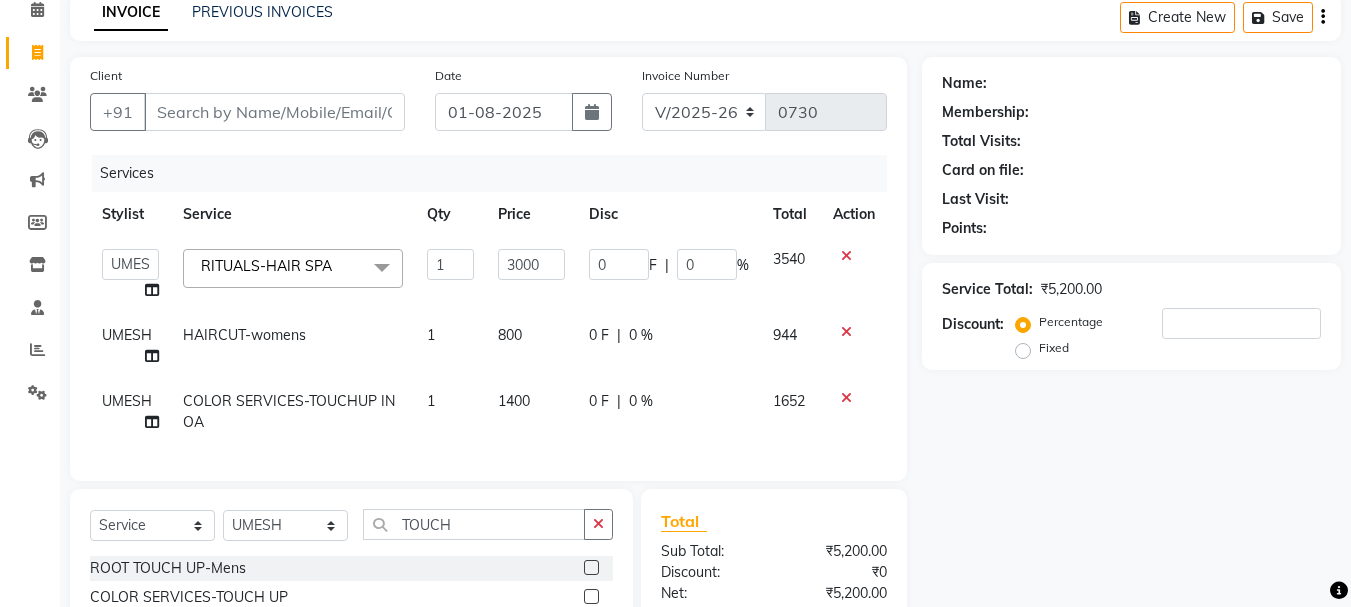 scroll, scrollTop: 314, scrollLeft: 0, axis: vertical 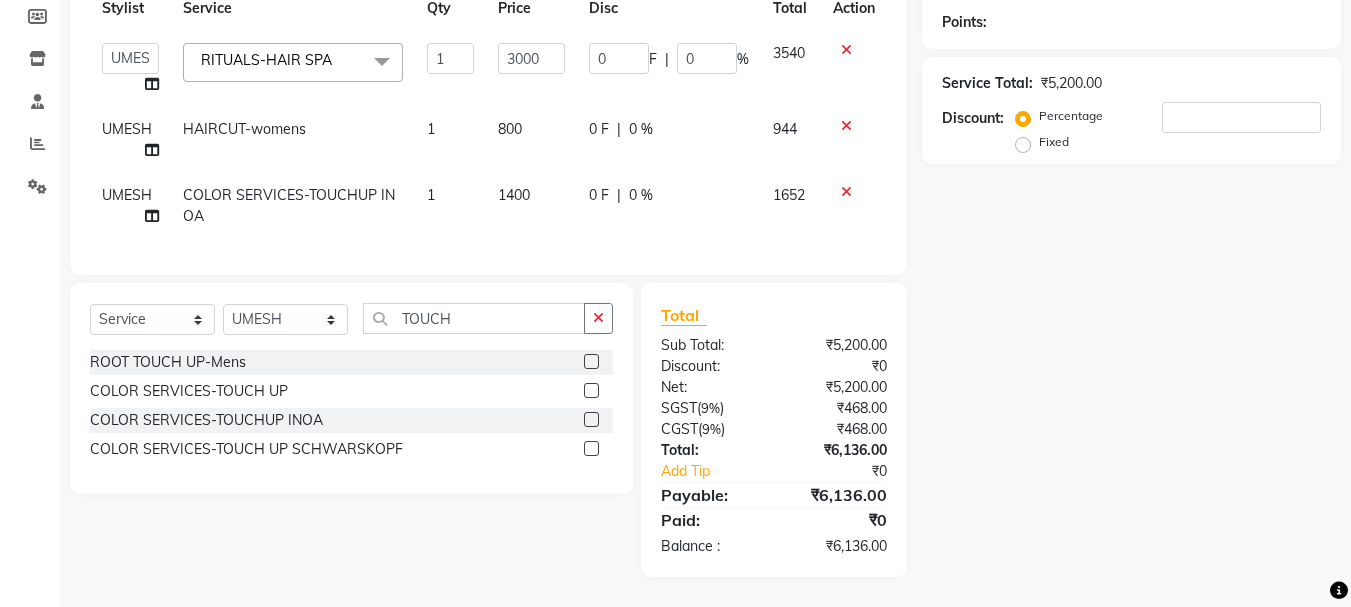 drag, startPoint x: 596, startPoint y: 322, endPoint x: 523, endPoint y: 322, distance: 73 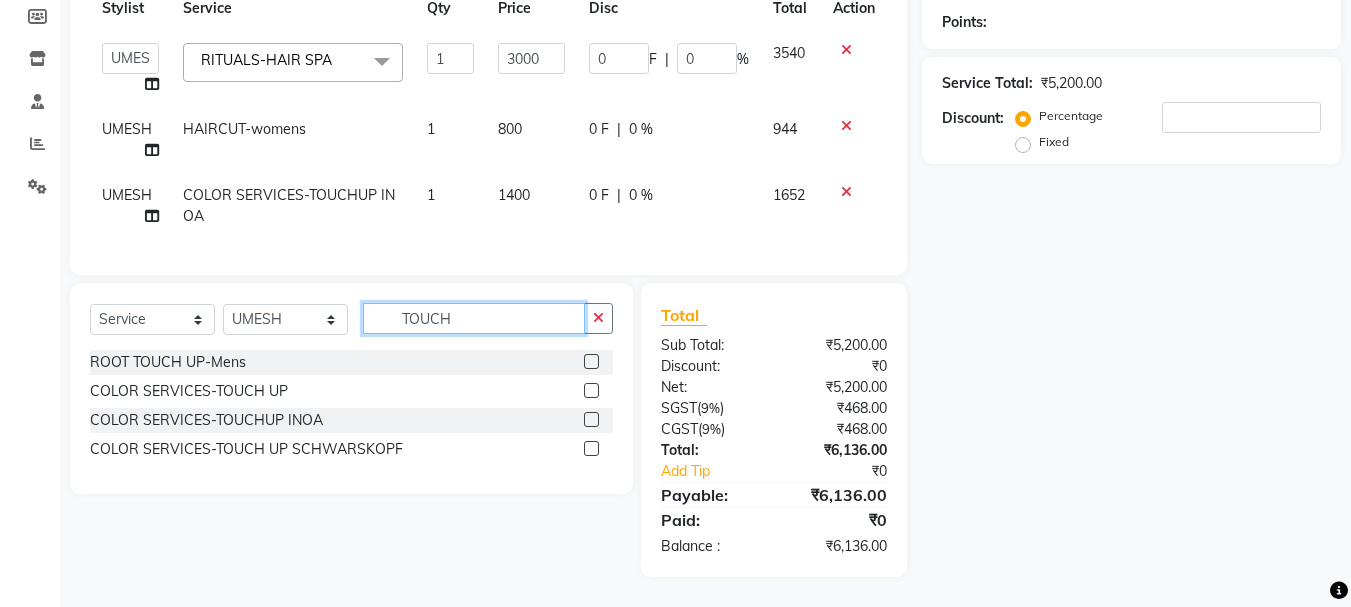 type 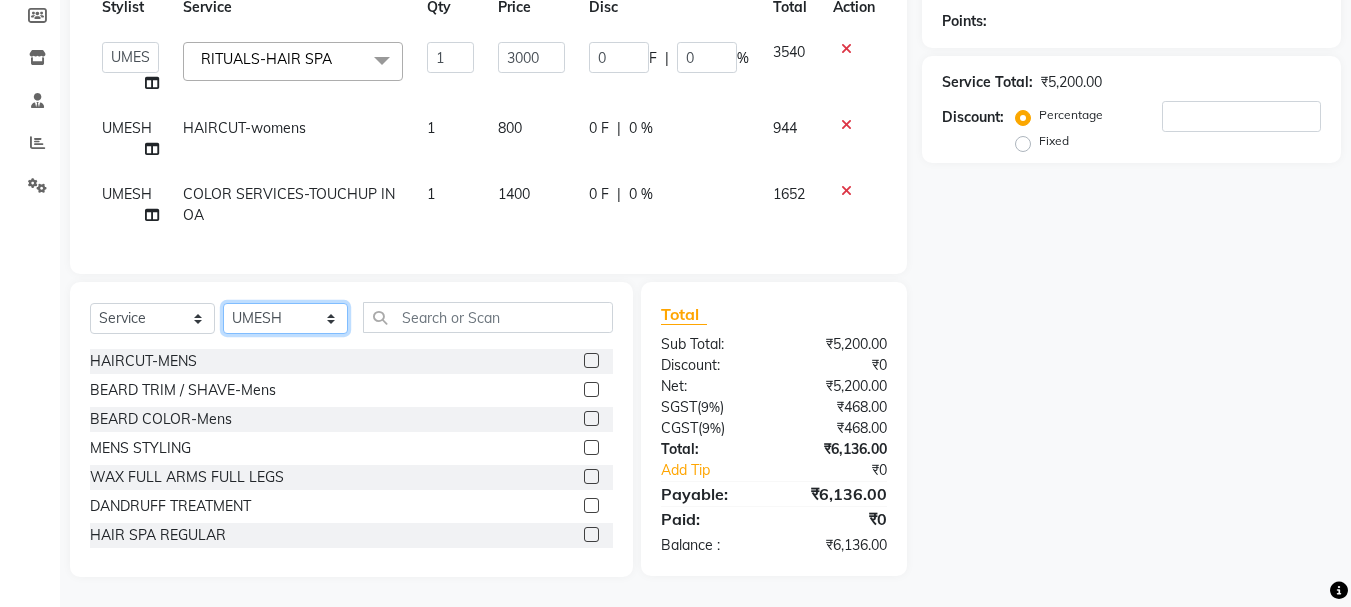 click on "Select Stylist ADITI BILAL DANISH Manager Manager  RINKI VALECHA SAVITRI SHADAB SHARUKH SHIVAM SUNNY UMESH" 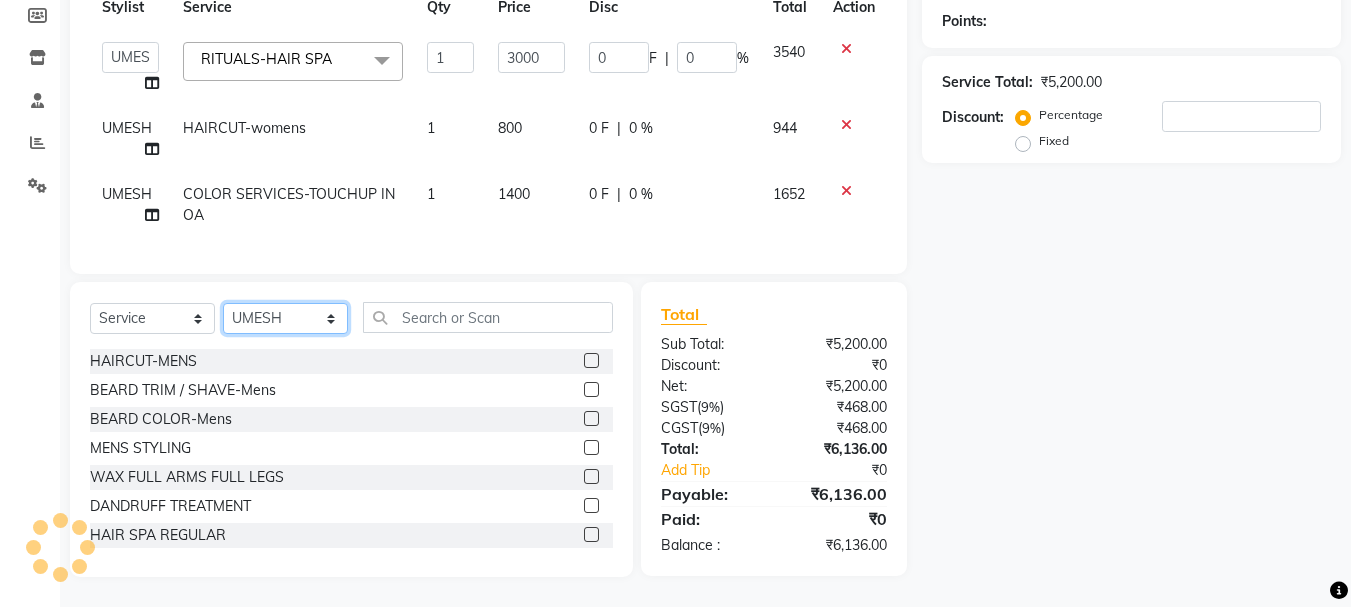 select on "80580" 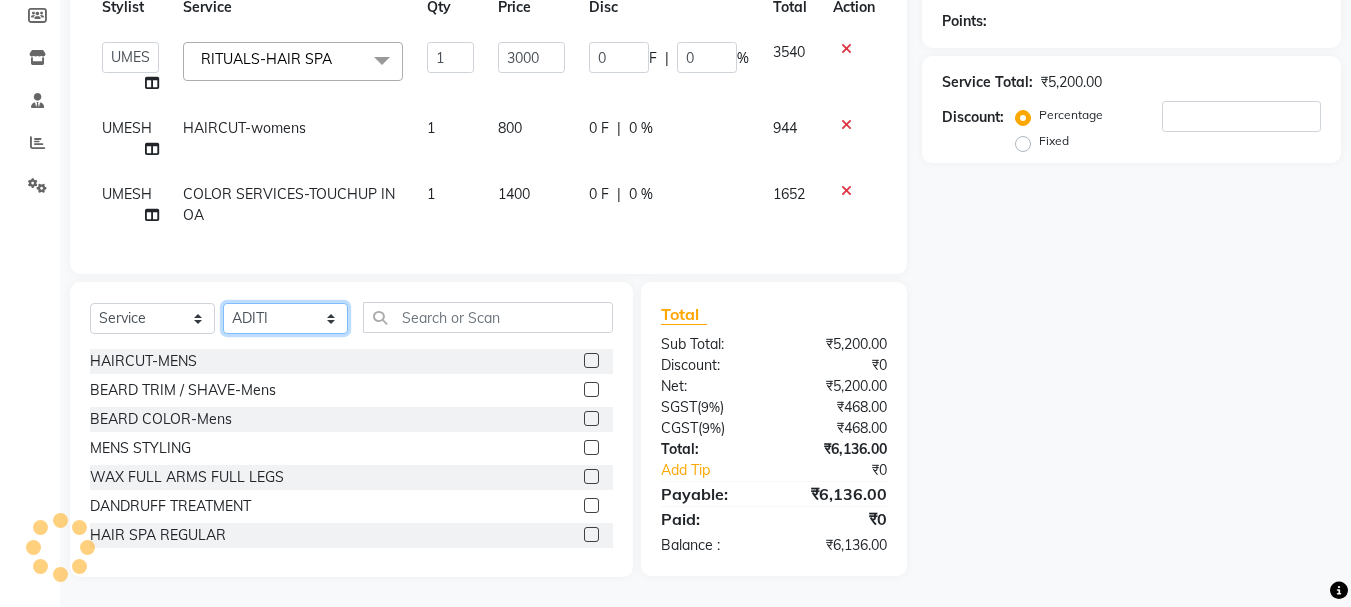 click on "Select Stylist ADITI BILAL DANISH Manager Manager  RINKI VALECHA SAVITRI SHADAB SHARUKH SHIVAM SUNNY UMESH" 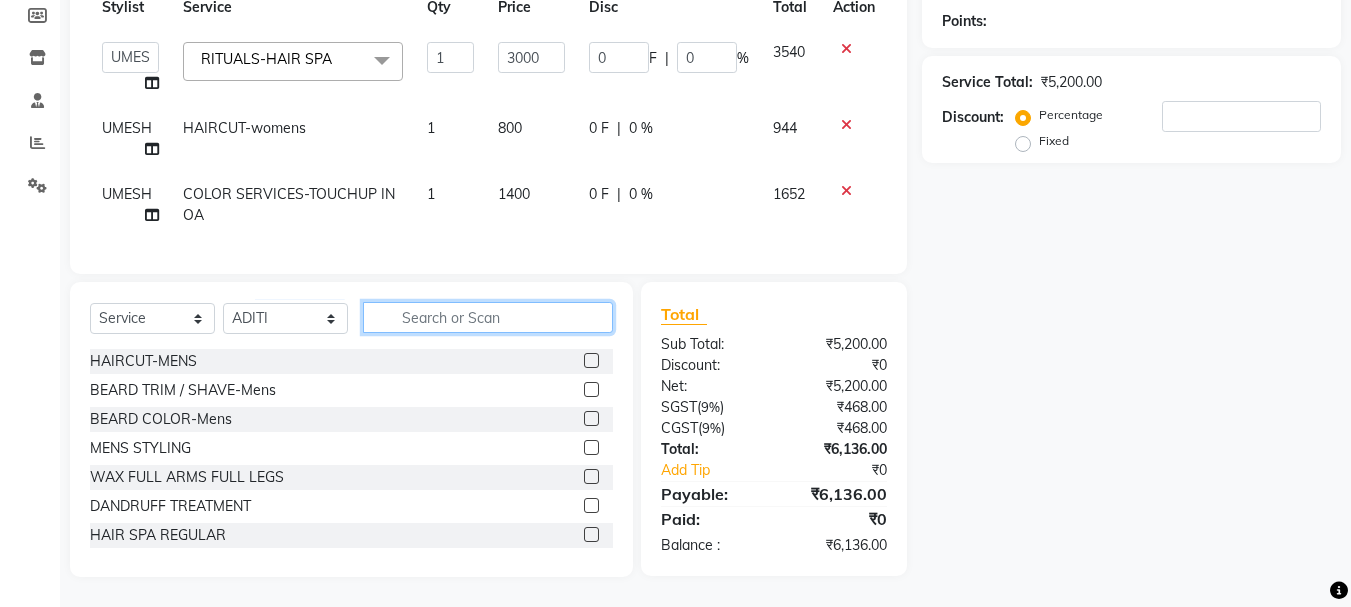 click 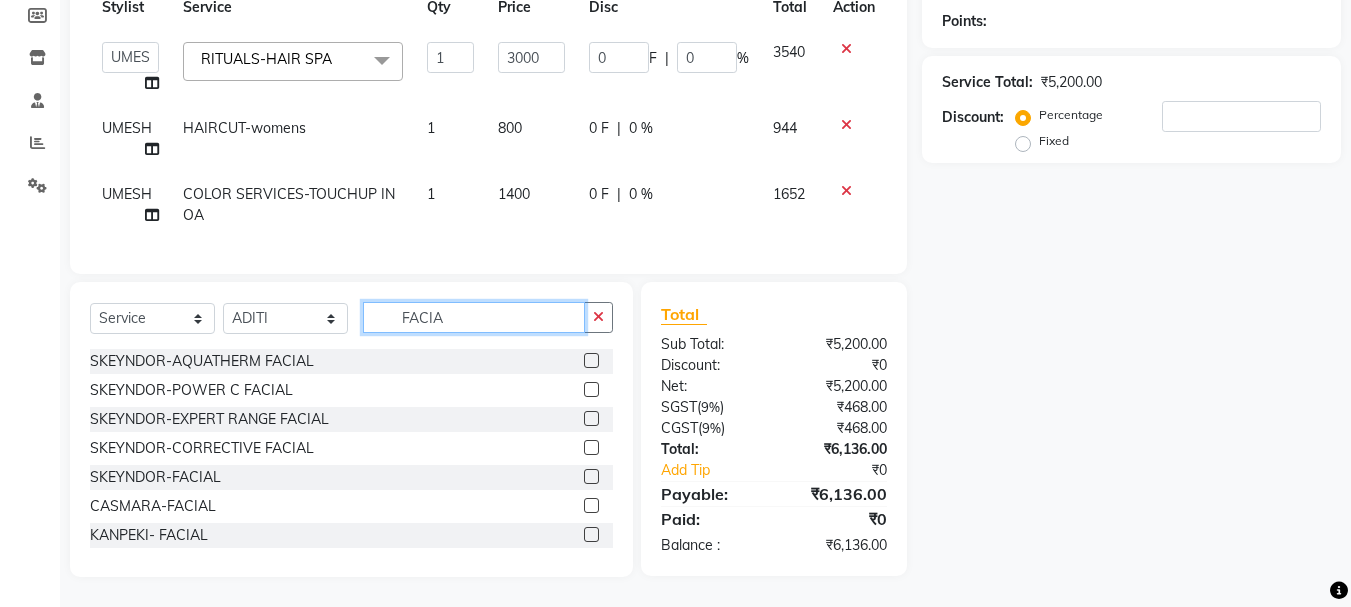 type on "FACIA" 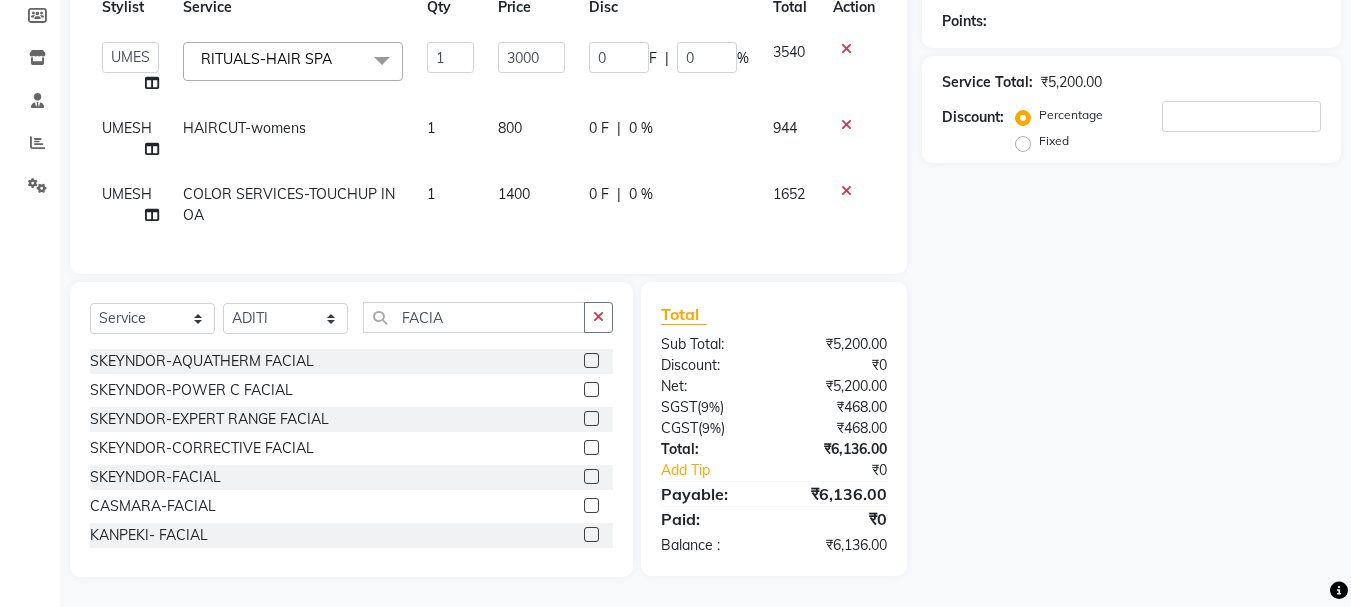 click 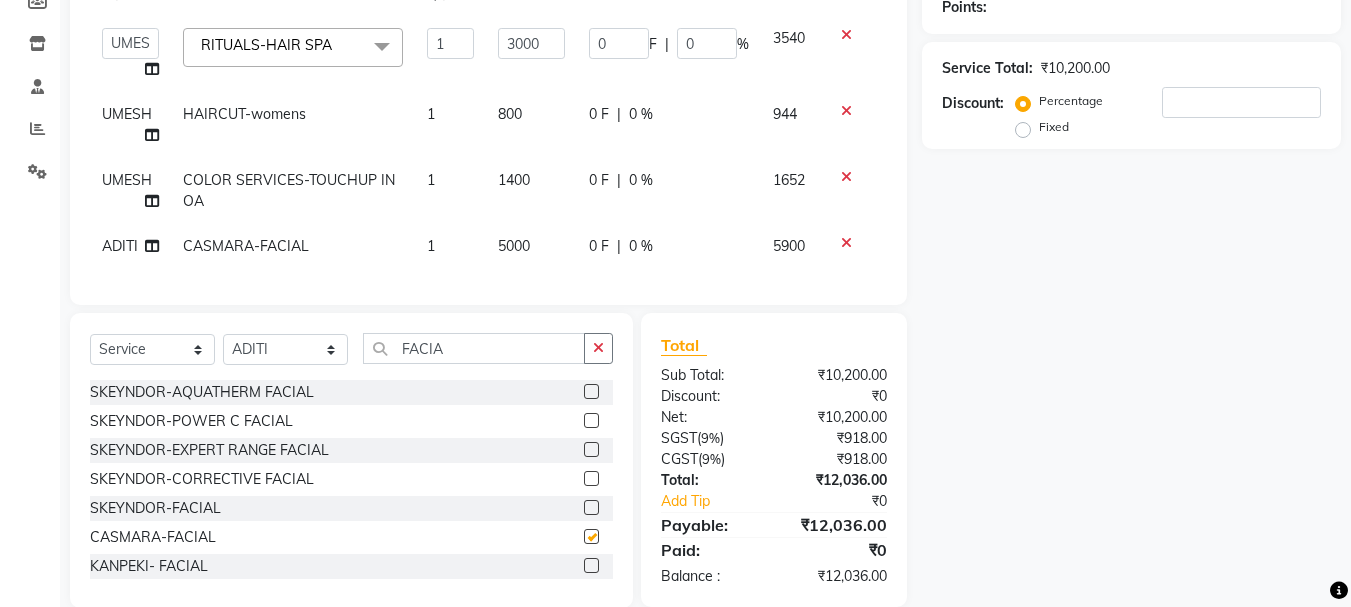 checkbox on "false" 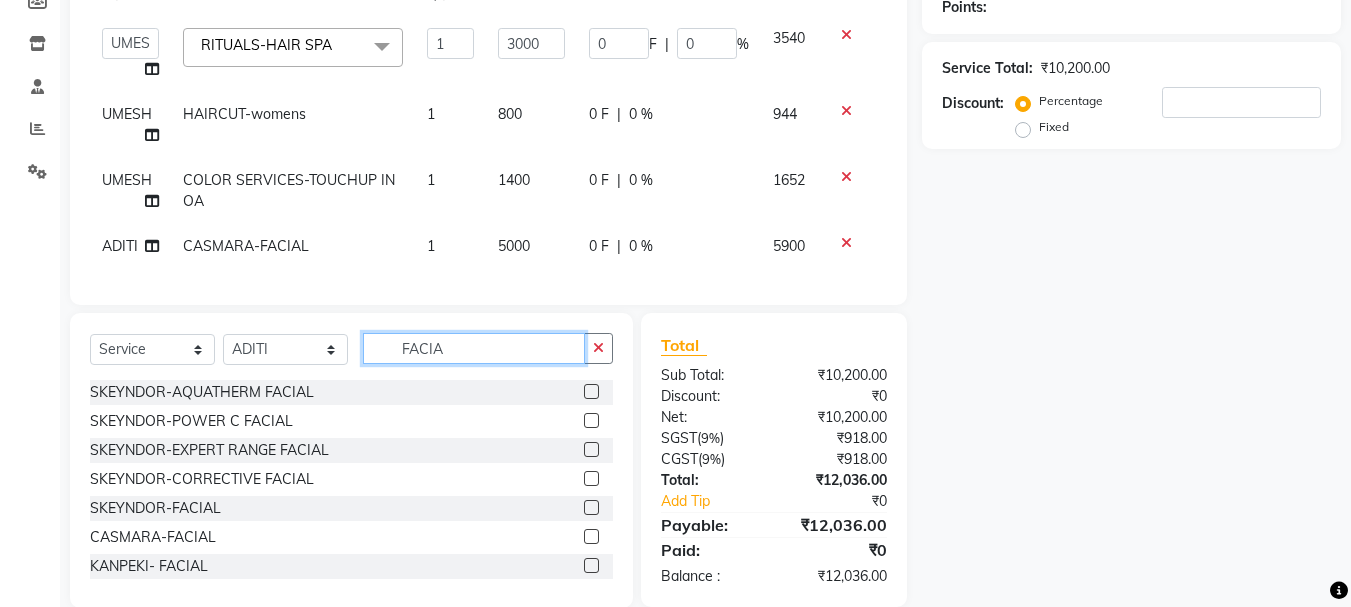 click on "FACIA" 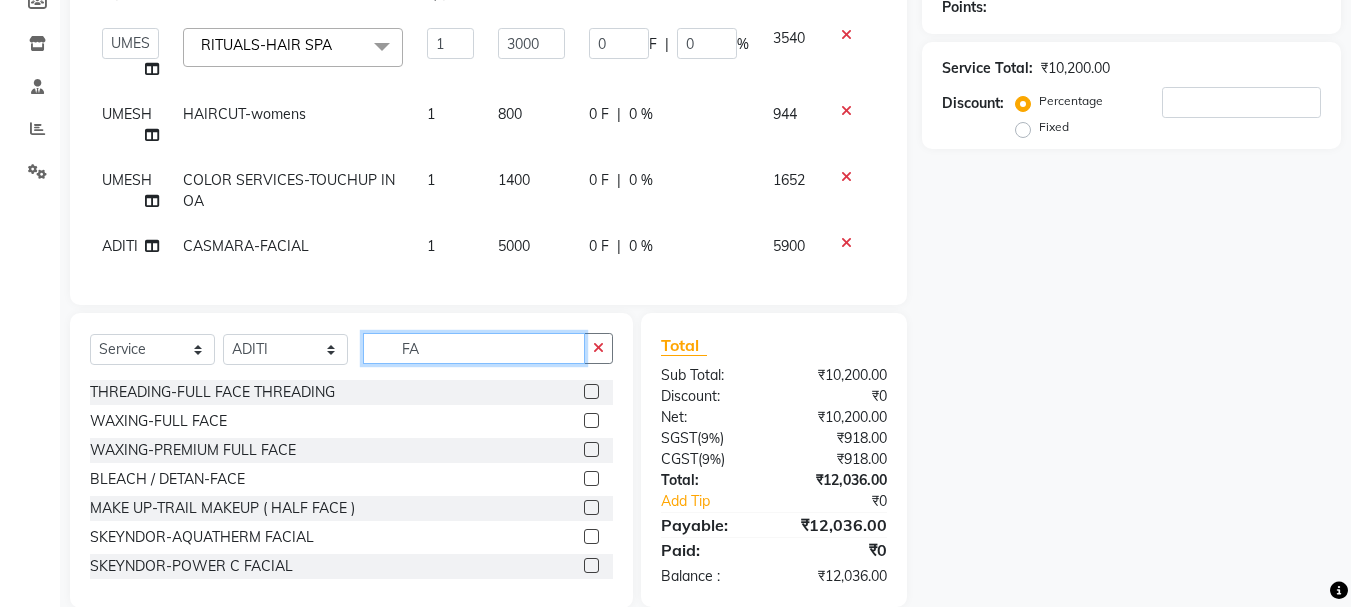 type on "F" 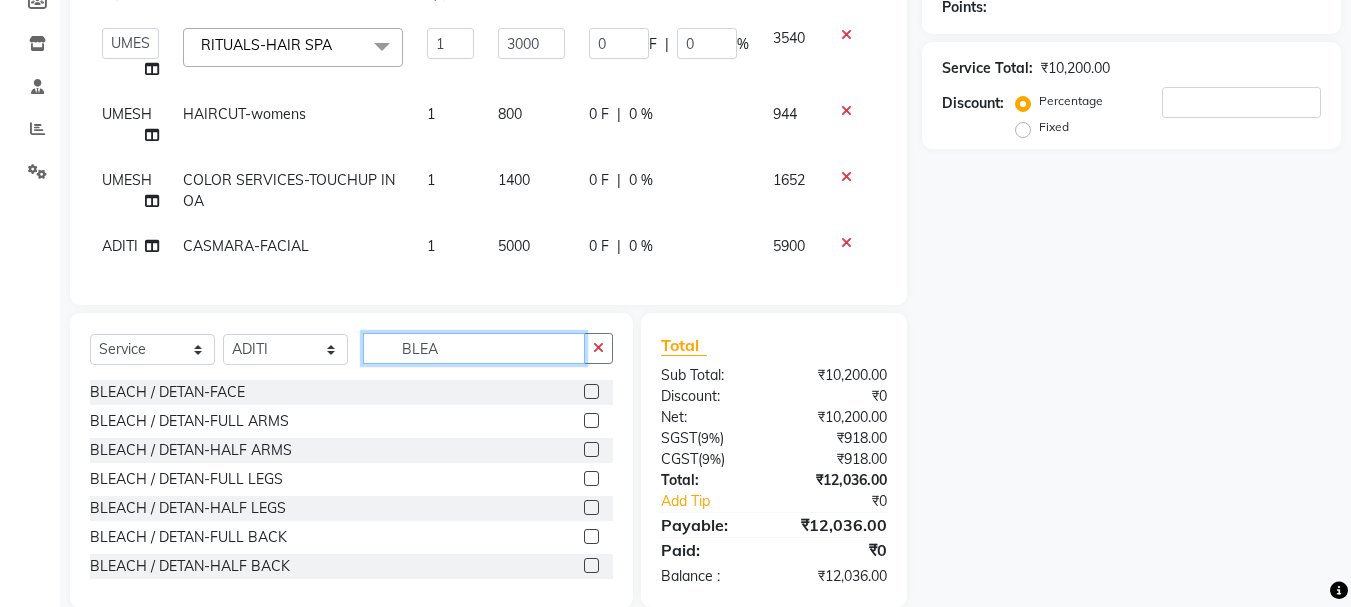 type on "BLEA" 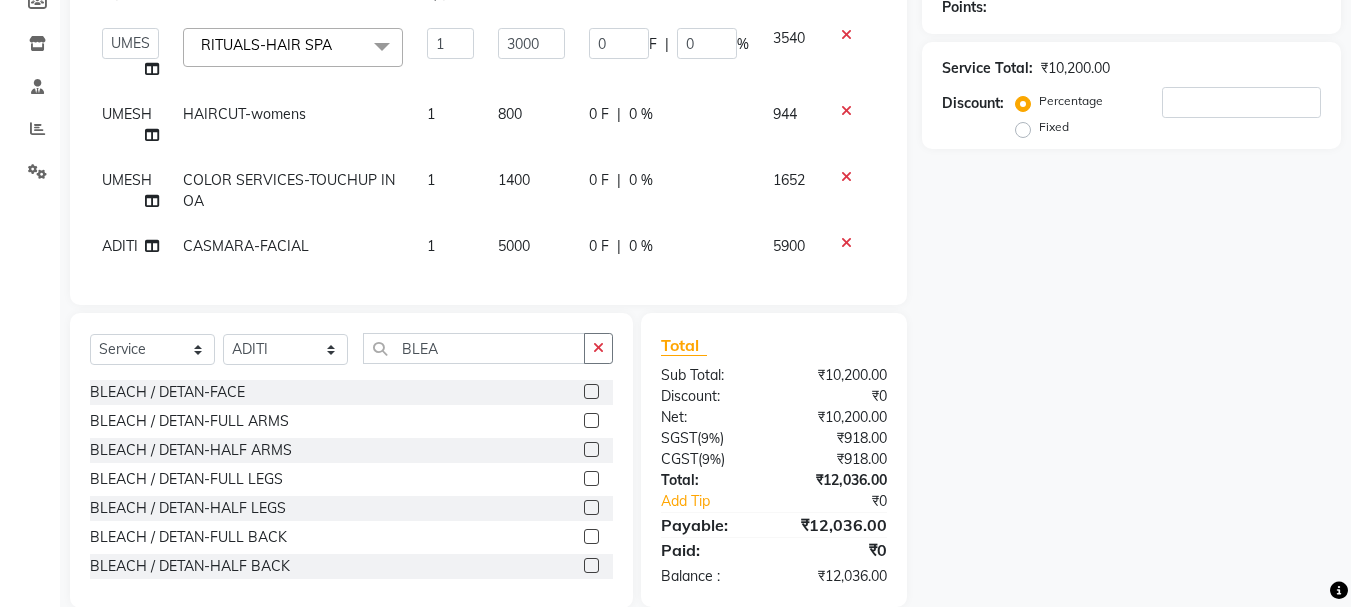 click 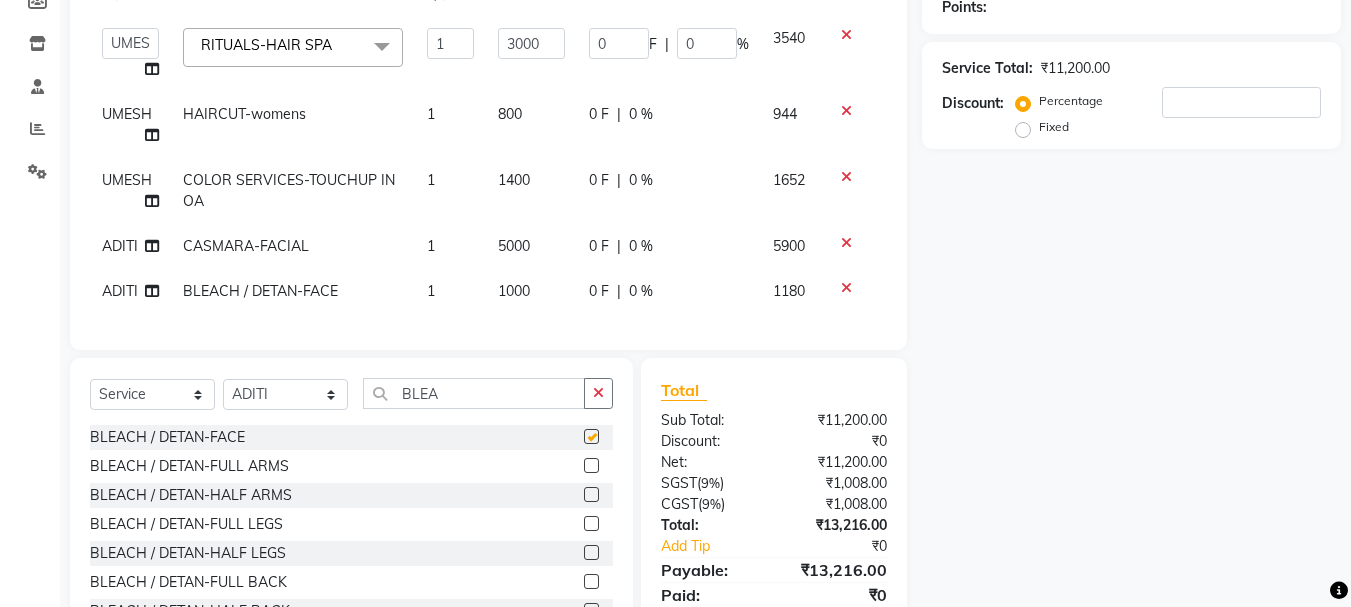 checkbox on "false" 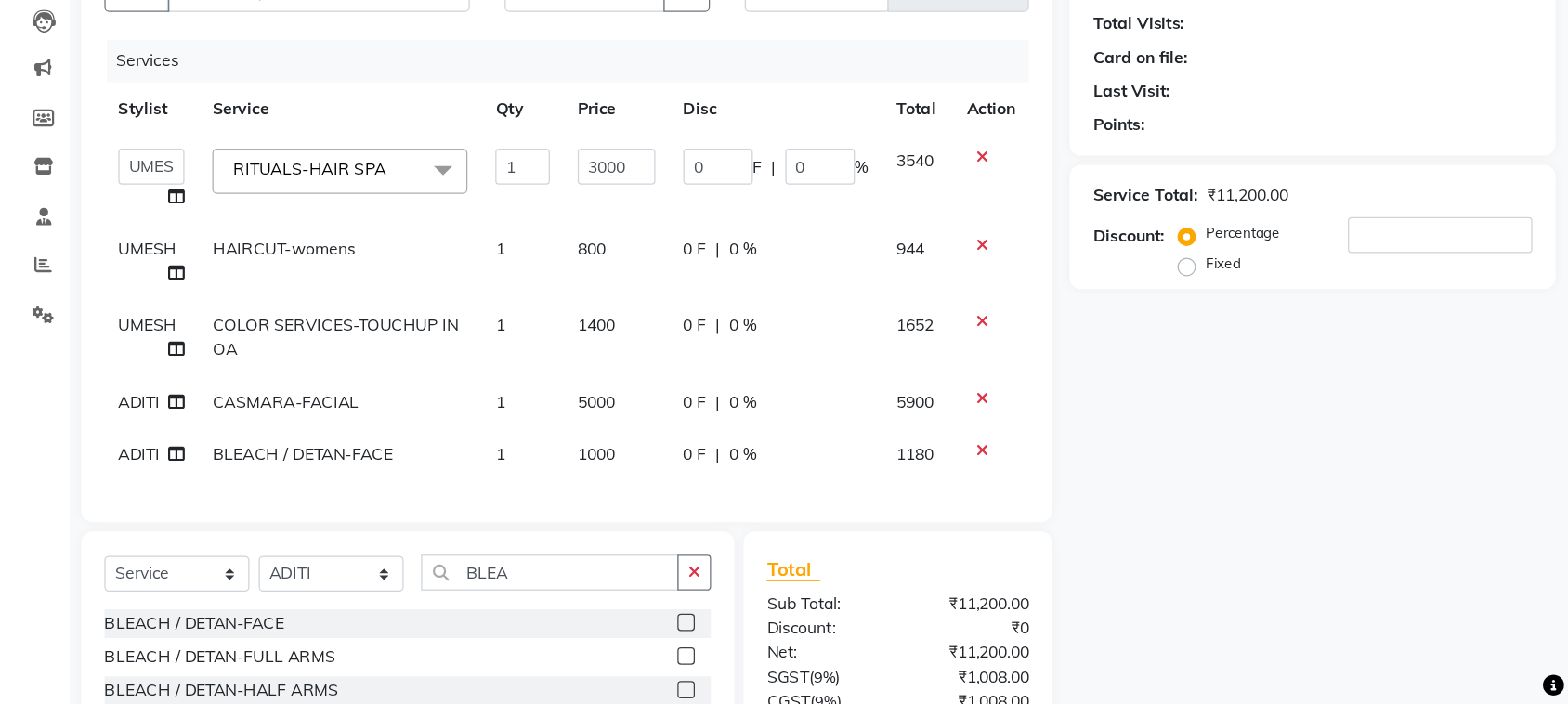 scroll, scrollTop: 0, scrollLeft: 0, axis: both 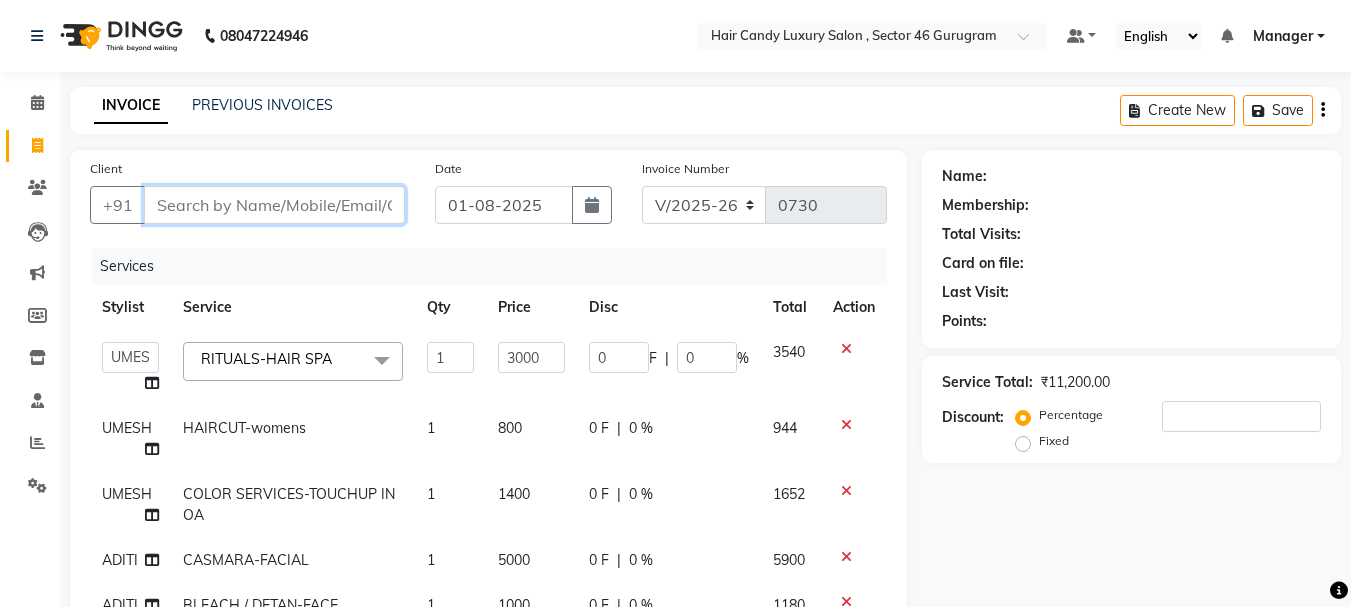 click on "Client" at bounding box center (274, 205) 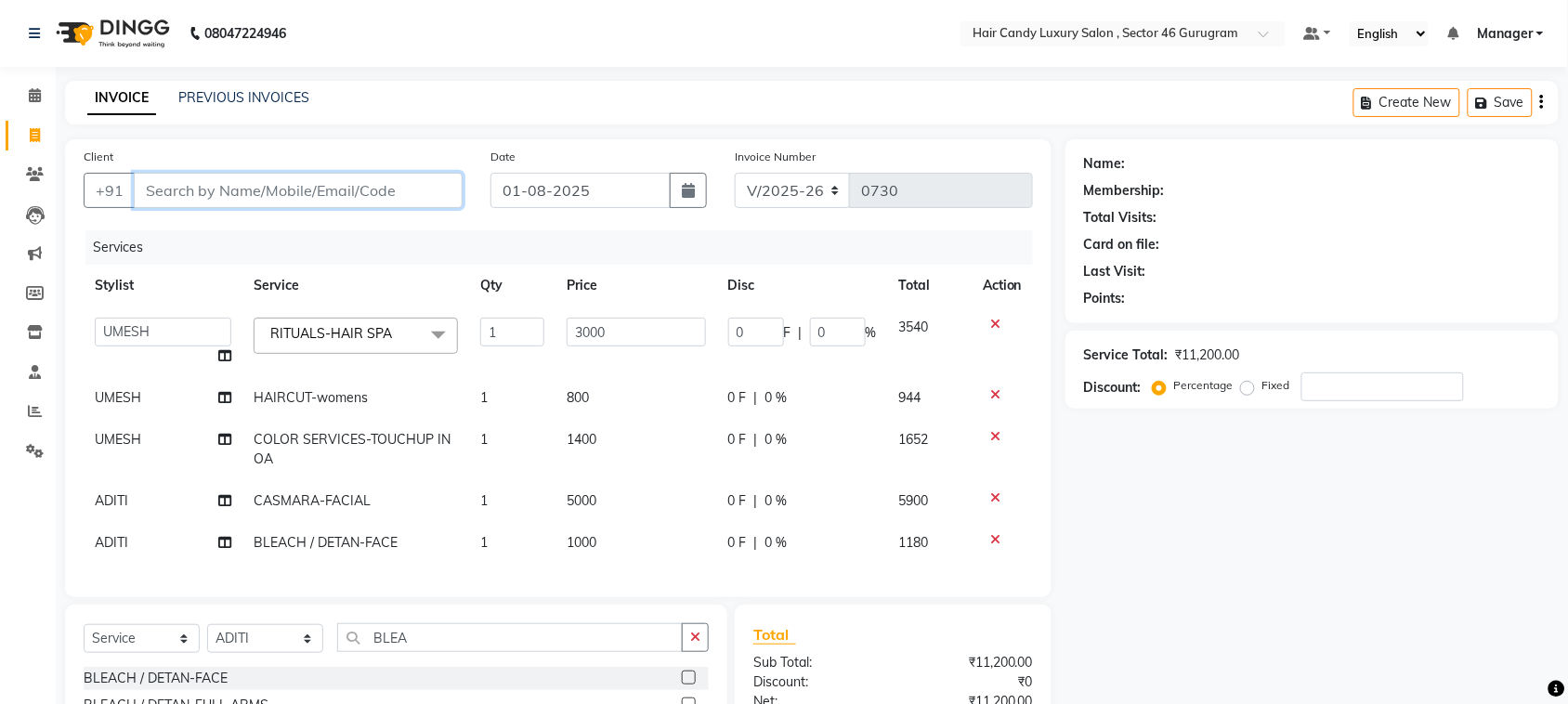paste on "9910985006" 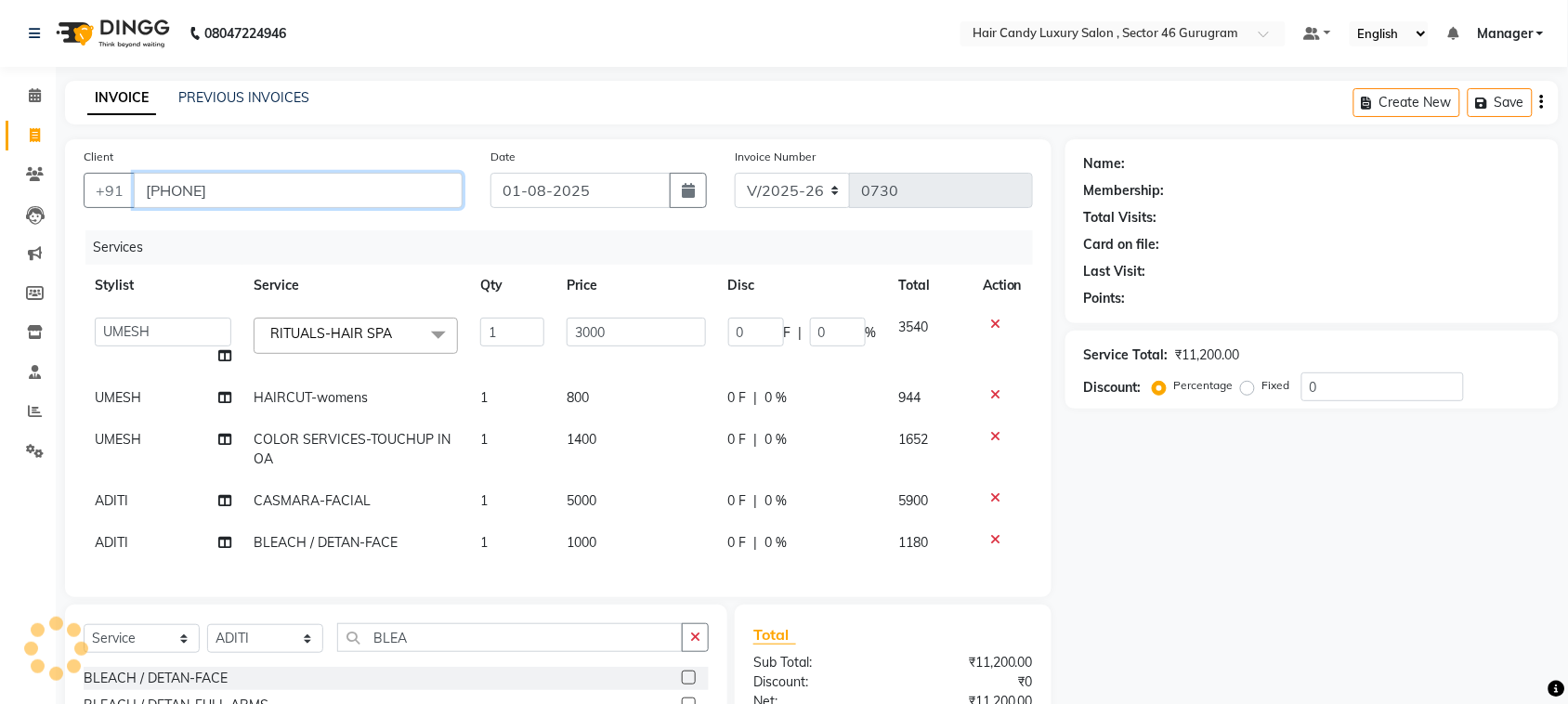 type on "9910985006" 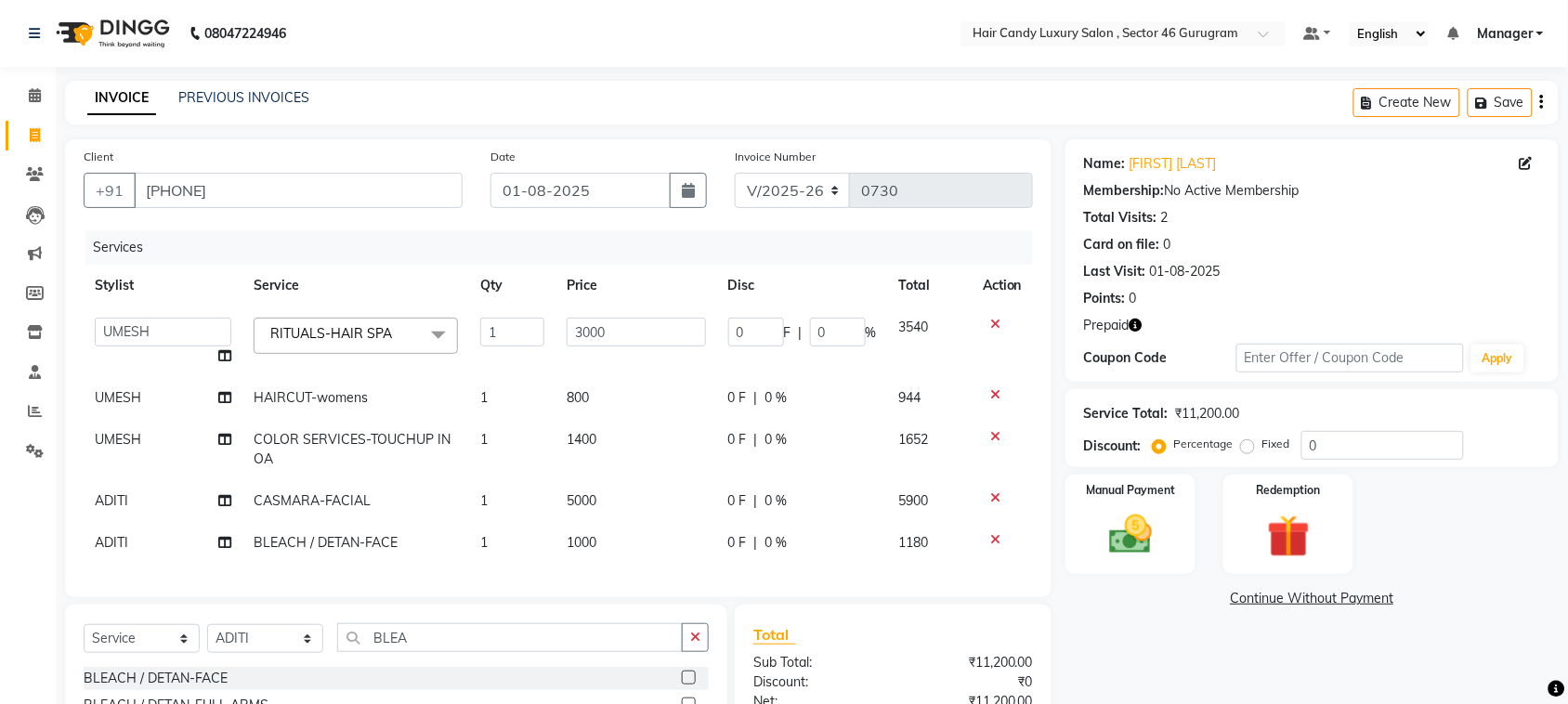scroll, scrollTop: 219, scrollLeft: 0, axis: vertical 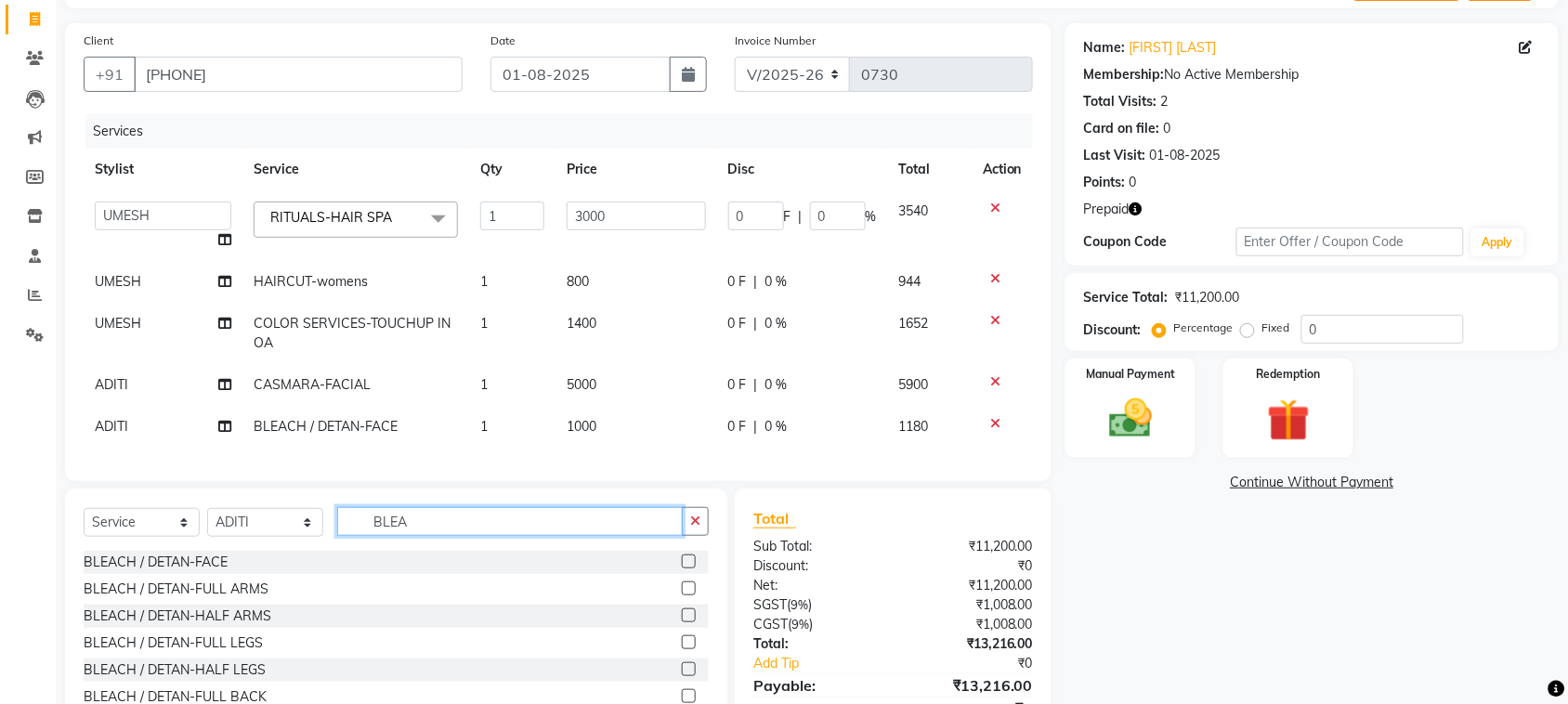 click on "BLEA" 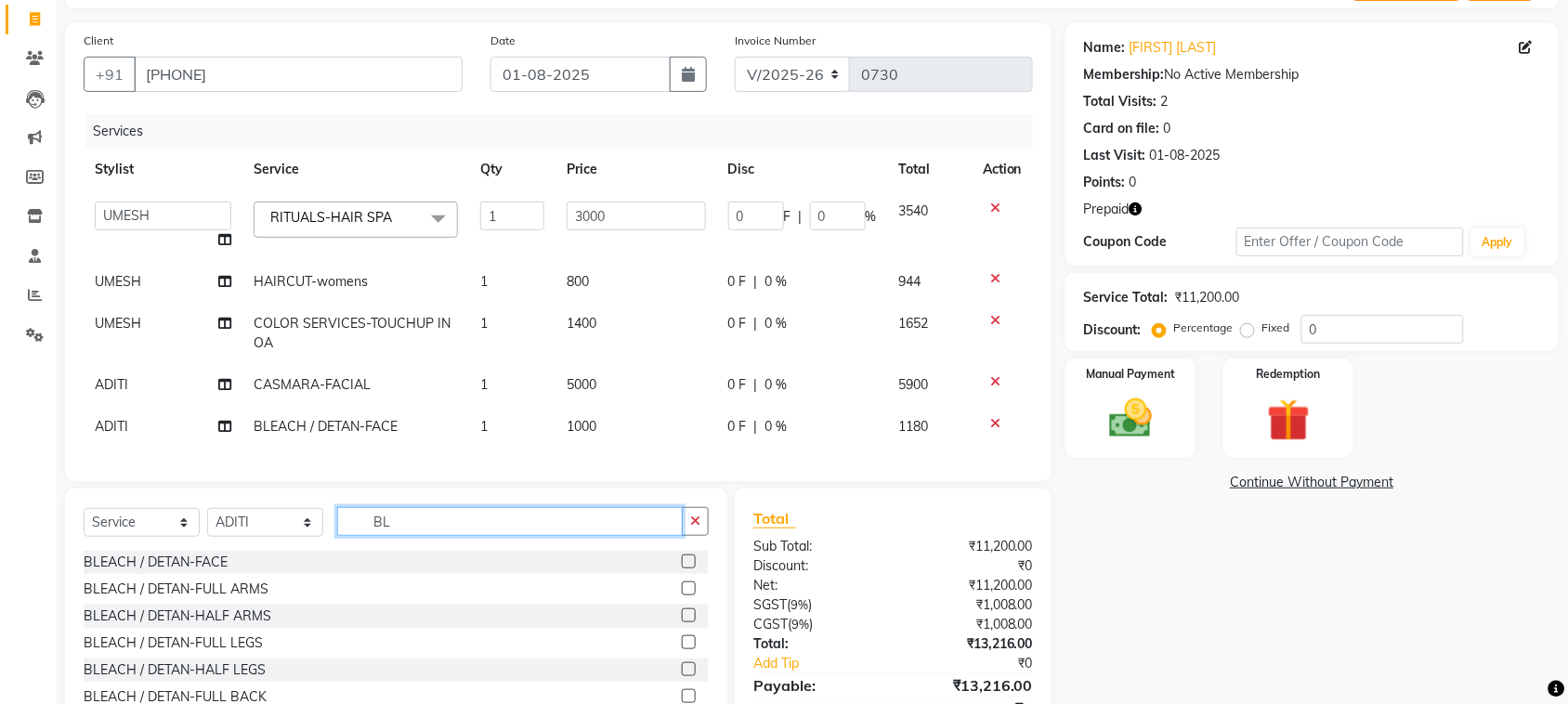 type on "B" 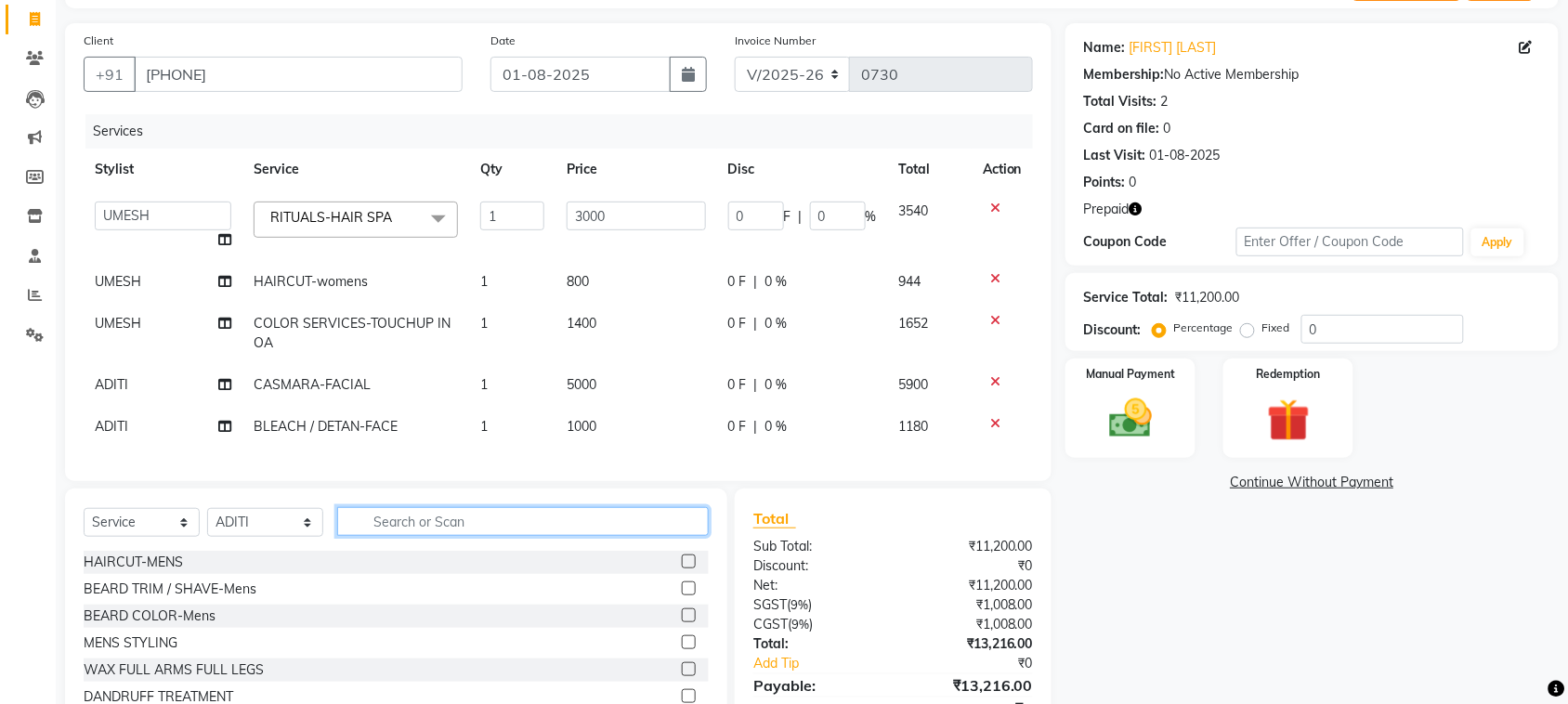 type 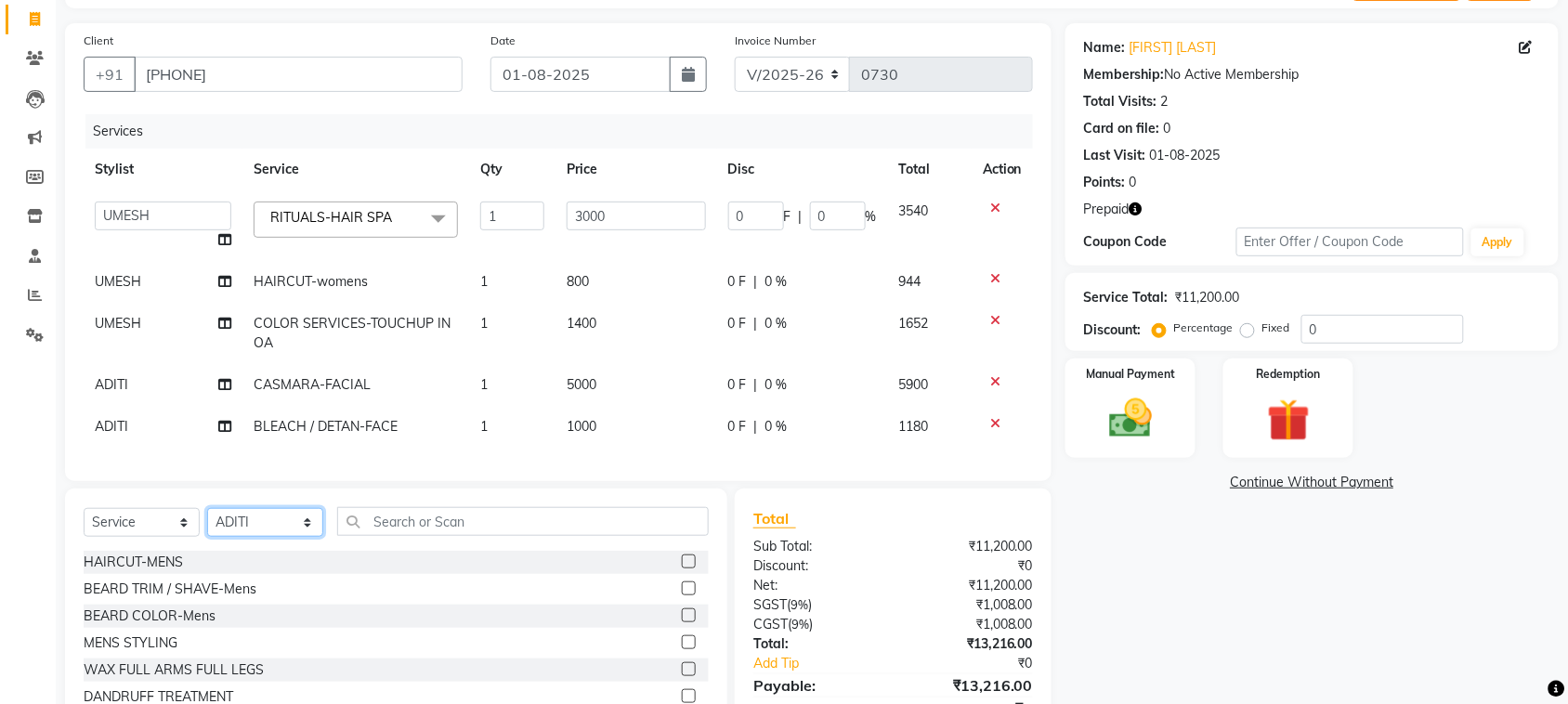 click on "Select Stylist ADITI BILAL DANISH Manager Manager  RINKI VALECHA SAVITRI SHADAB SHARUKH SHIVAM SUNNY UMESH" 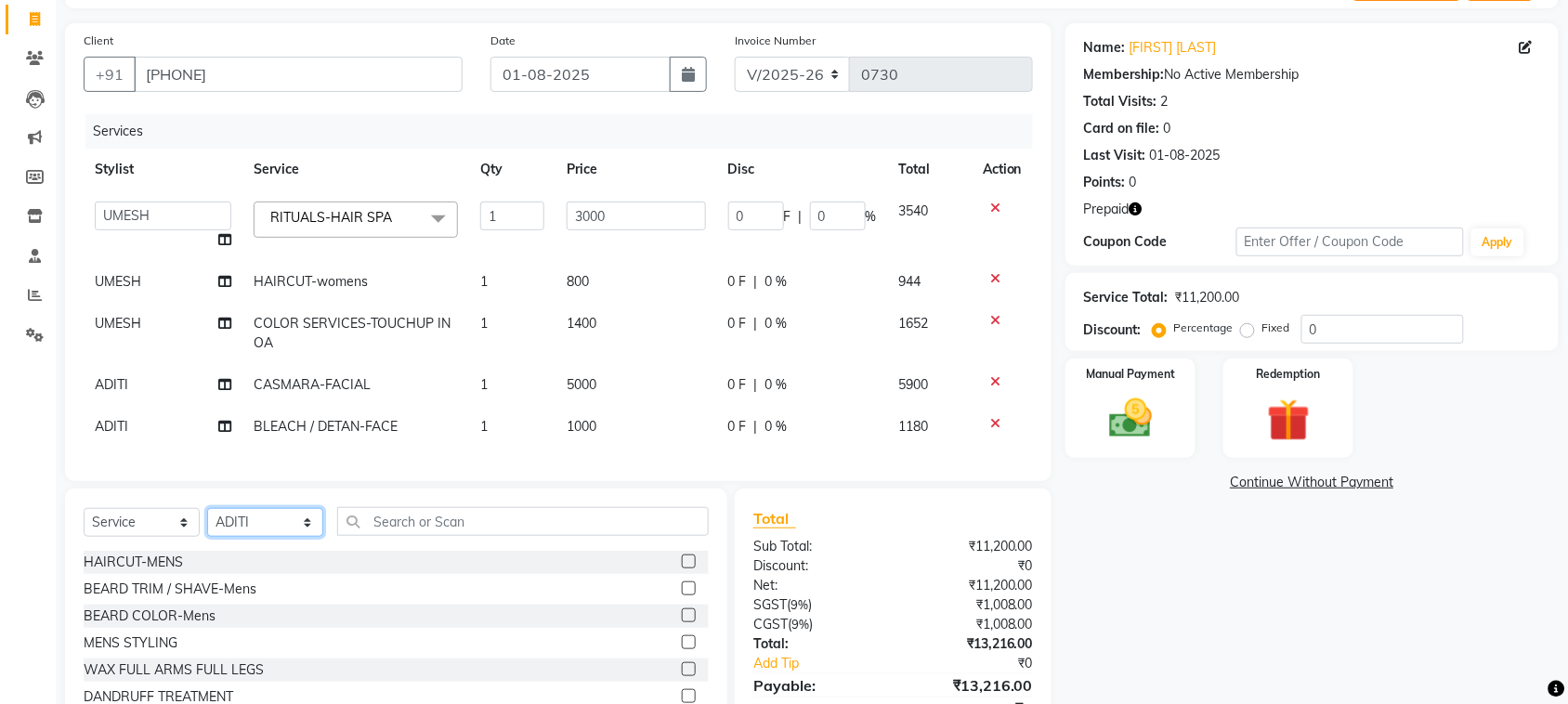 select on "80581" 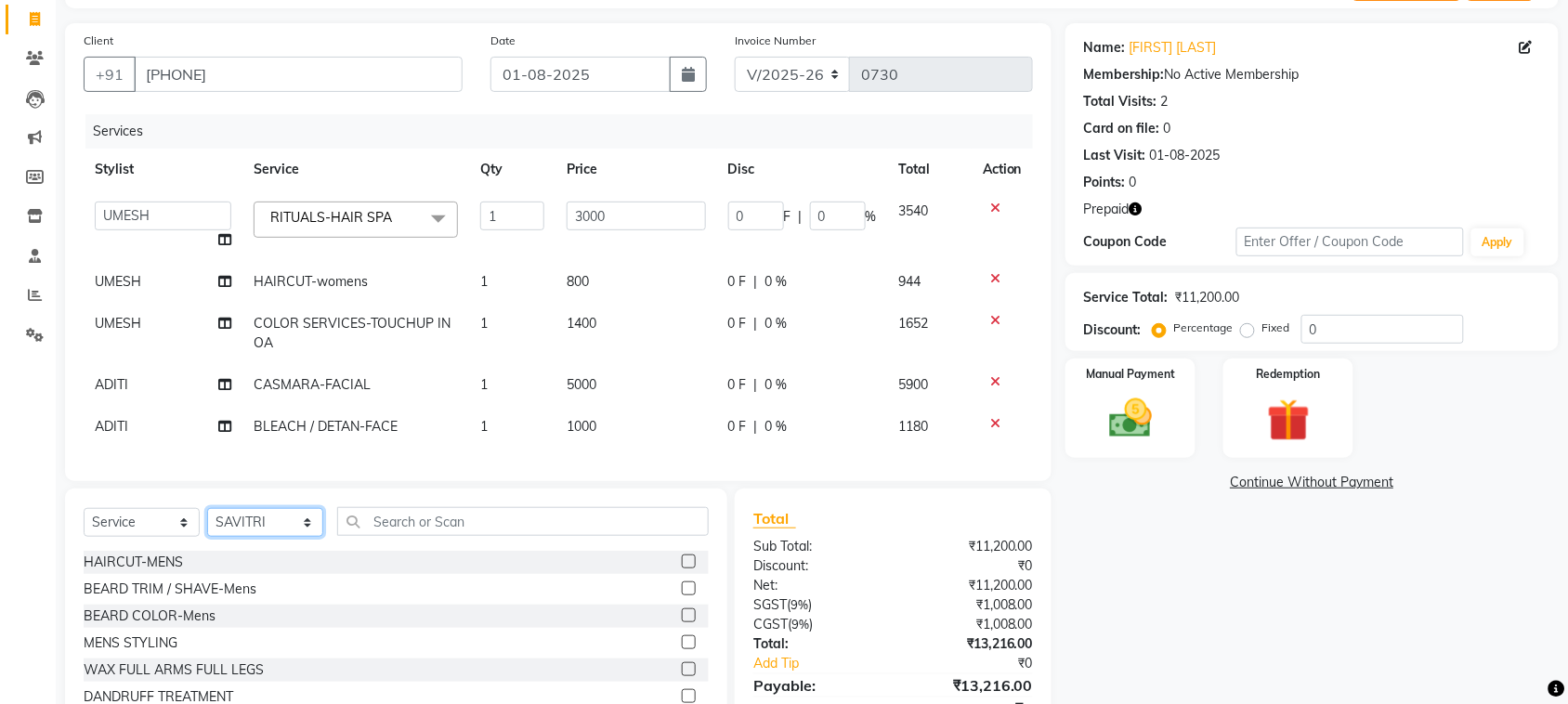 click on "Select Stylist ADITI BILAL DANISH Manager Manager  RINKI VALECHA SAVITRI SHADAB SHARUKH SHIVAM SUNNY UMESH" 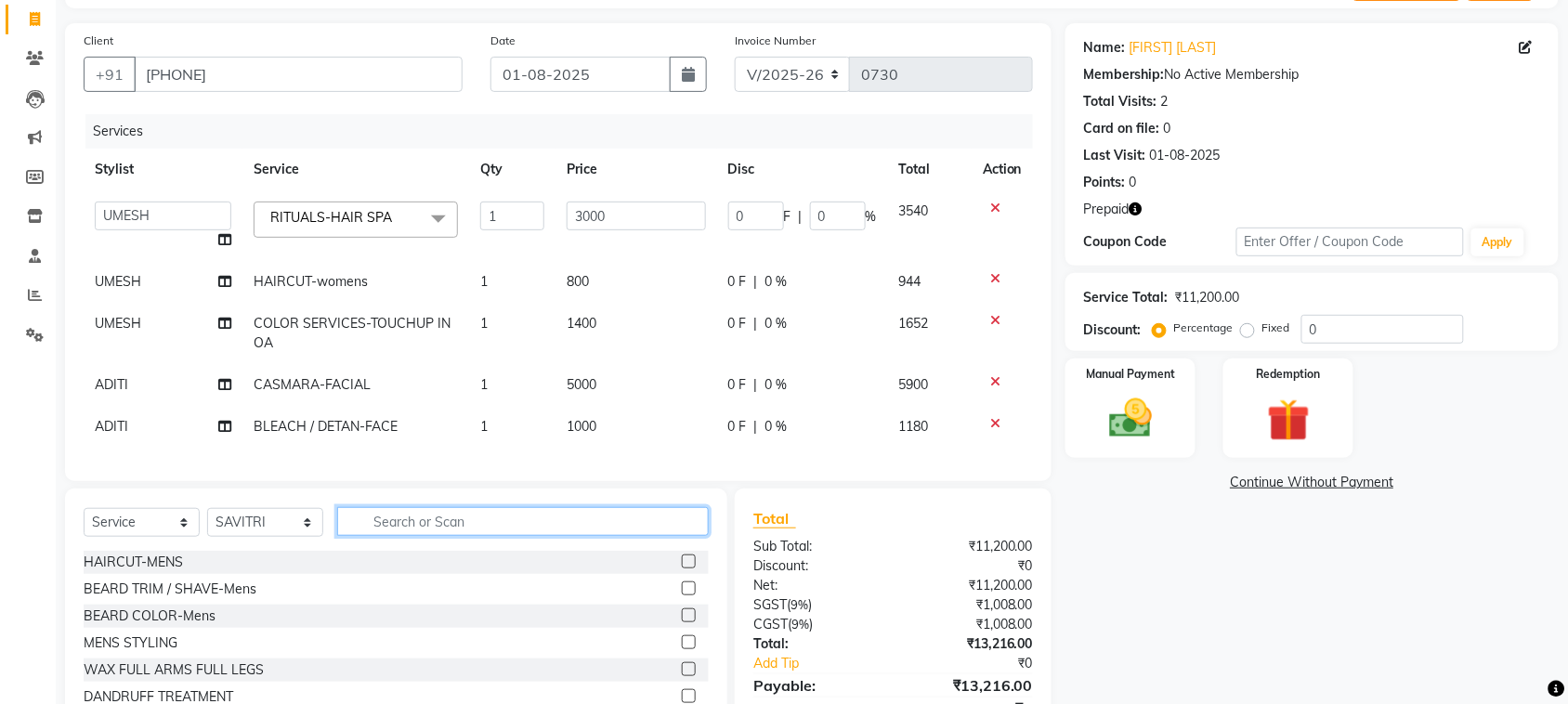 click 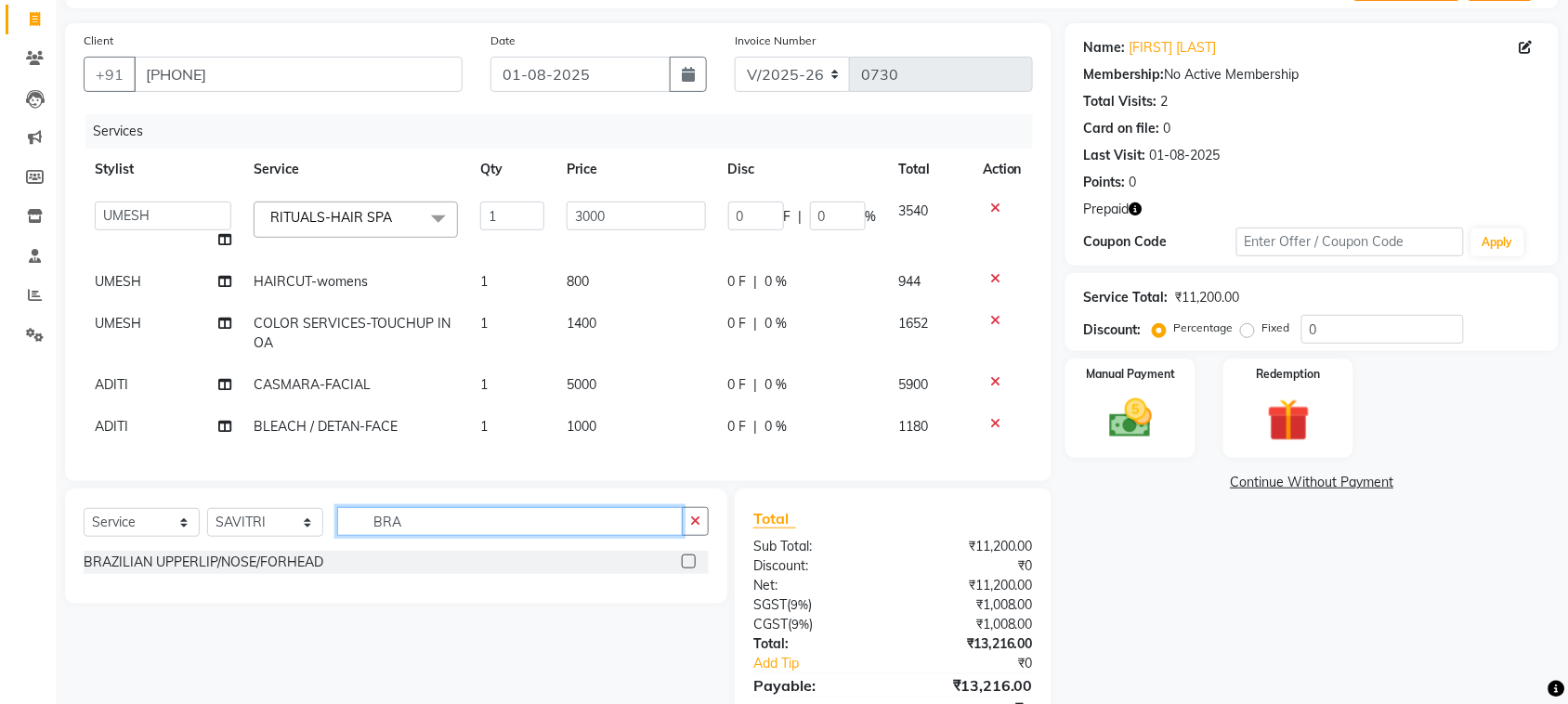 type on "BRA" 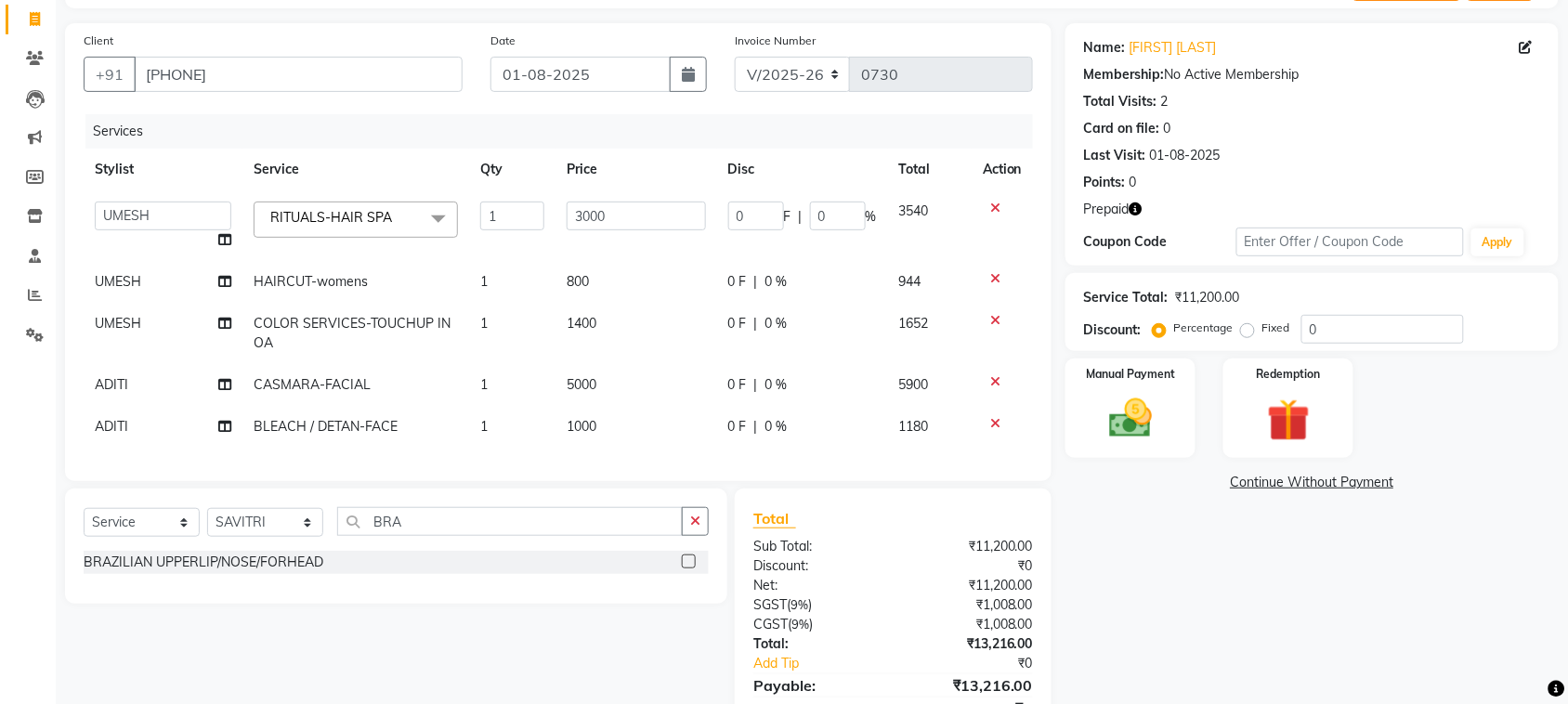 click 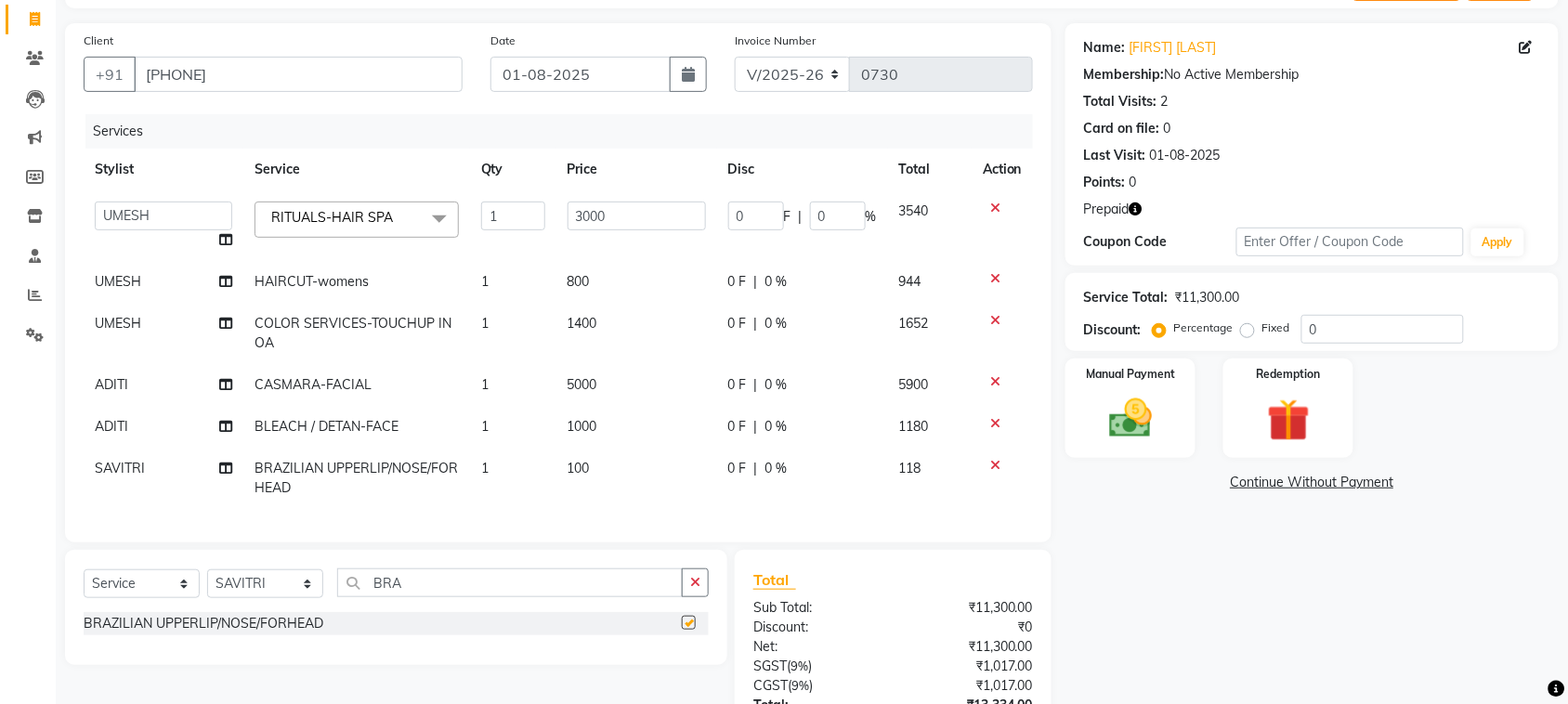 checkbox on "false" 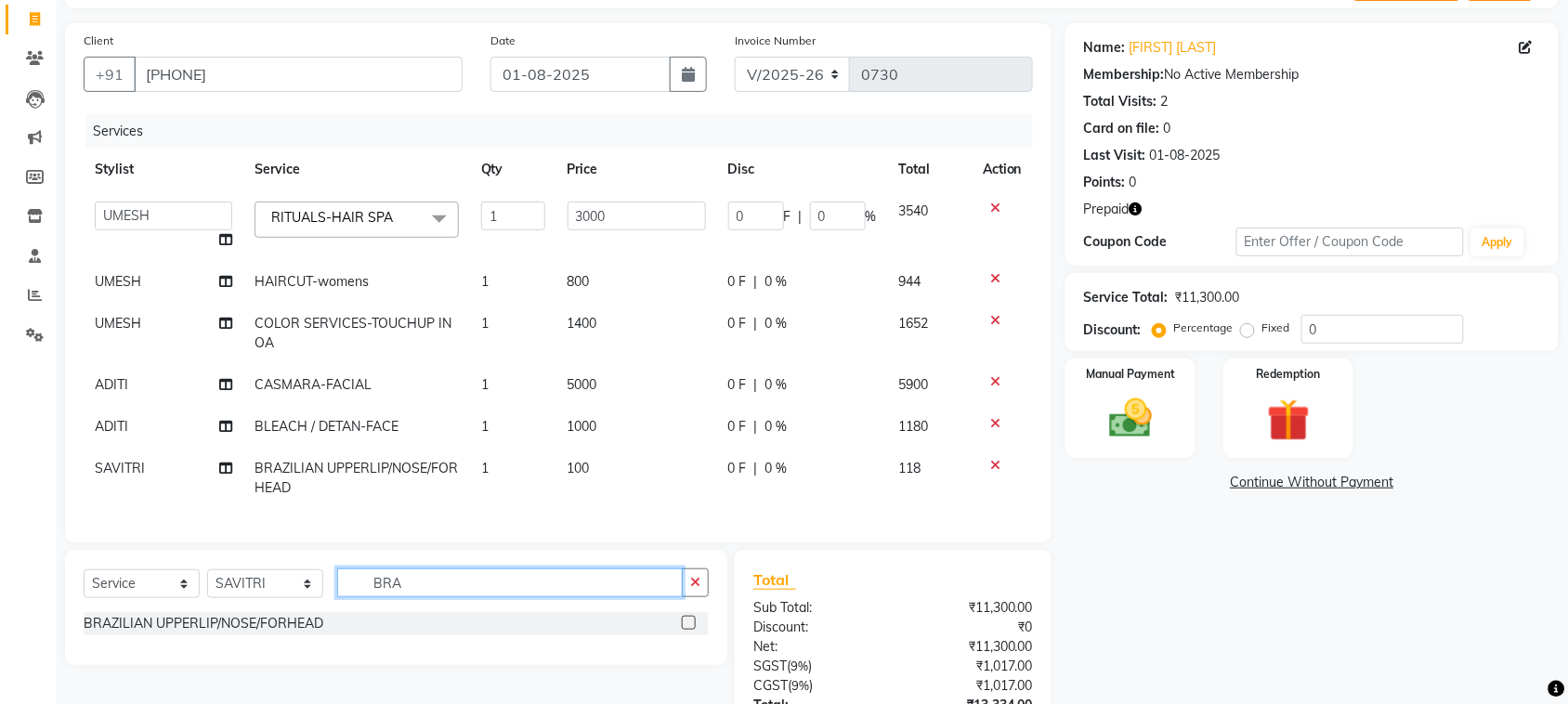 click on "BRA" 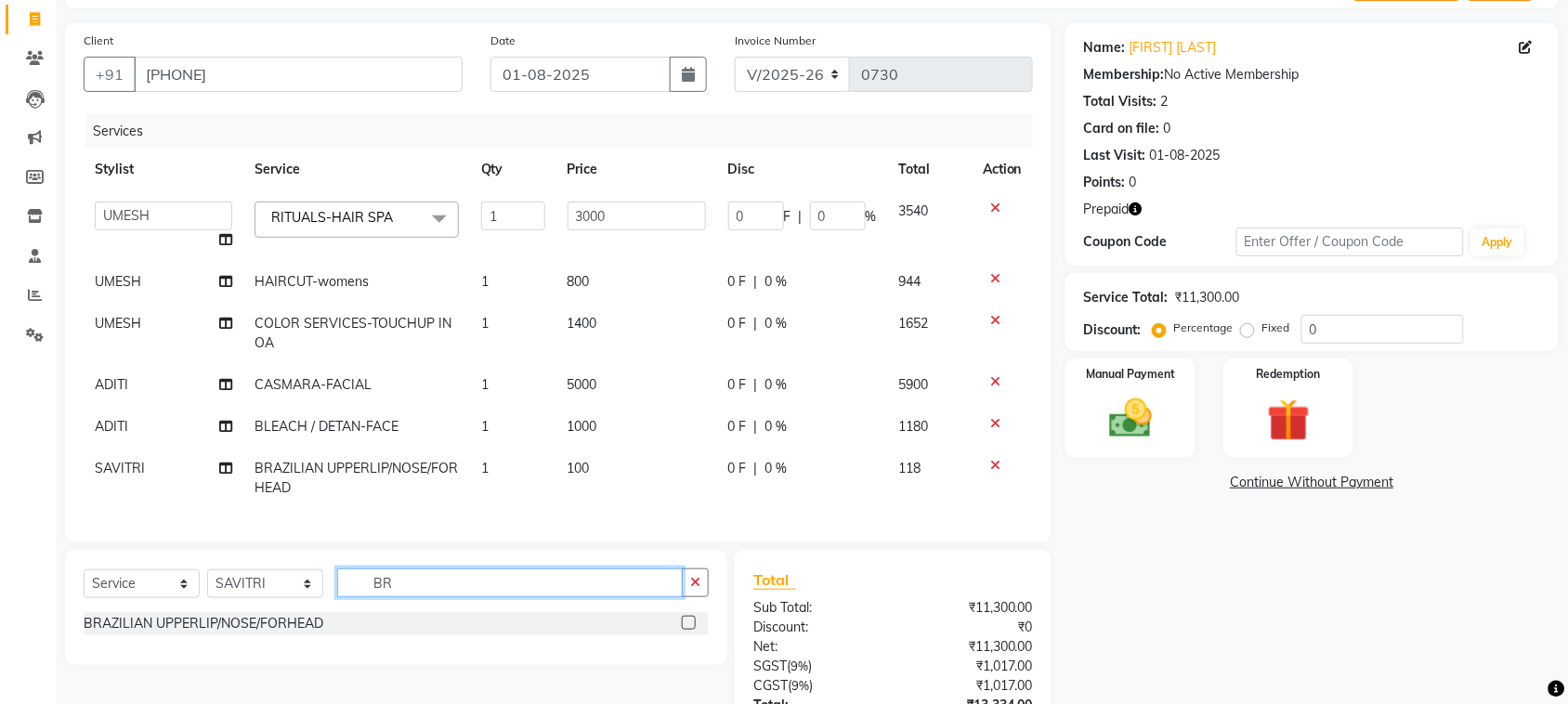type on "B" 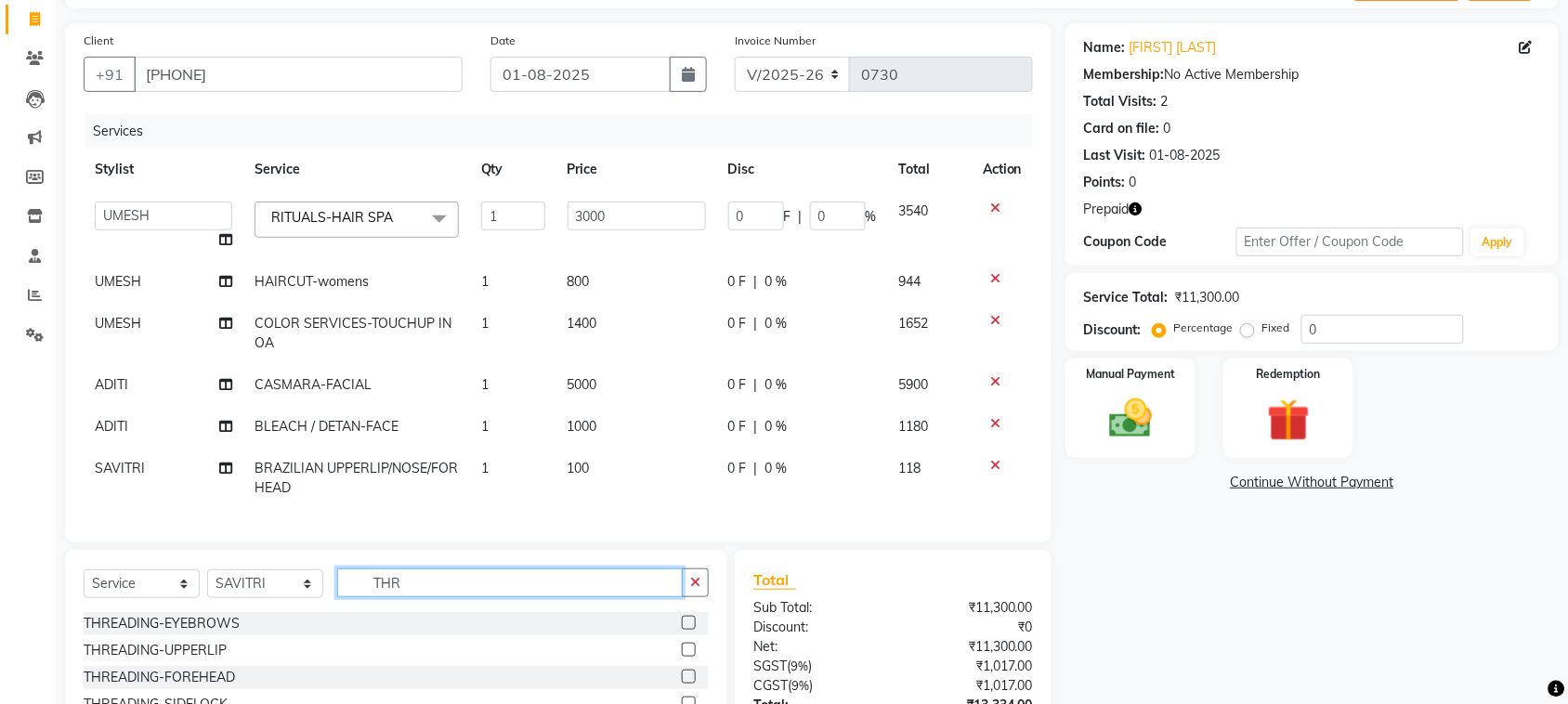 type on "THR" 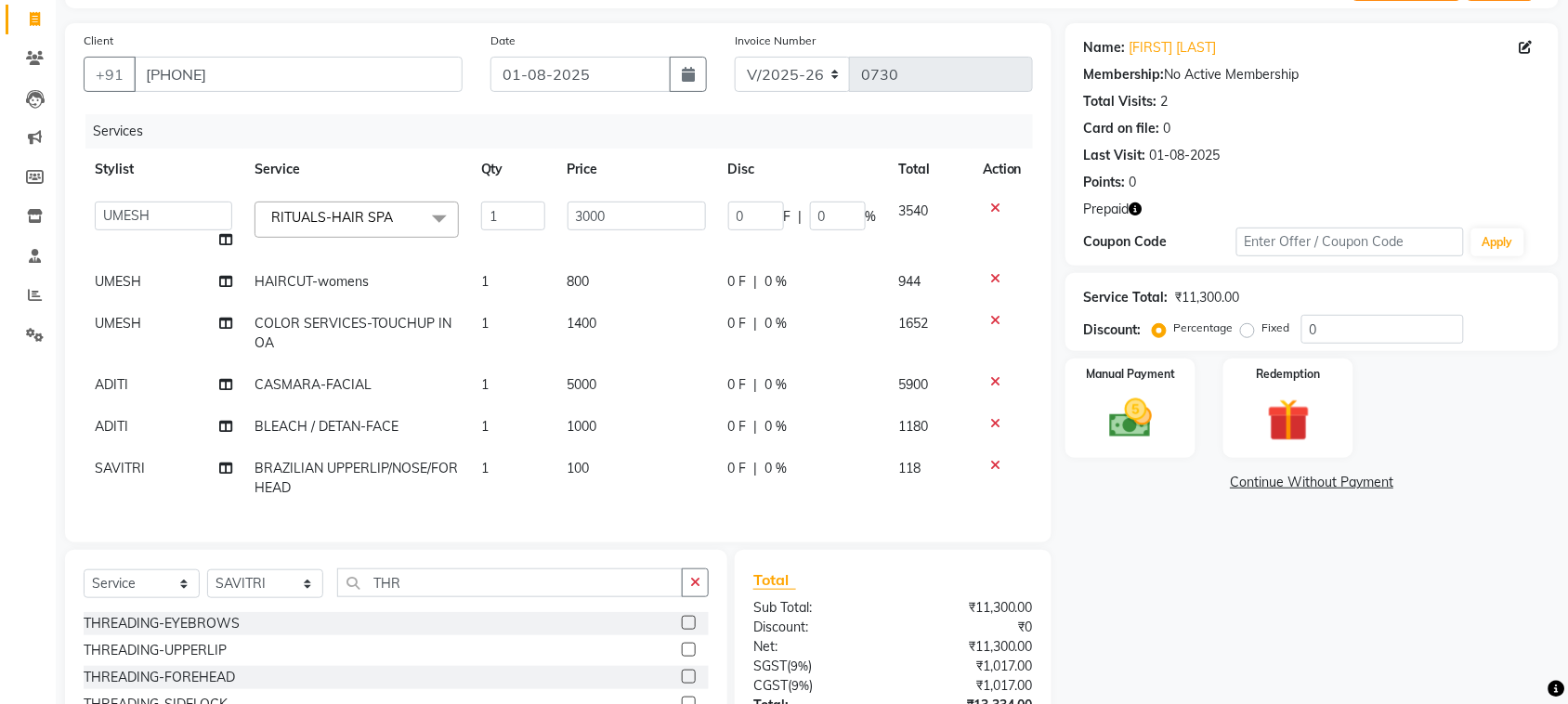 click 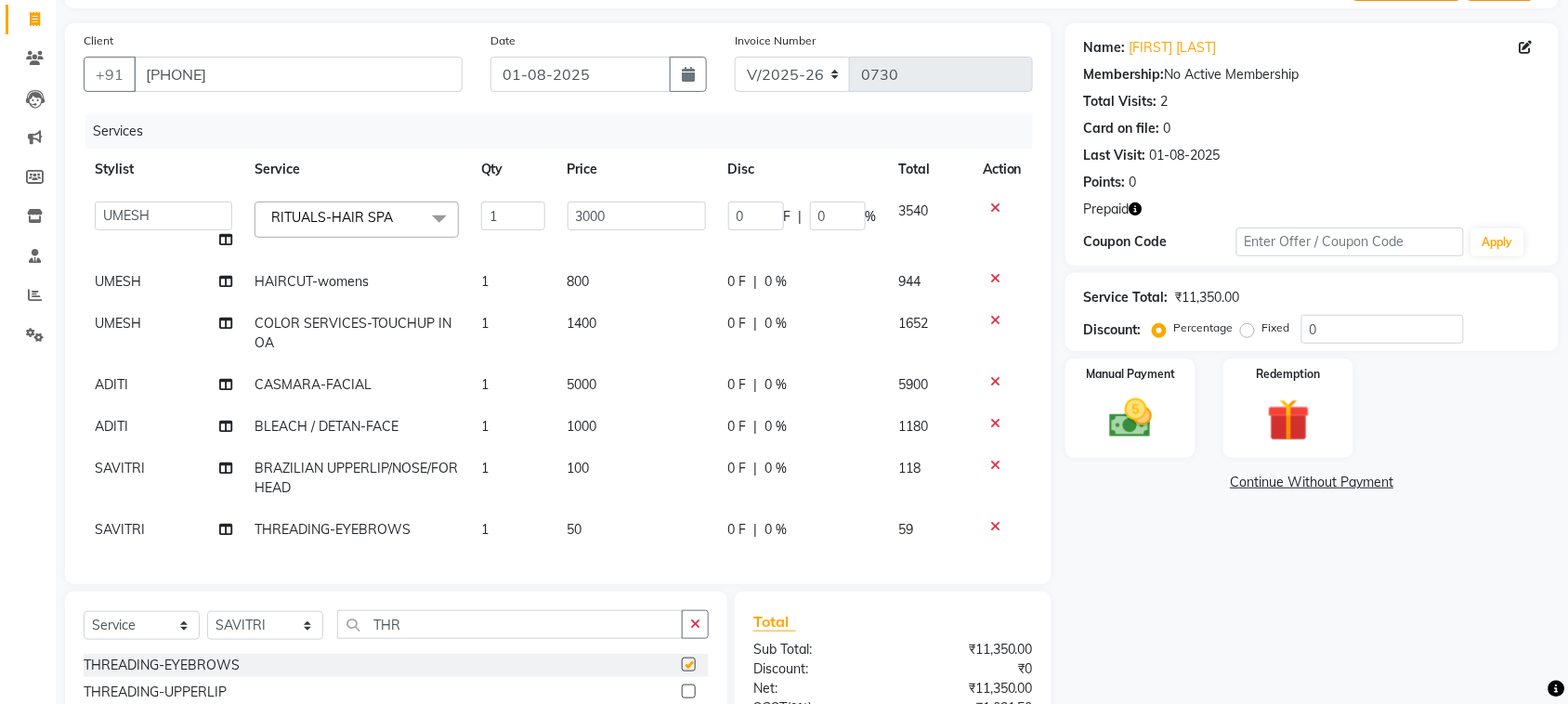 checkbox on "false" 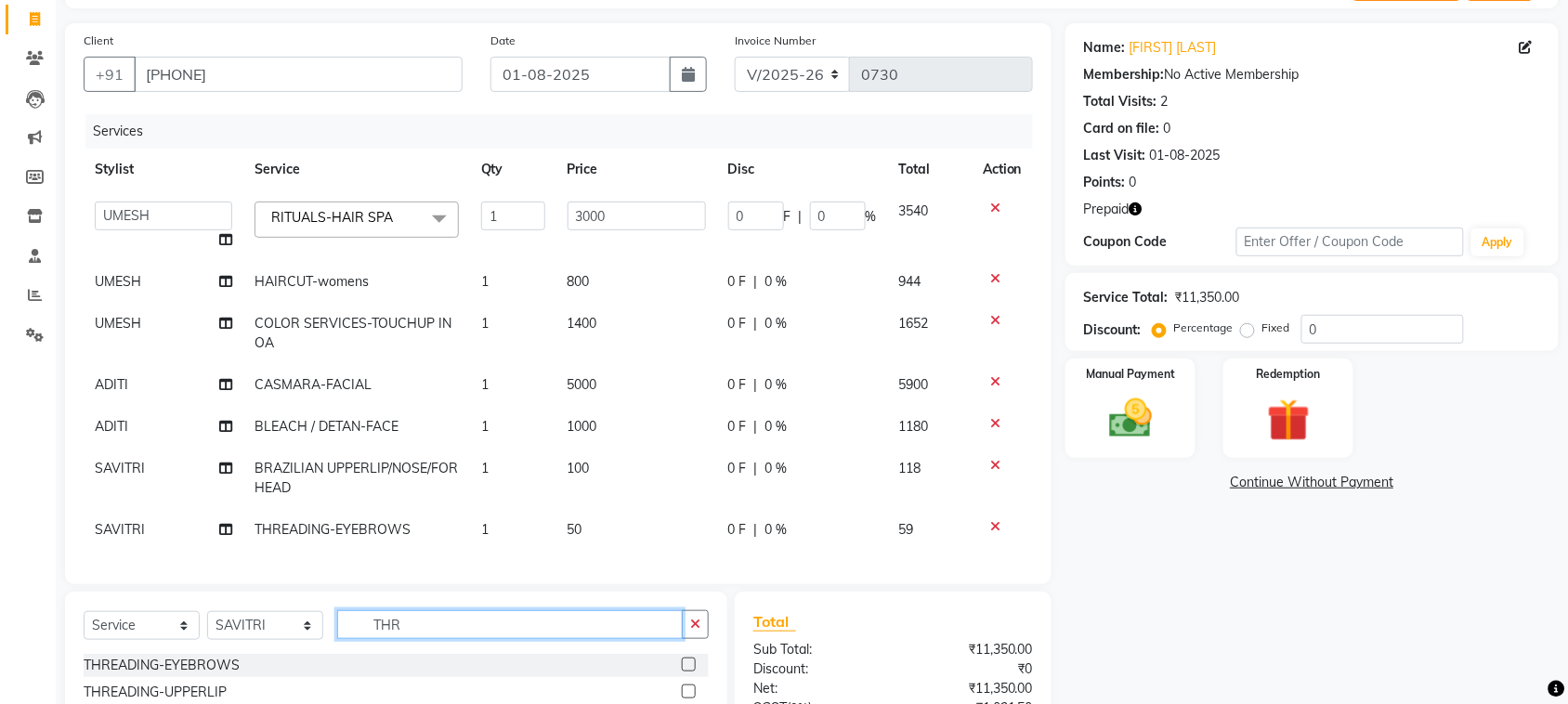click on "THR" 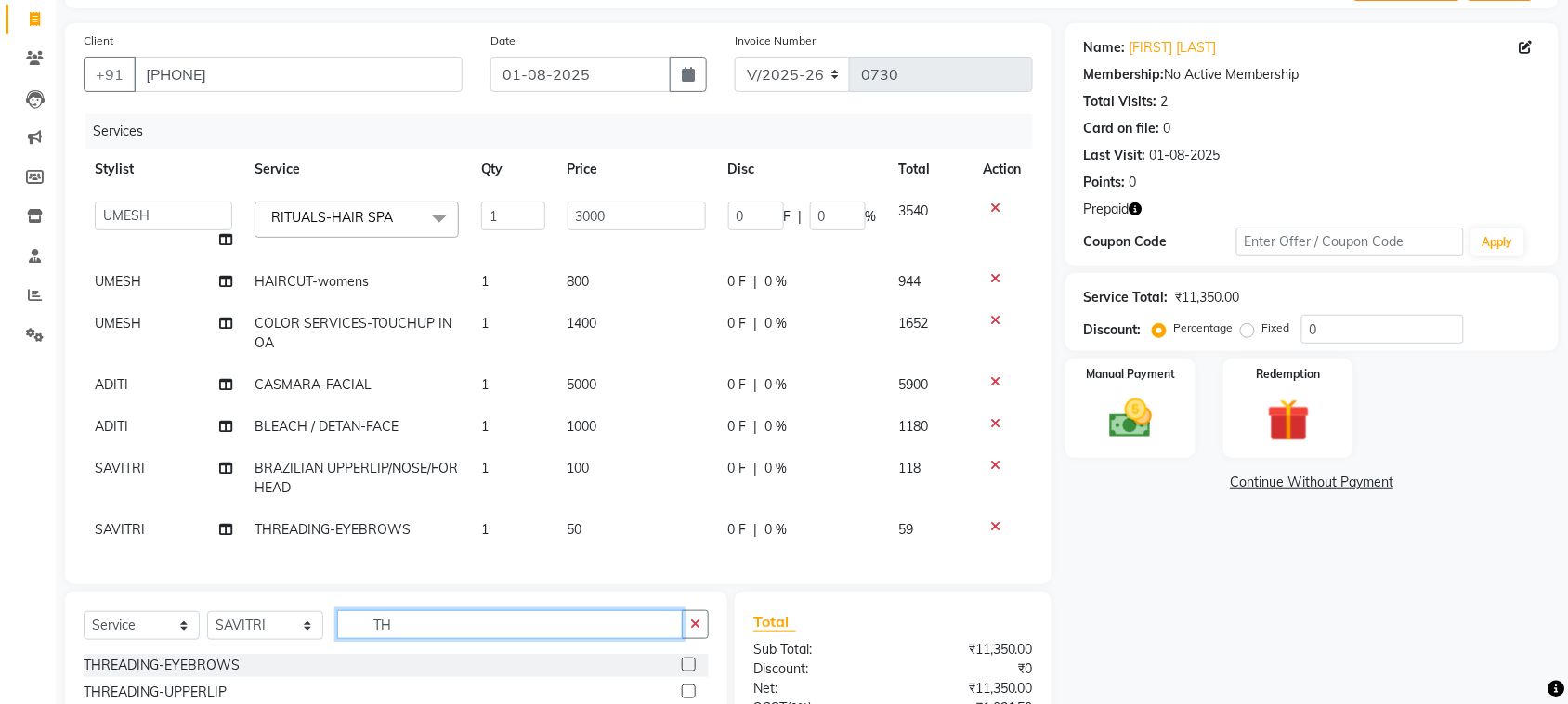 type on "T" 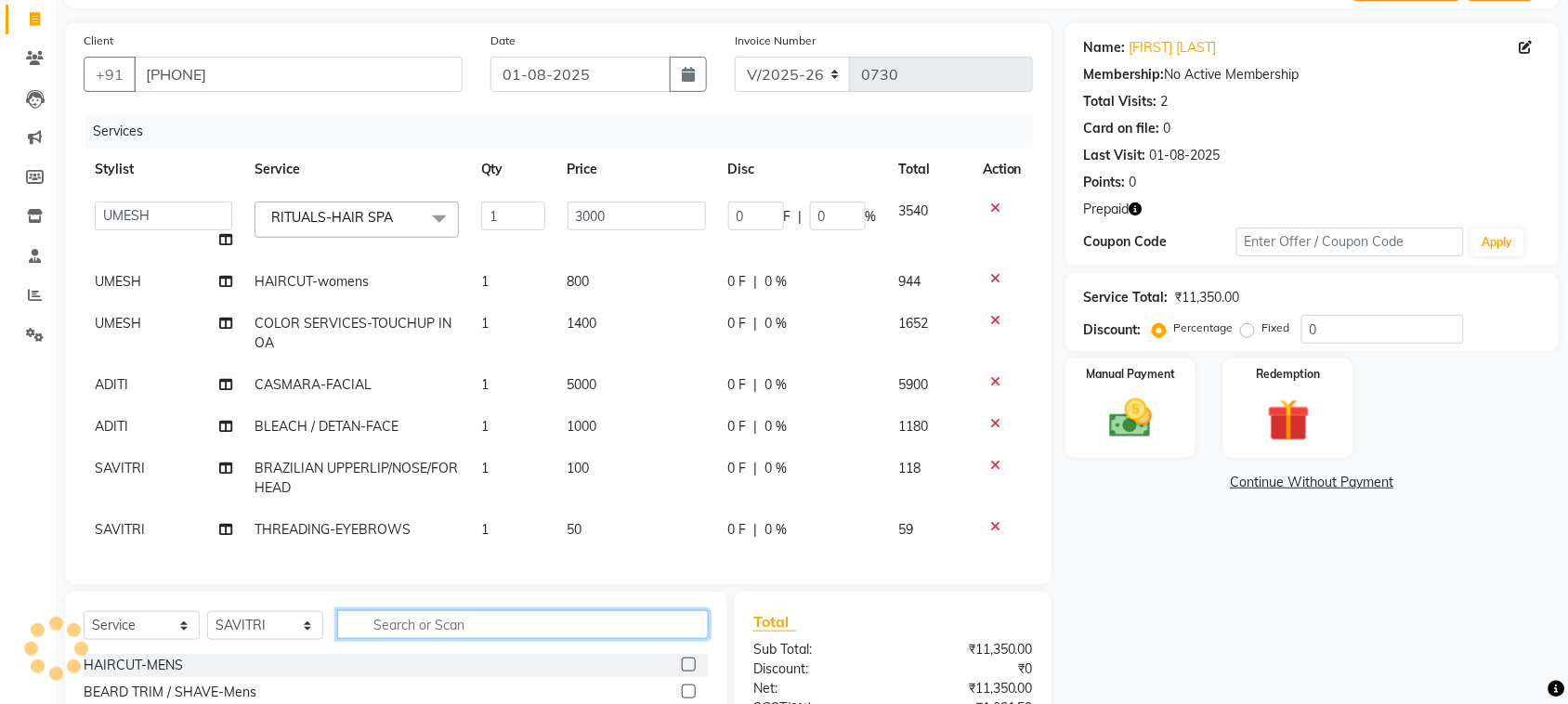 type 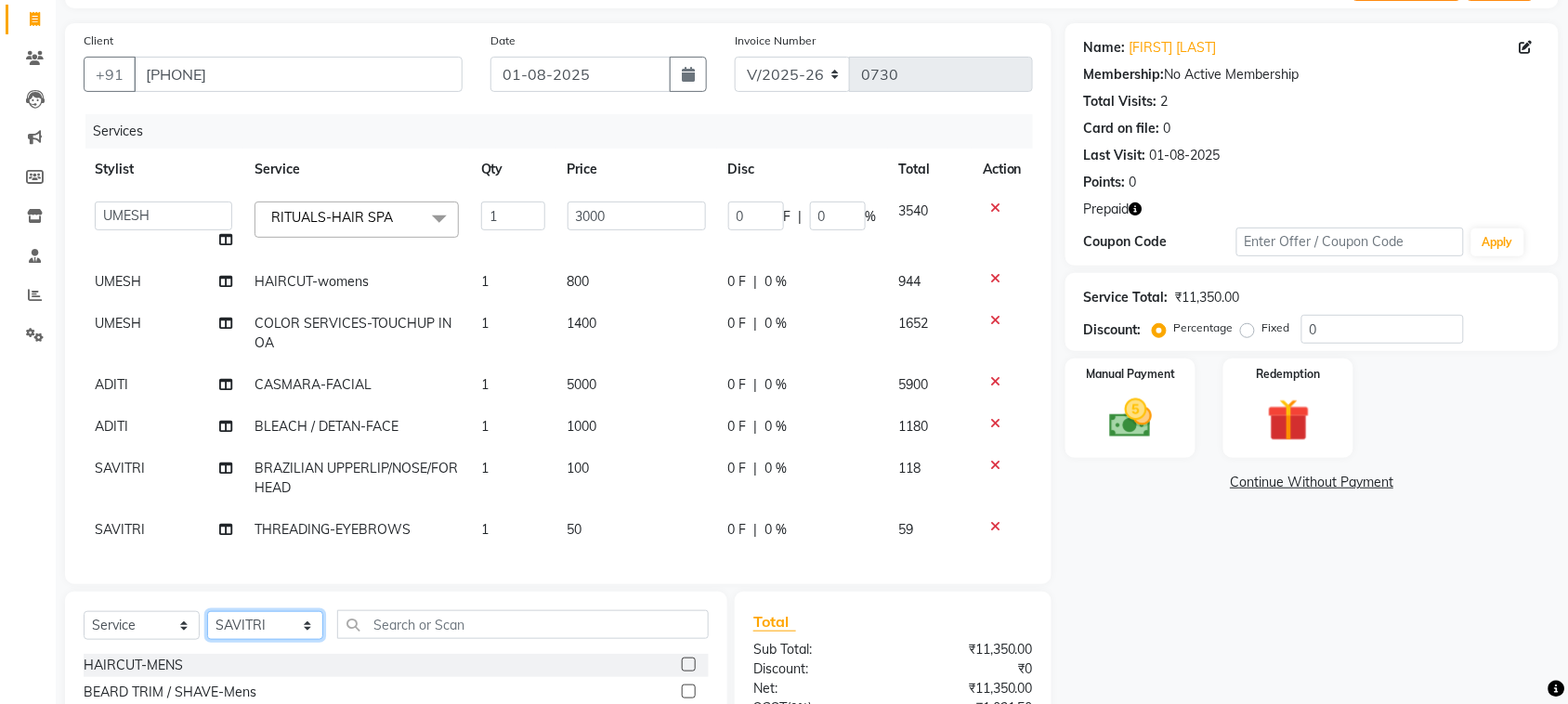 click on "Select Stylist ADITI BILAL DANISH Manager Manager  RINKI VALECHA SAVITRI SHADAB SHARUKH SHIVAM SUNNY UMESH" 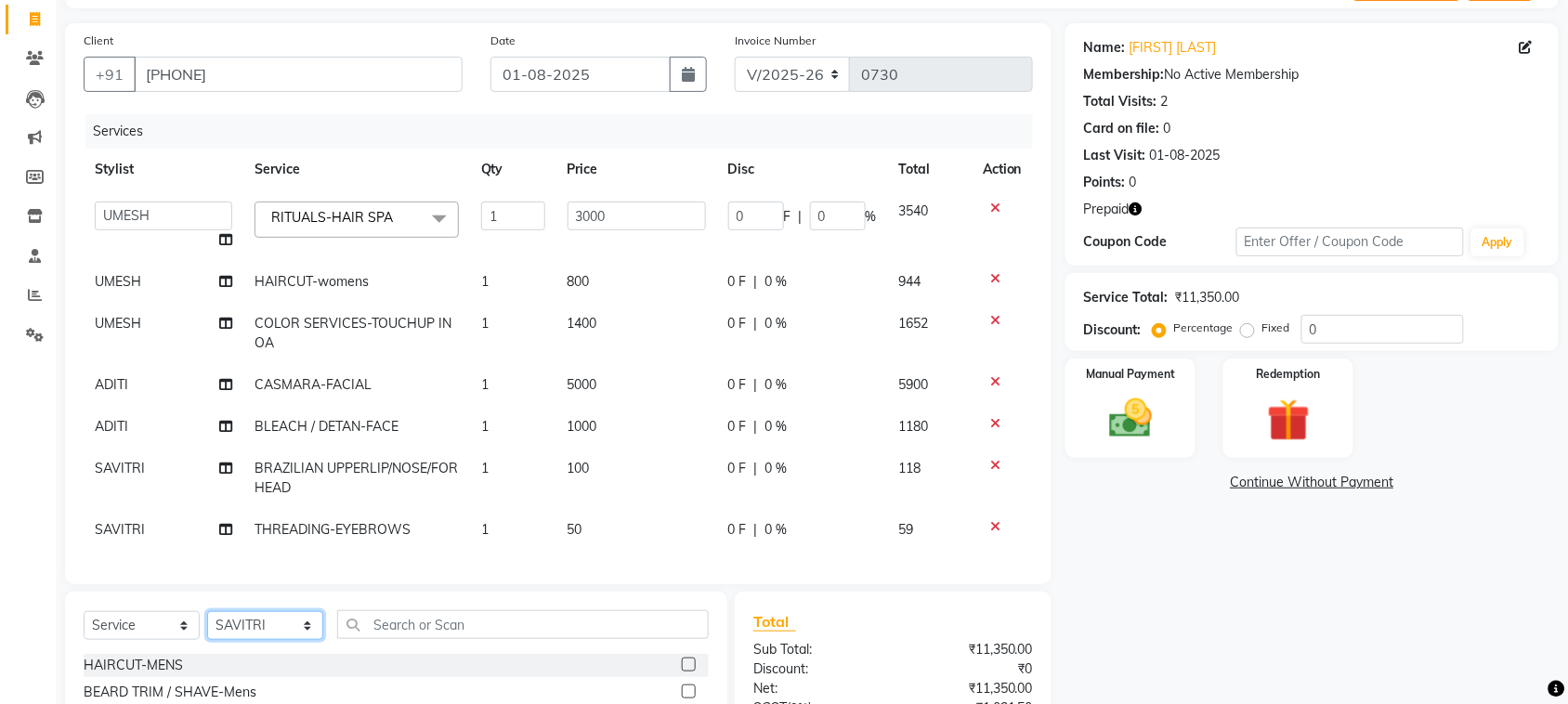 select on "80579" 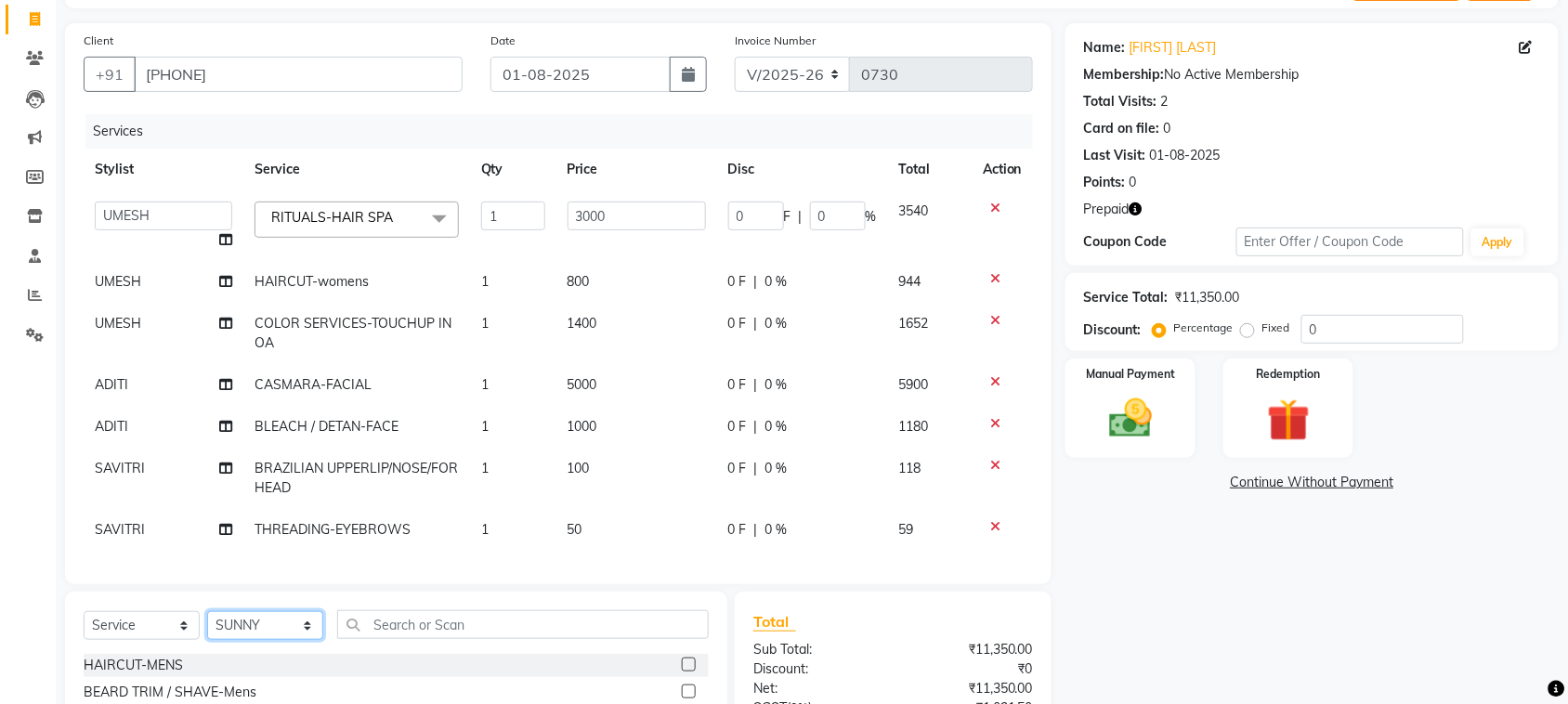 click on "Select Stylist ADITI BILAL DANISH Manager Manager  RINKI VALECHA SAVITRI SHADAB SHARUKH SHIVAM SUNNY UMESH" 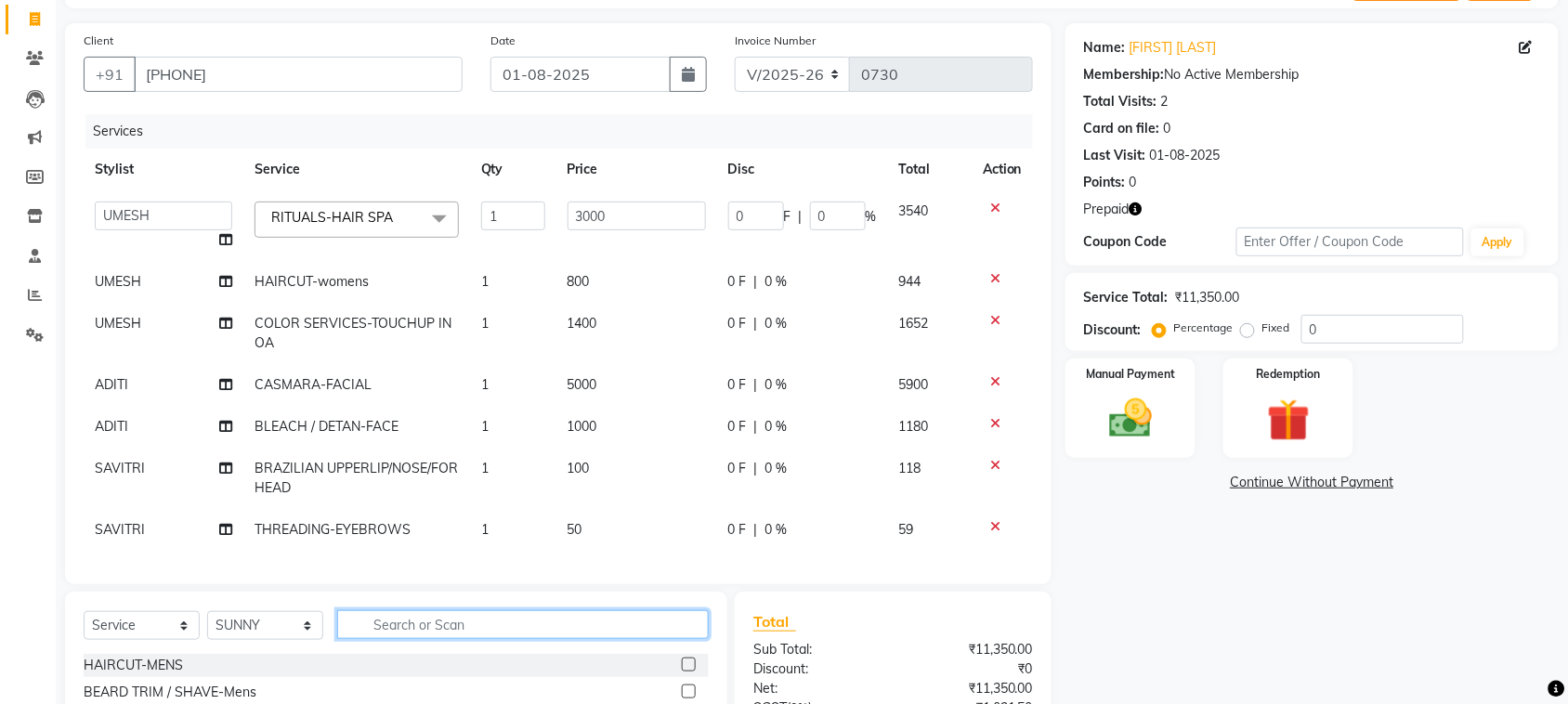 drag, startPoint x: 407, startPoint y: 637, endPoint x: 418, endPoint y: 639, distance: 11.18034 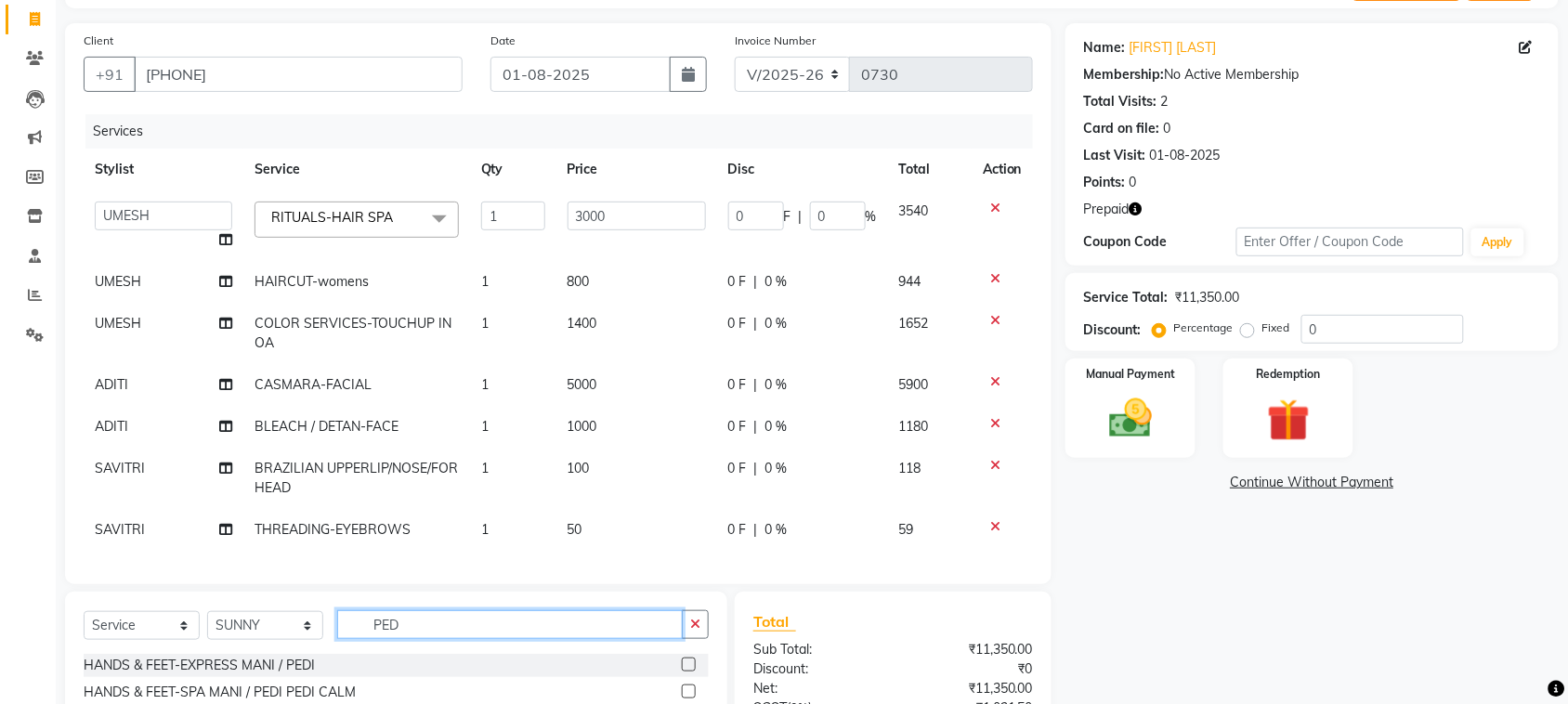 type on "PED" 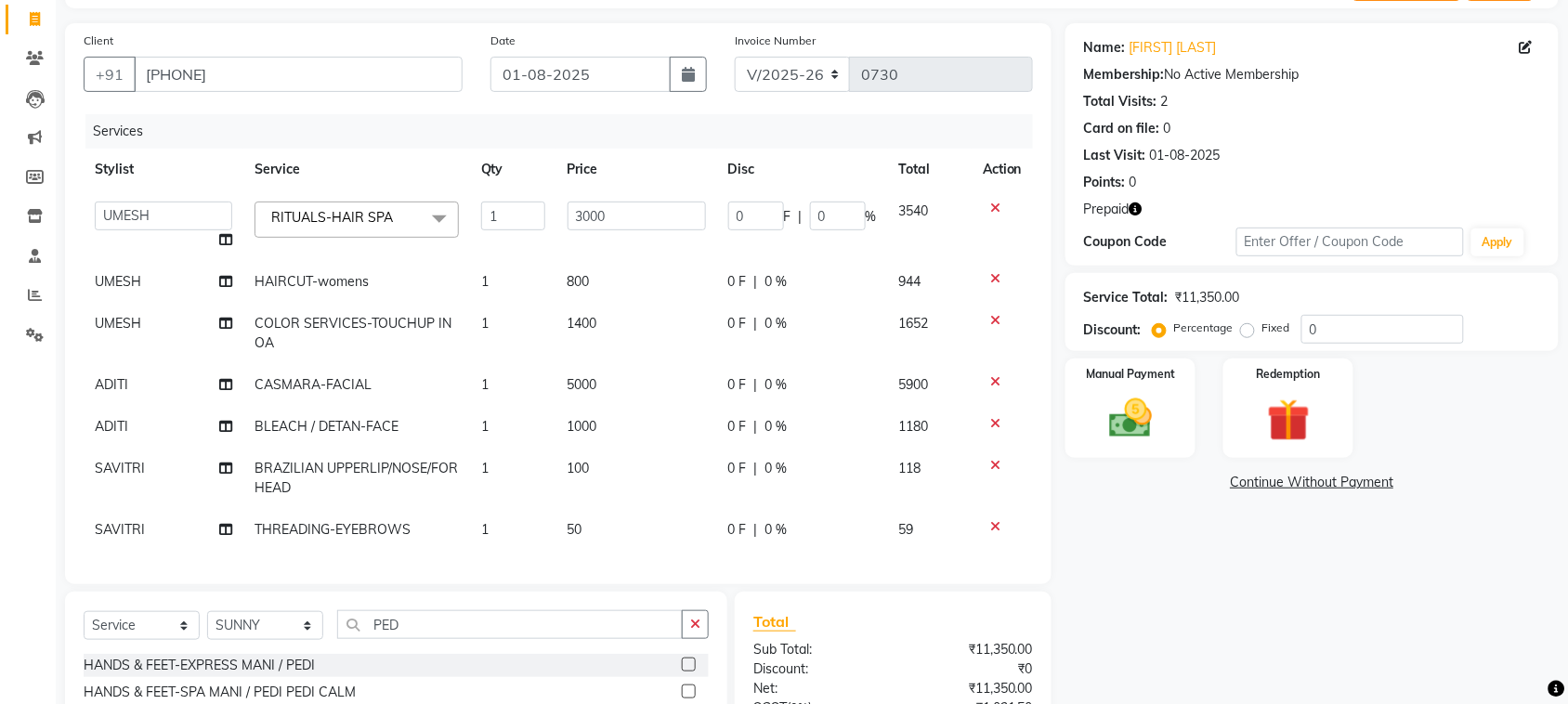 click 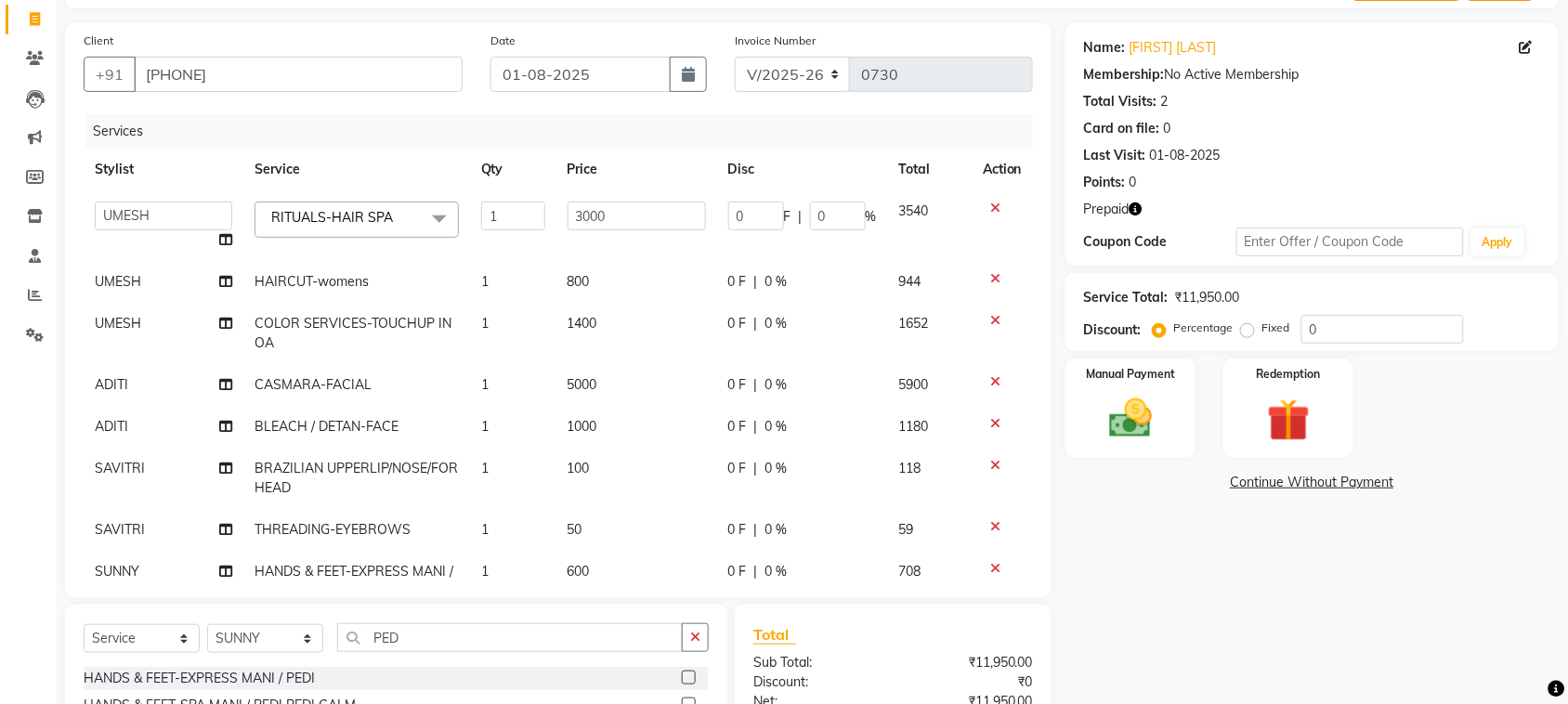 click 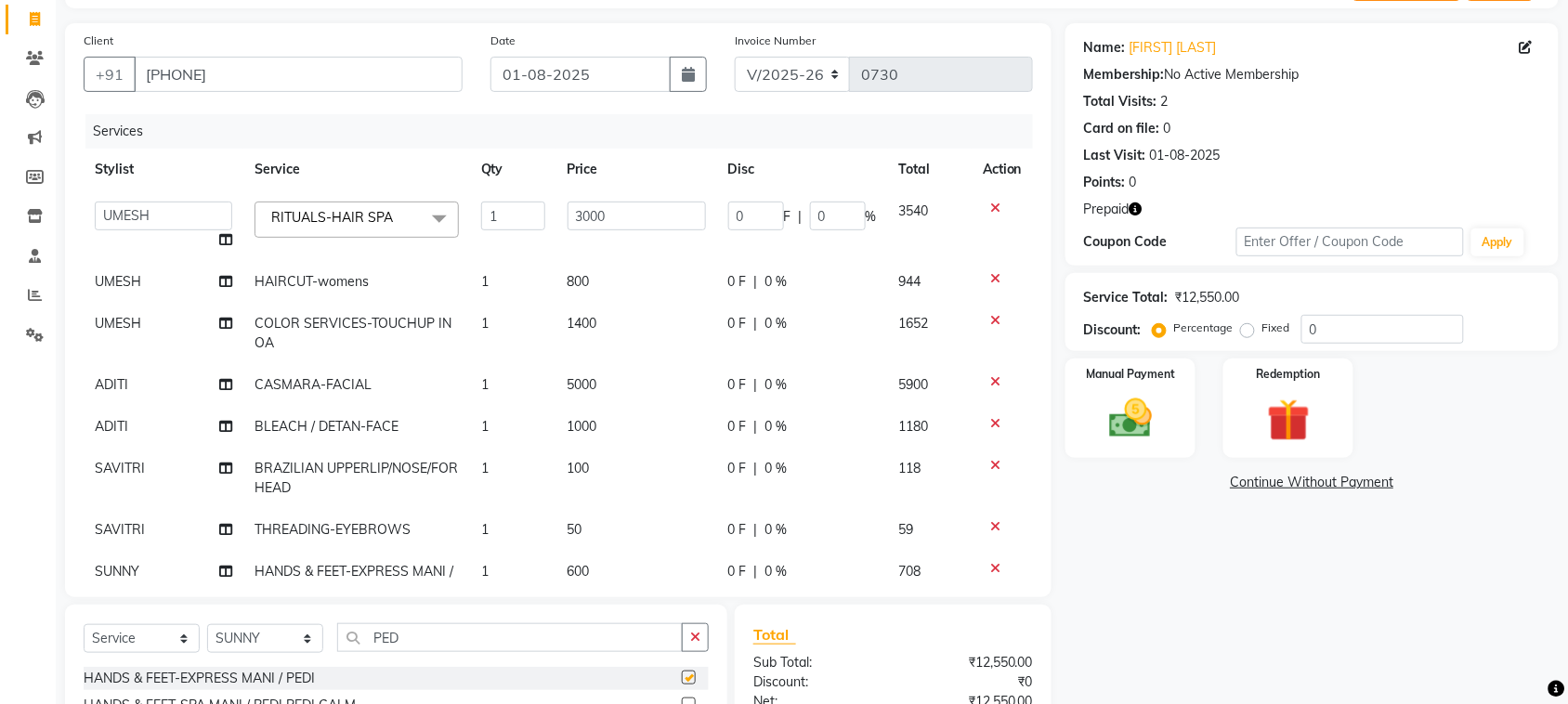 checkbox on "false" 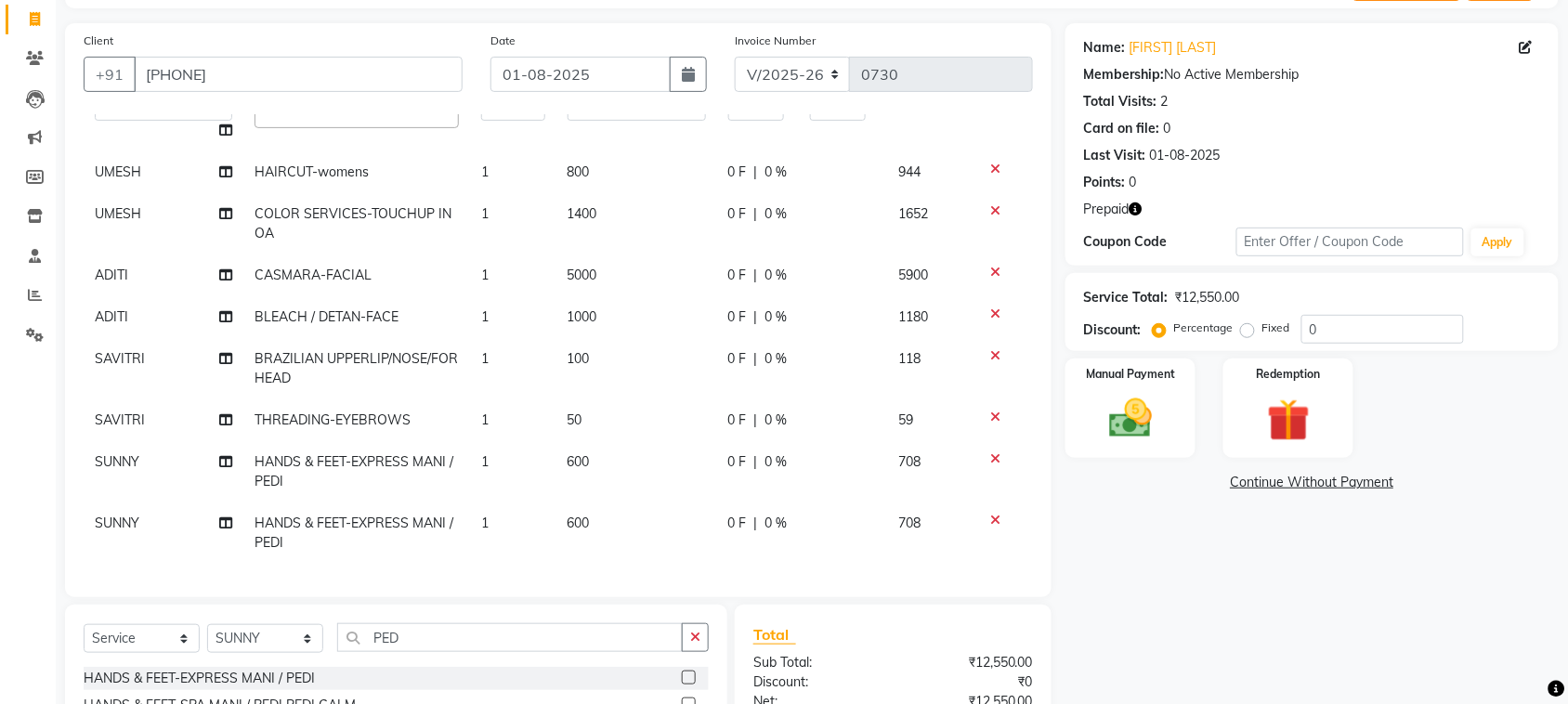 scroll, scrollTop: 126, scrollLeft: 0, axis: vertical 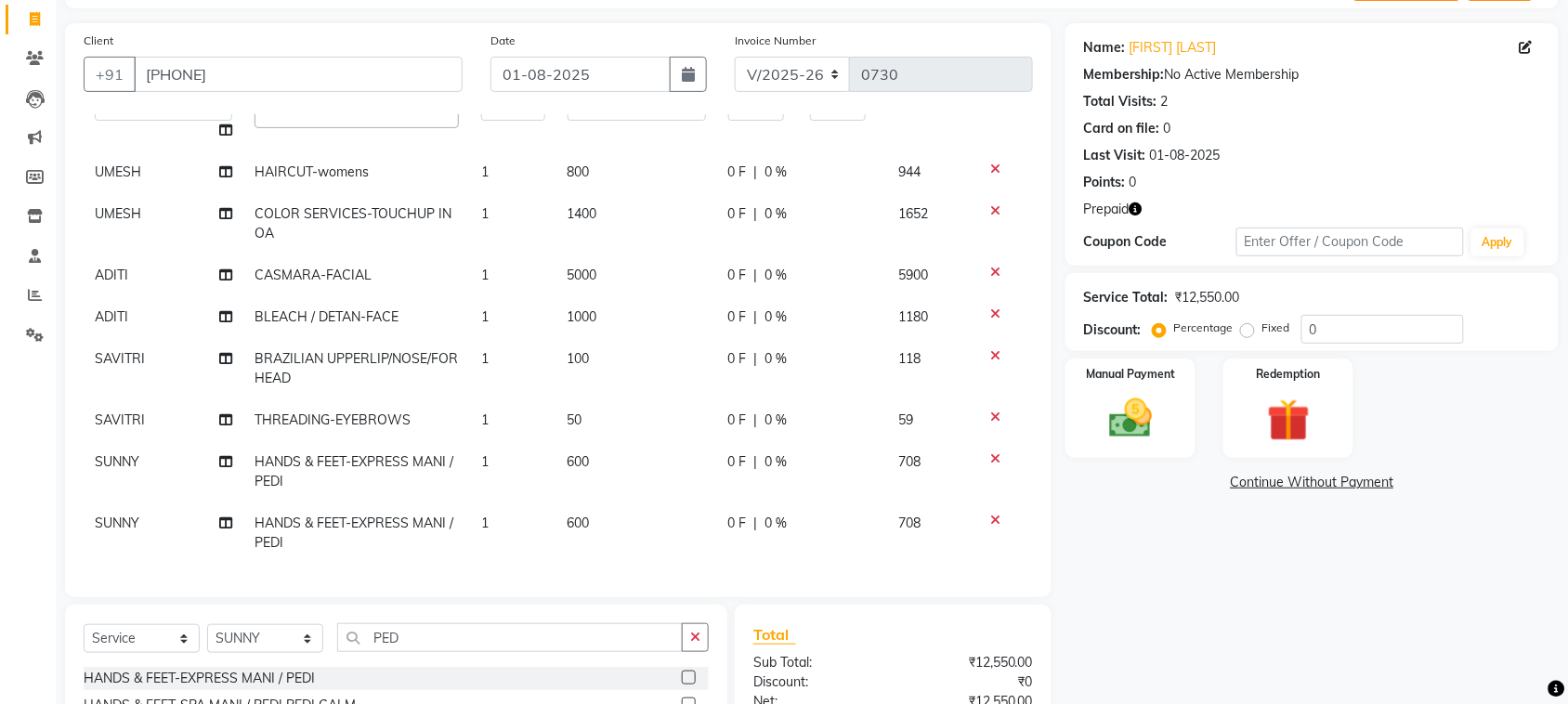 click on "600" 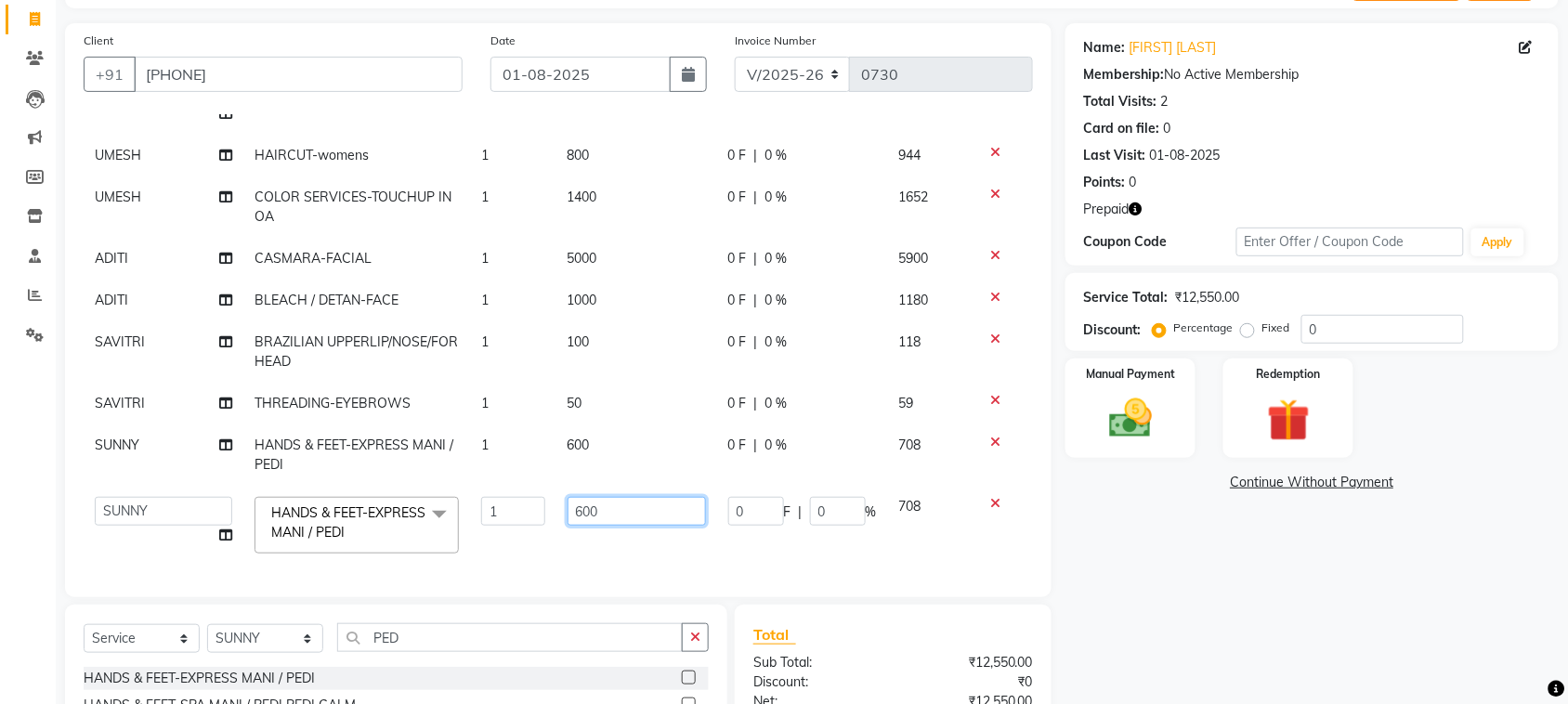 click on "600" 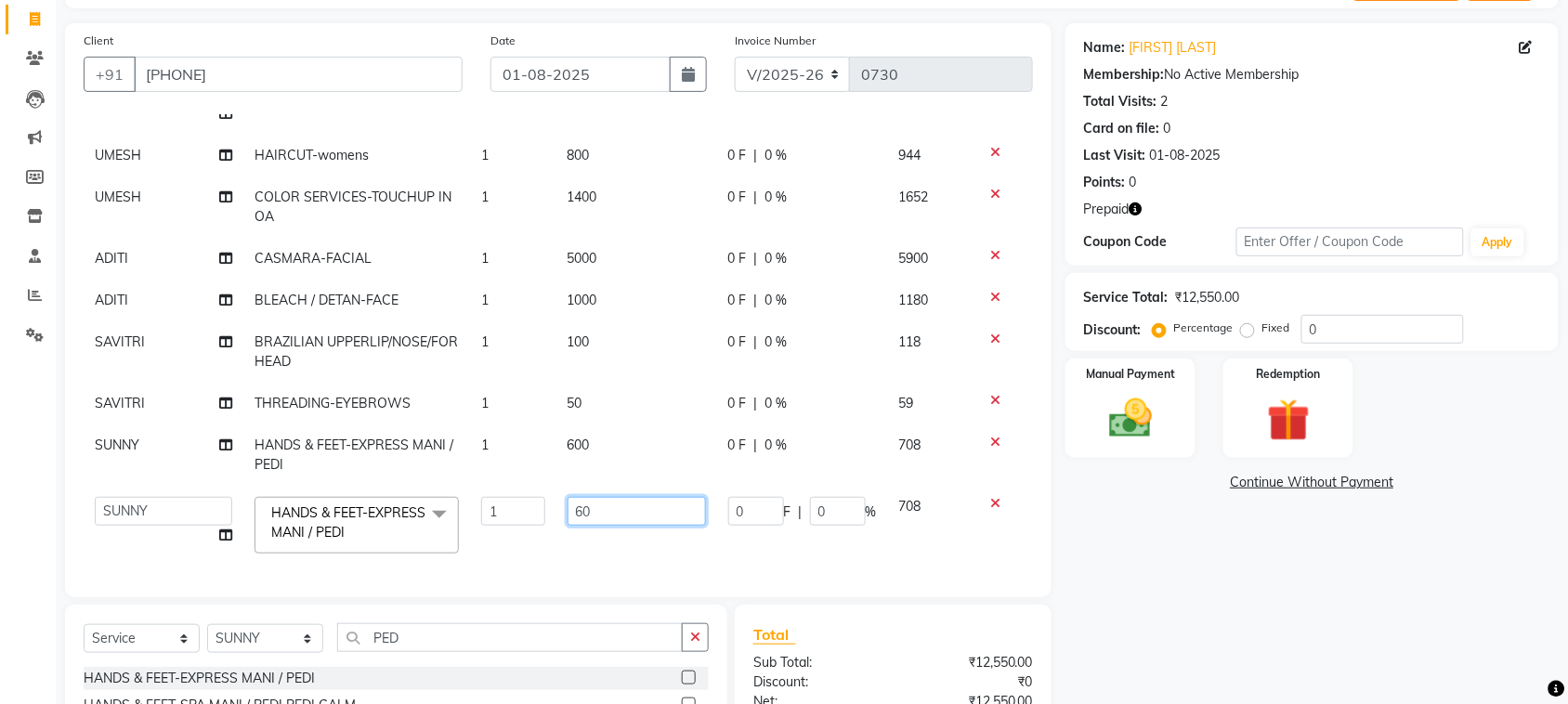 type on "6" 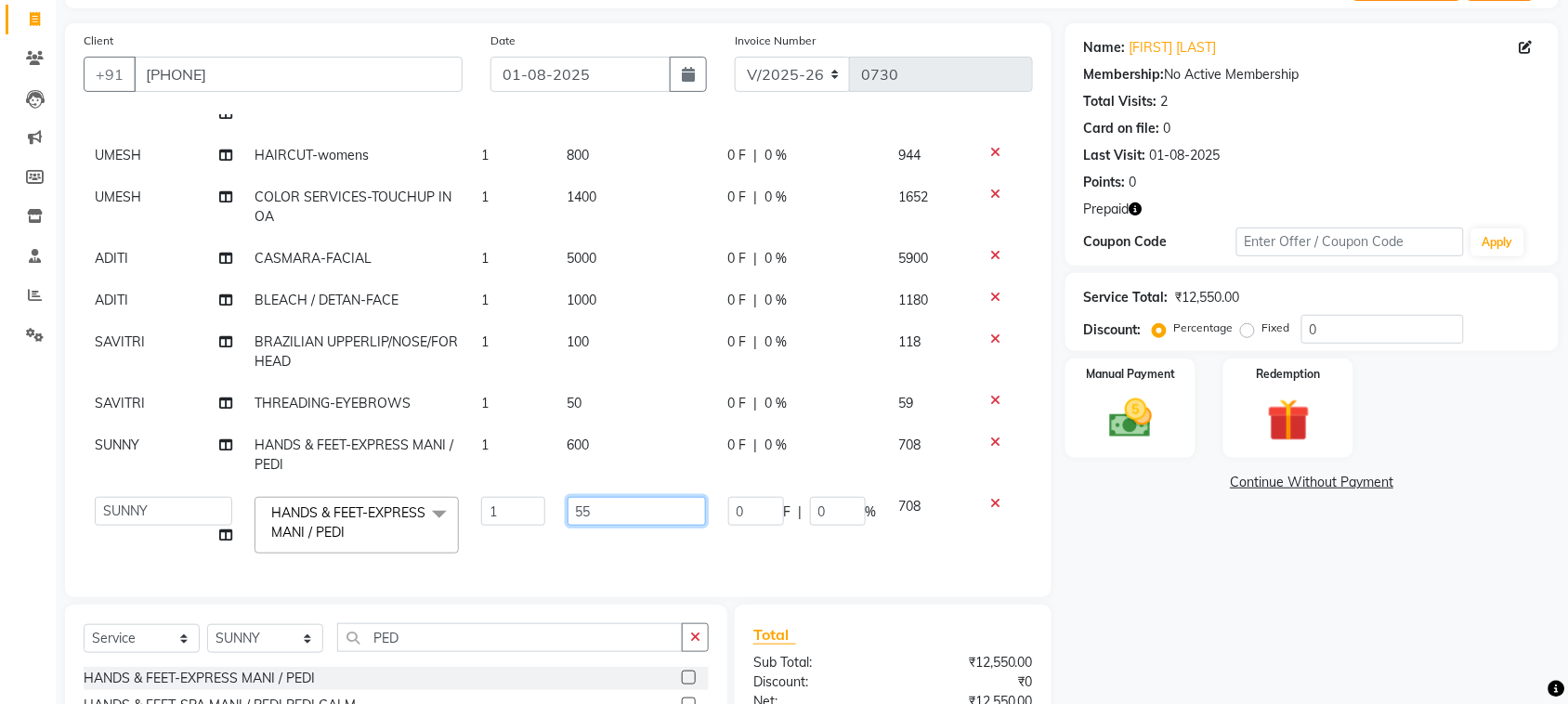 type on "550" 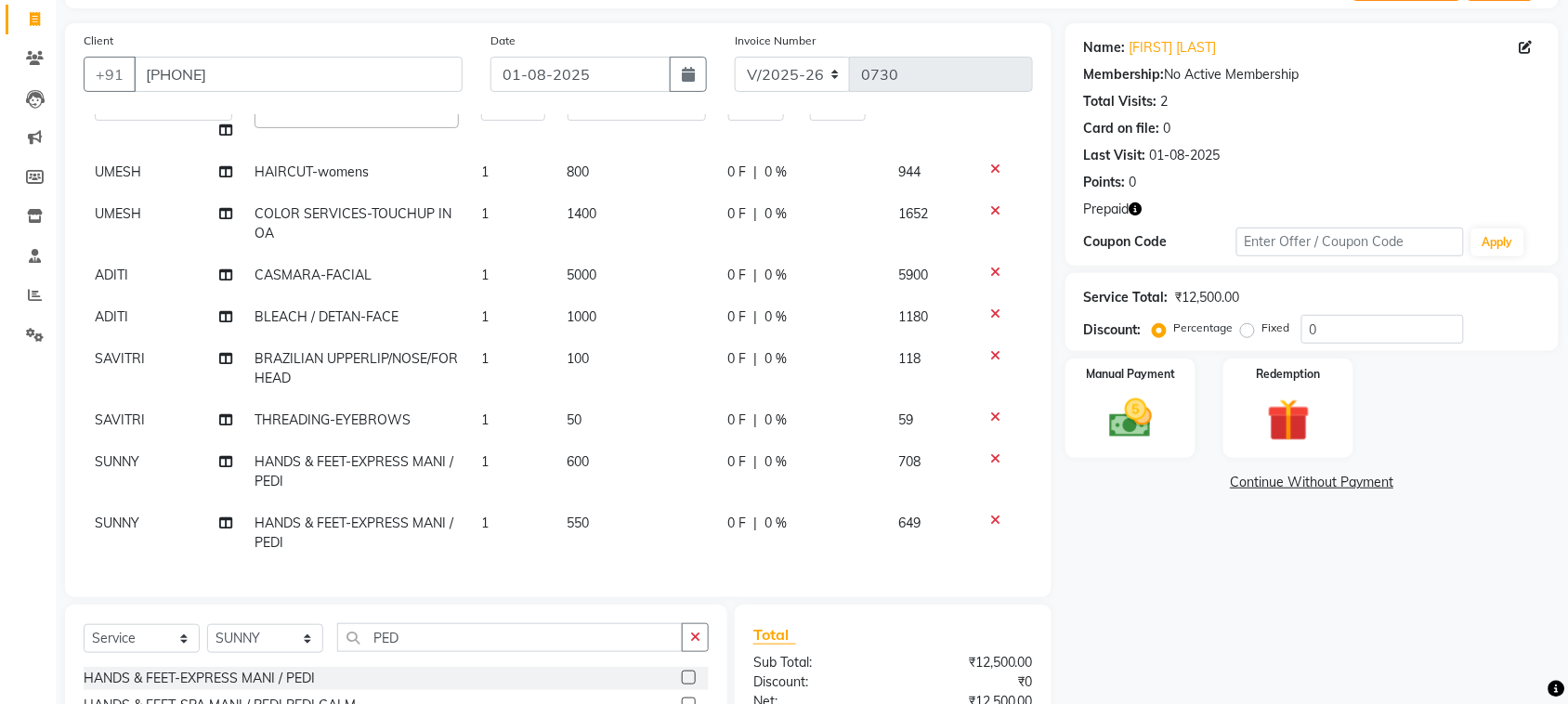 click on "600" 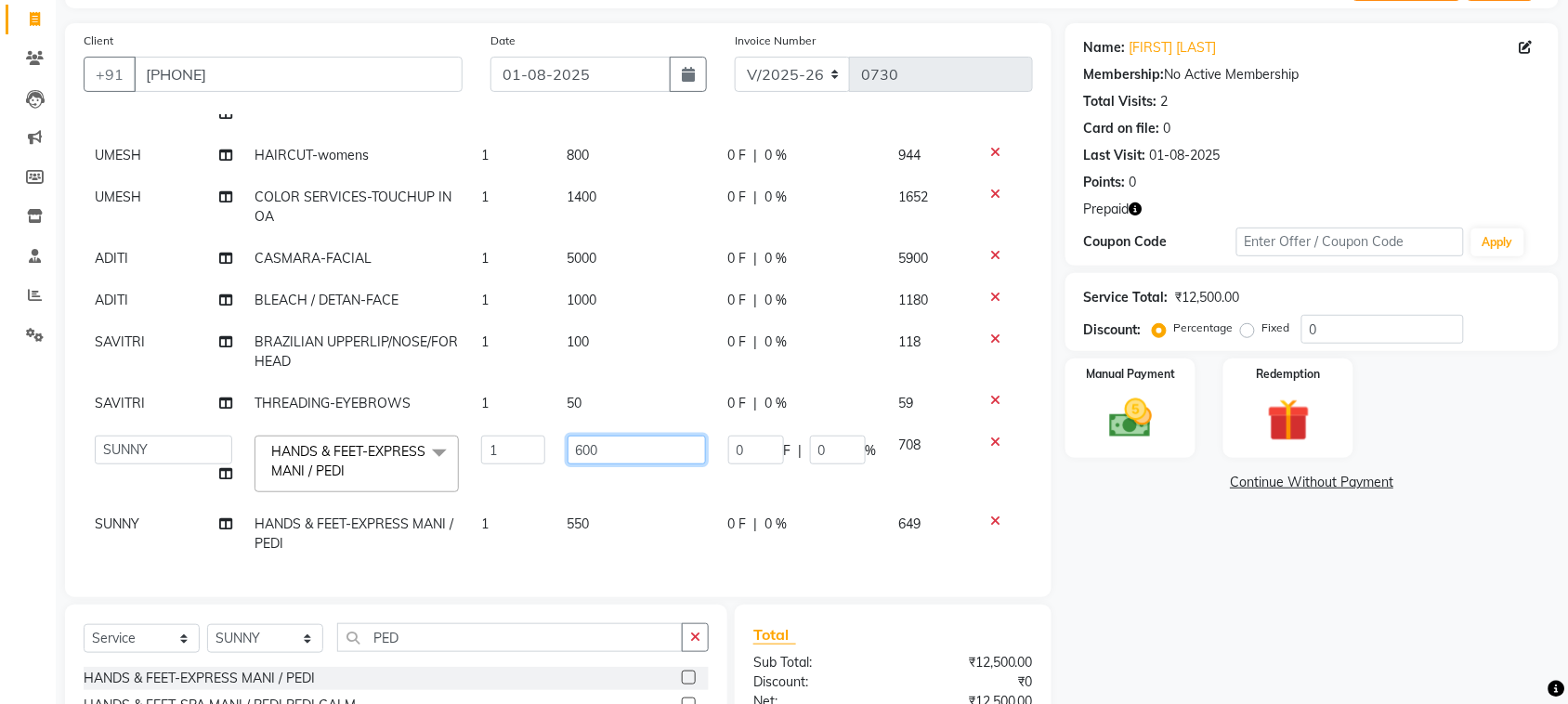 click on "600" 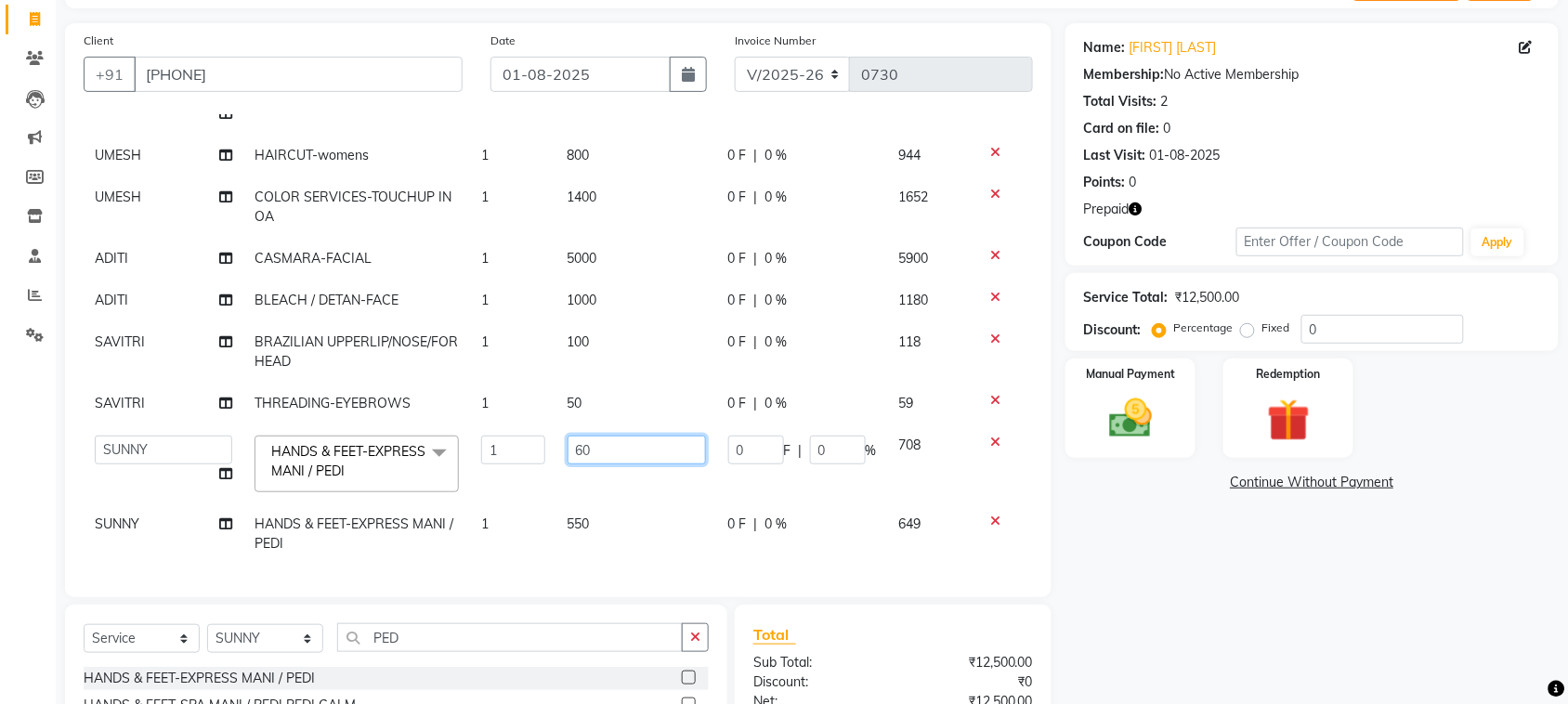 type on "6" 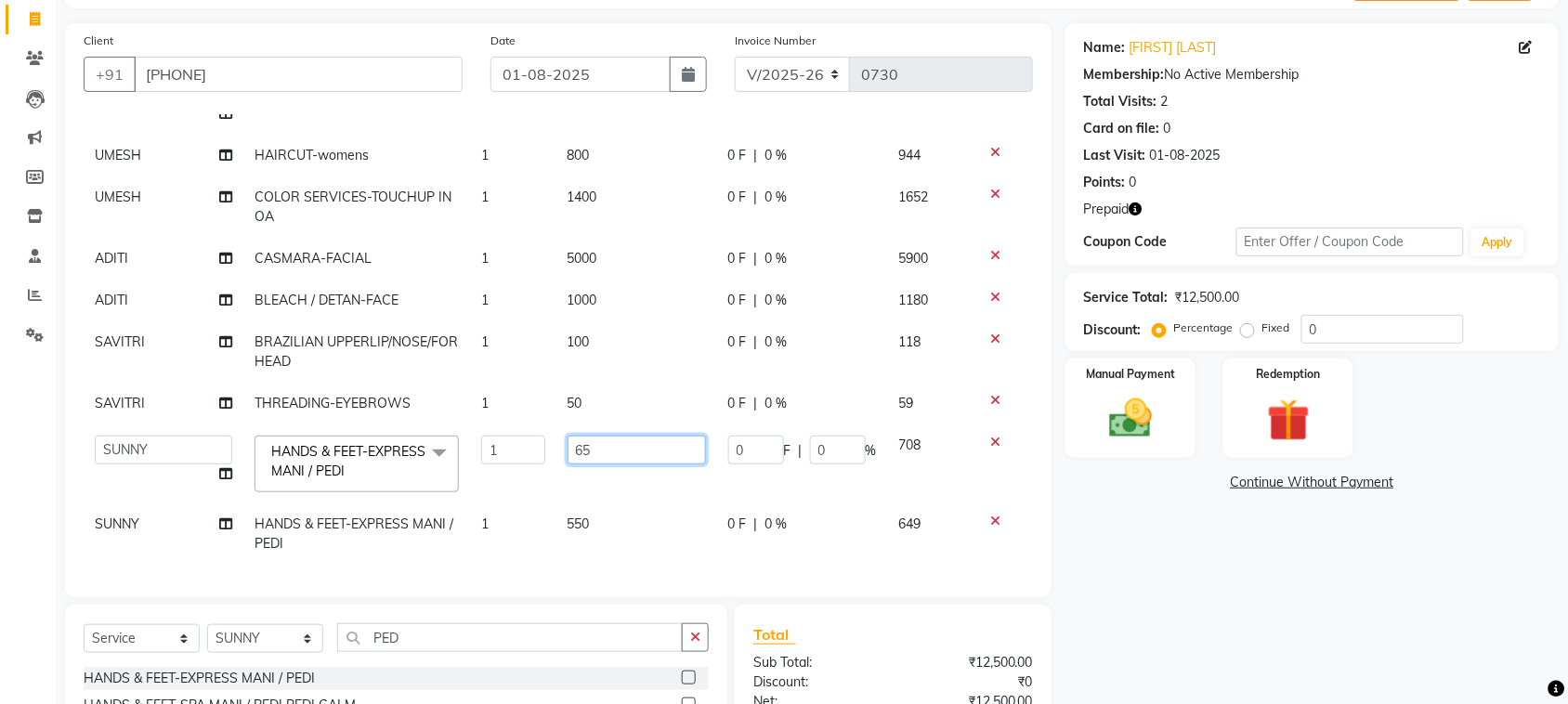 type on "650" 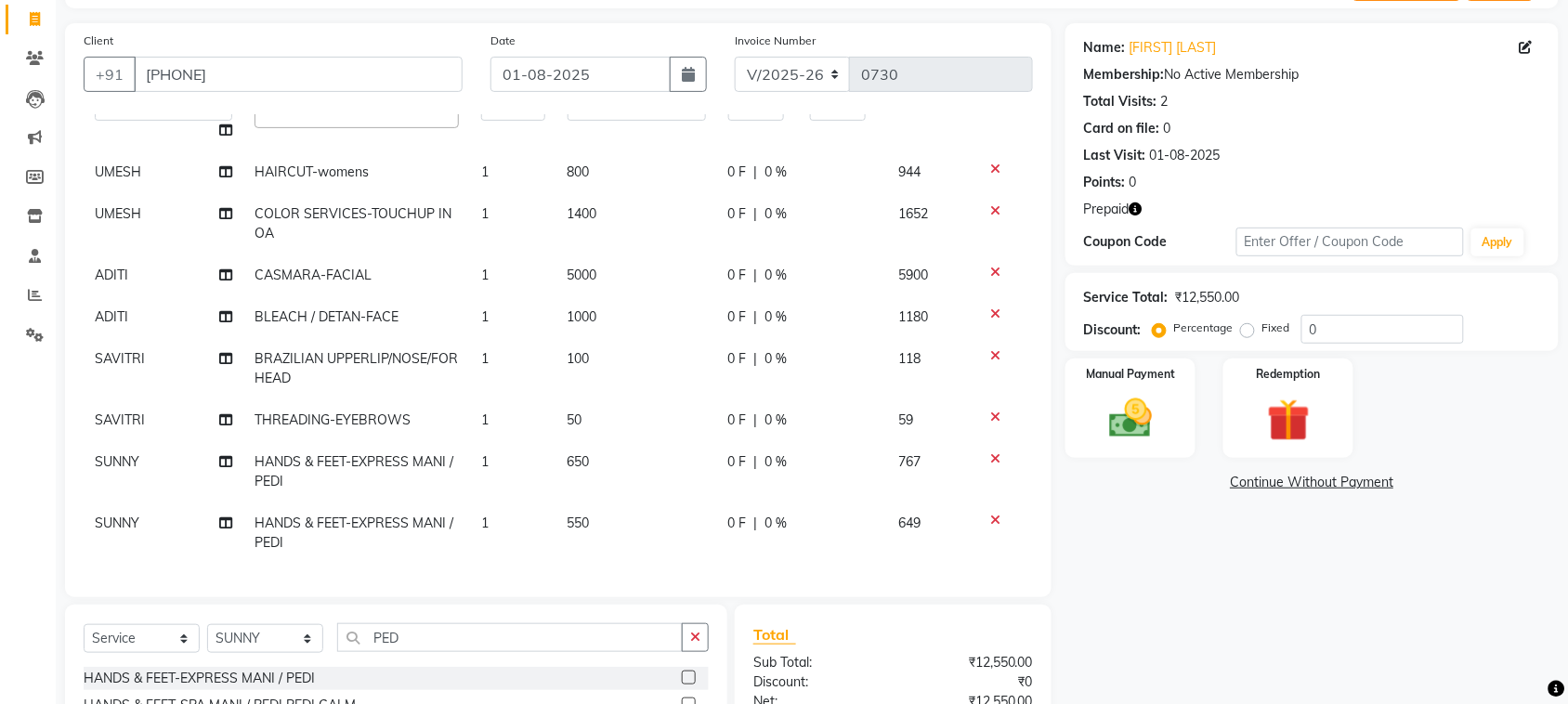 drag, startPoint x: 1181, startPoint y: 590, endPoint x: 1157, endPoint y: 576, distance: 27.78489 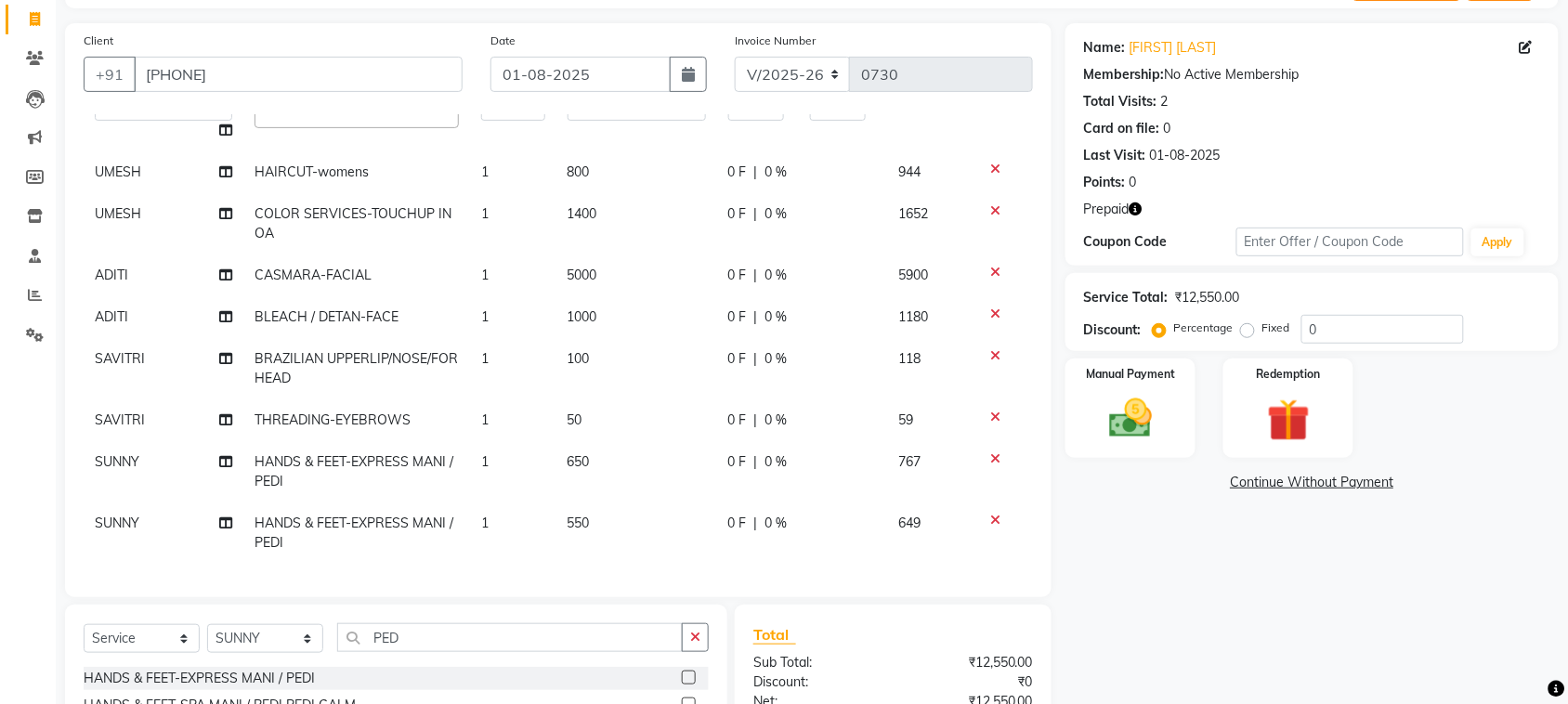 click on "Name: Raj Rajawat Membership:  No Active Membership  Total Visits:  2 Card on file:  0 Last Visit:   01-08-2025 Points:   0  Prepaid Coupon Code Apply Service Total:  ₹12,550.00  Discount:  Percentage   Fixed  0 Manual Payment Redemption  Continue Without Payment" 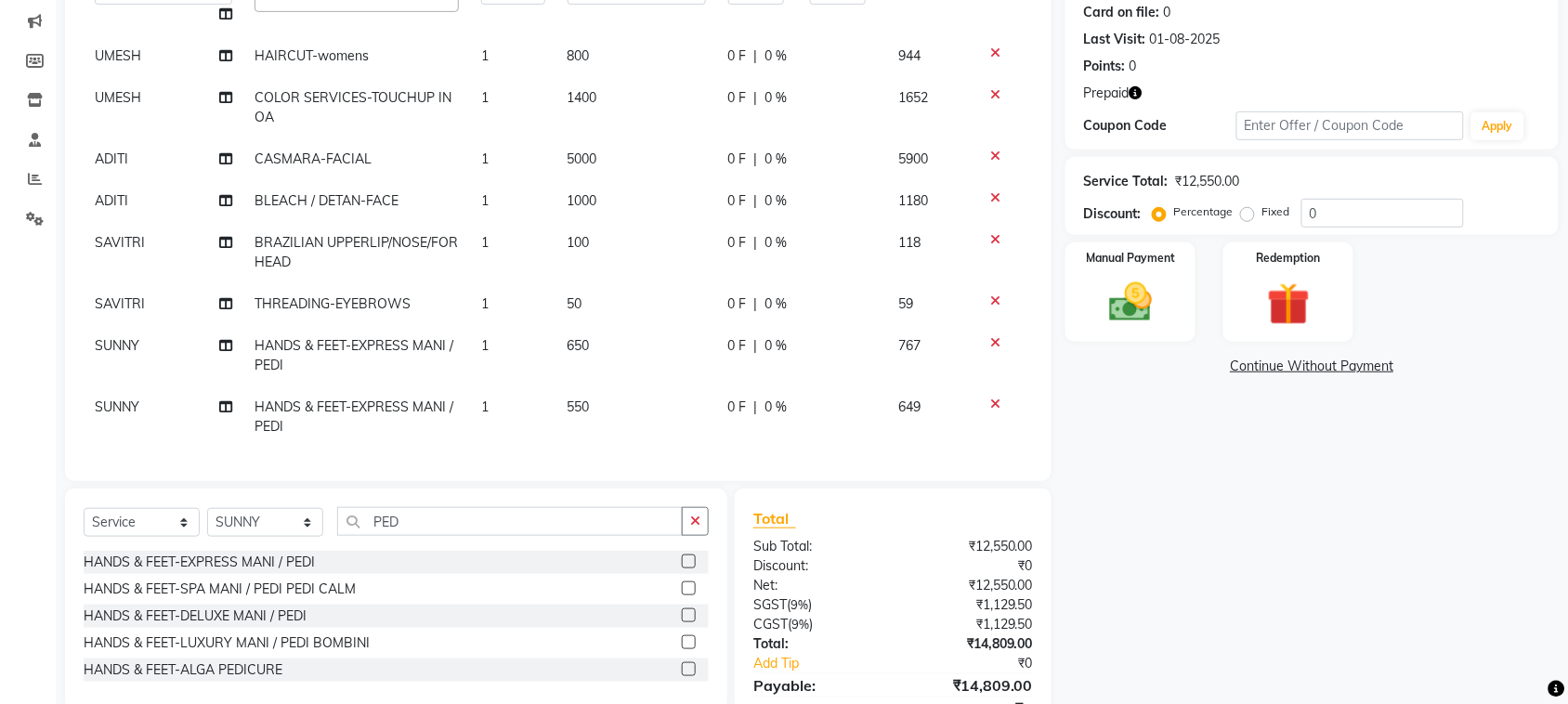 scroll, scrollTop: 317, scrollLeft: 0, axis: vertical 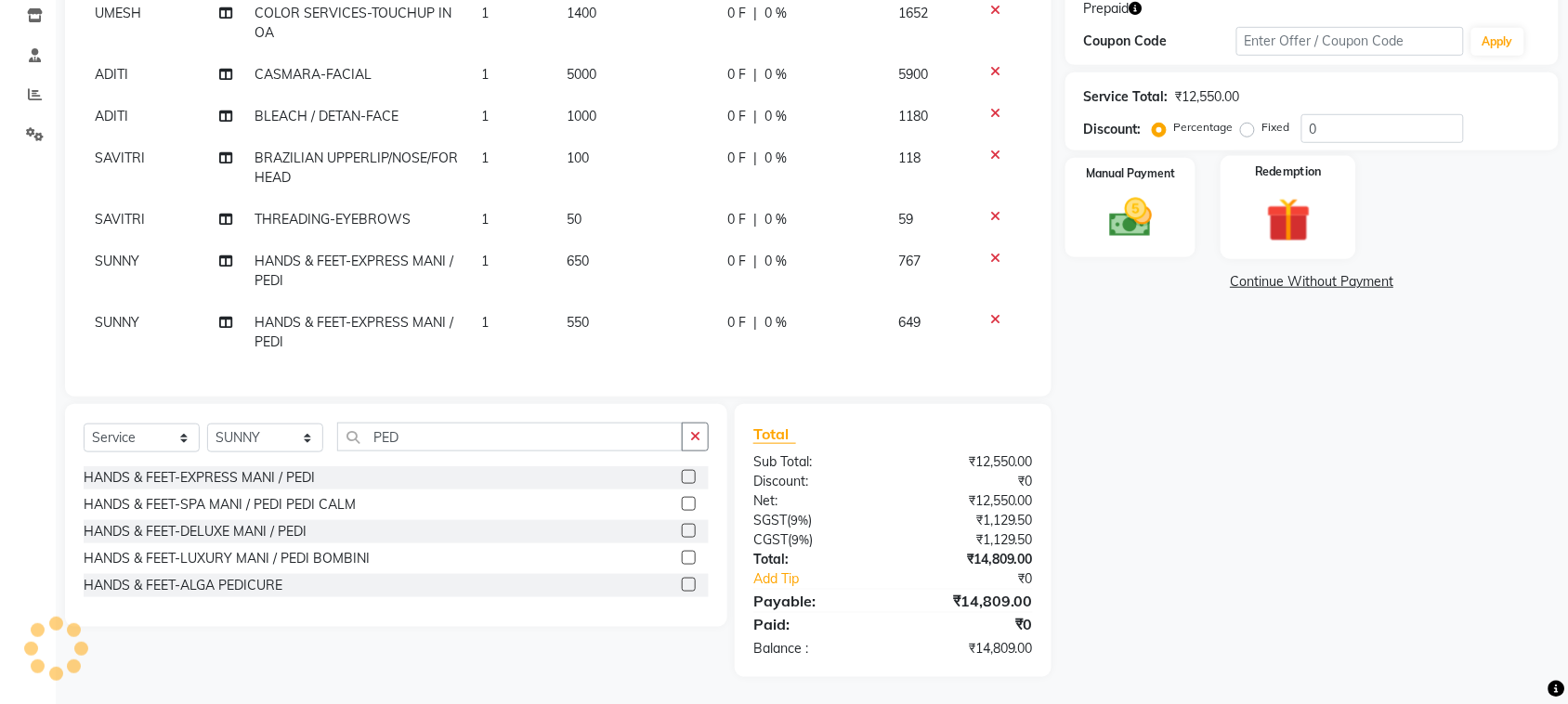 click 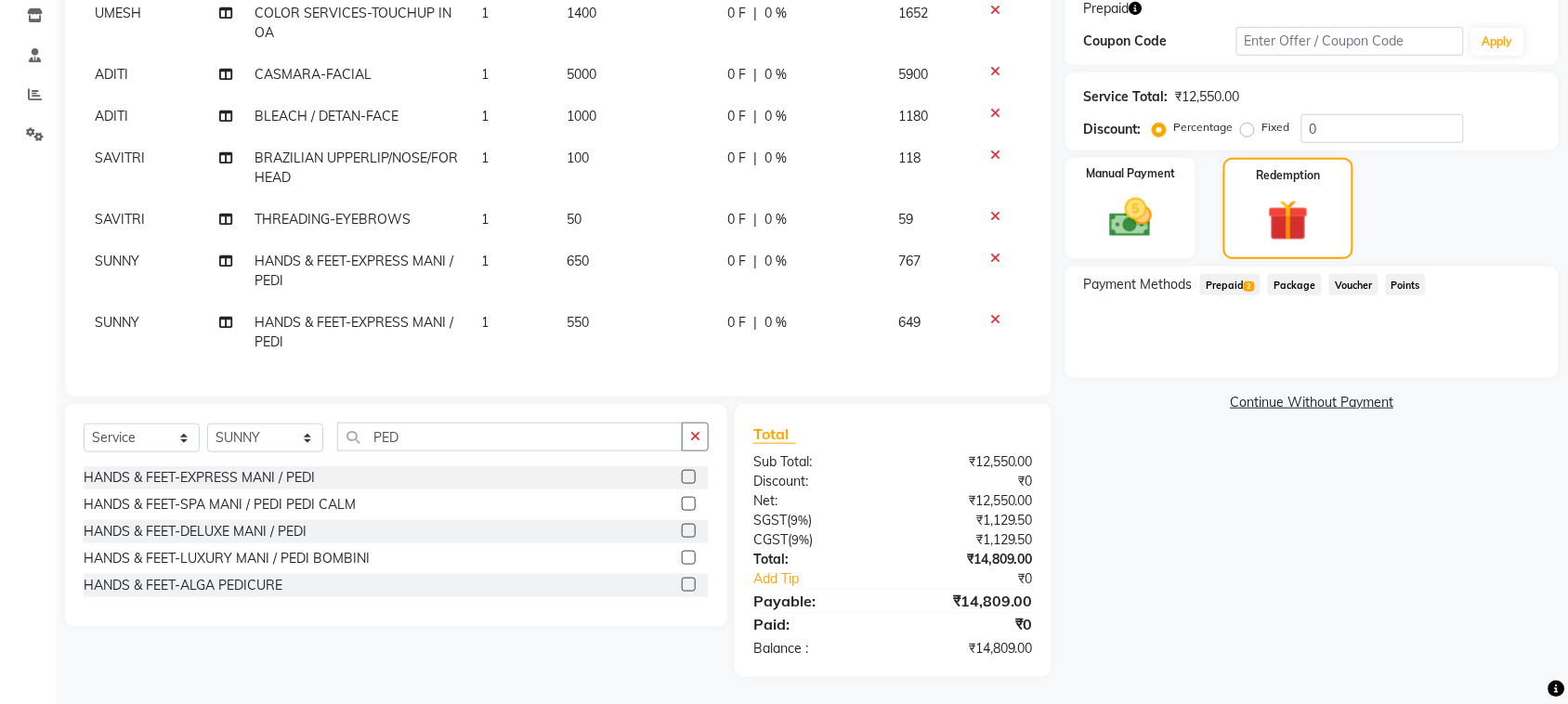 click on "Prepaid  2" 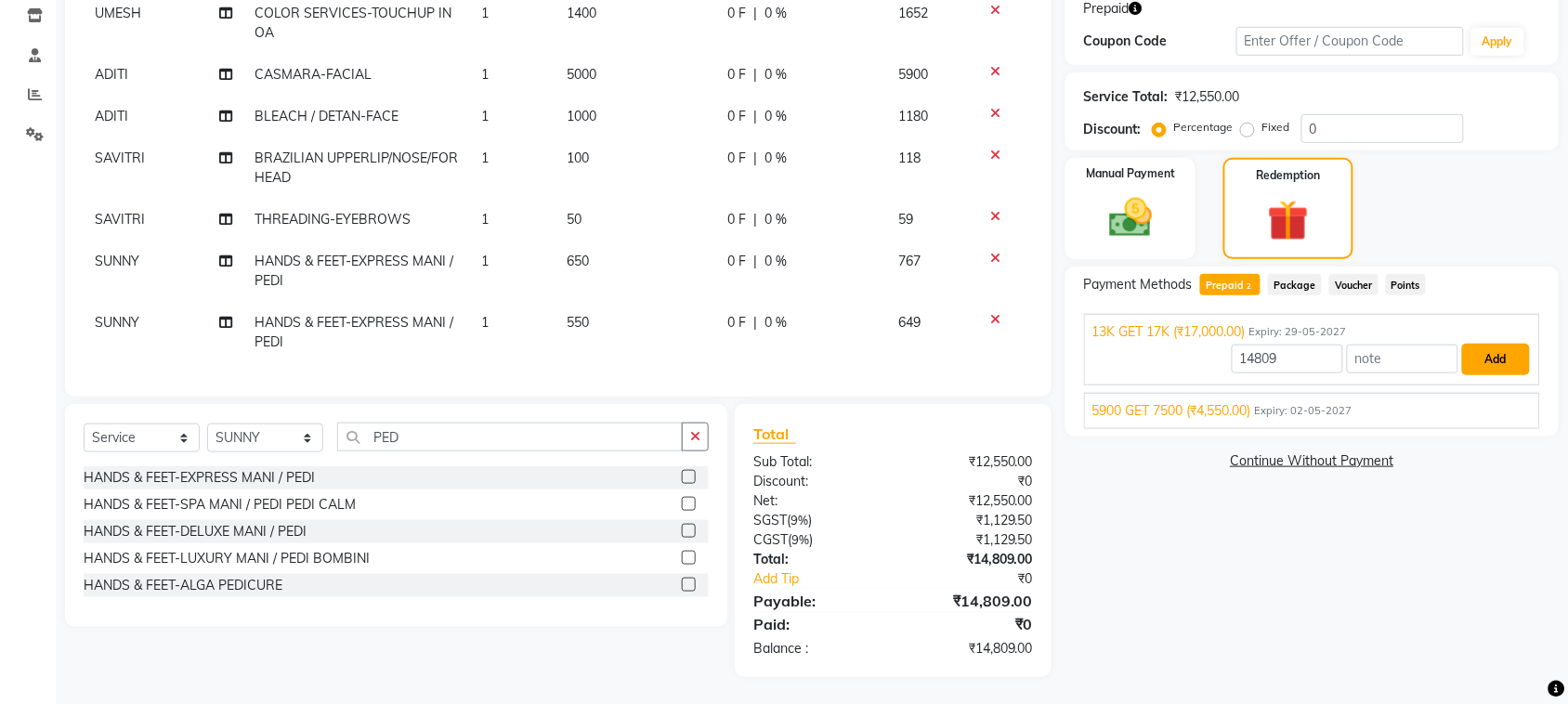 click on "Add" at bounding box center [1496, 359] 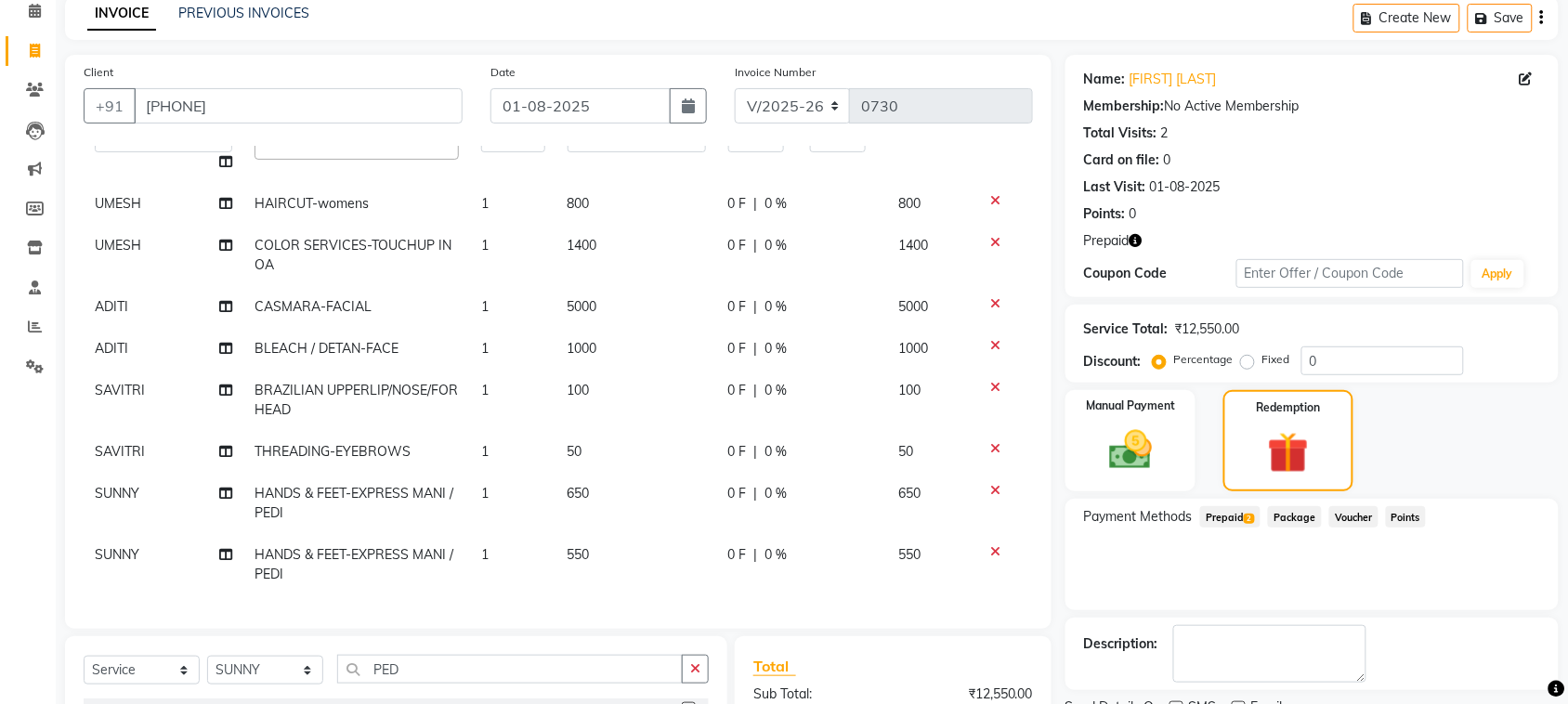 scroll, scrollTop: 317, scrollLeft: 0, axis: vertical 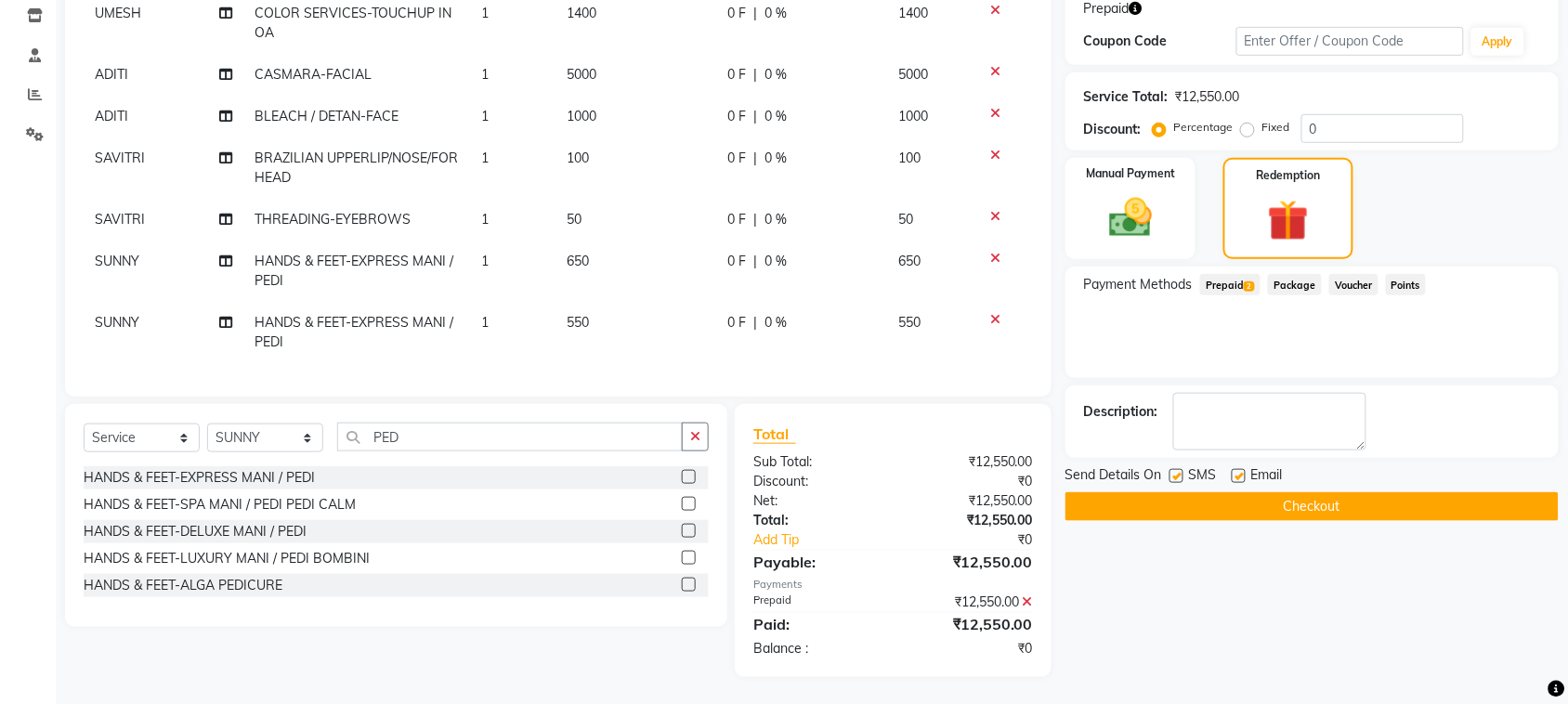 click on "Checkout" 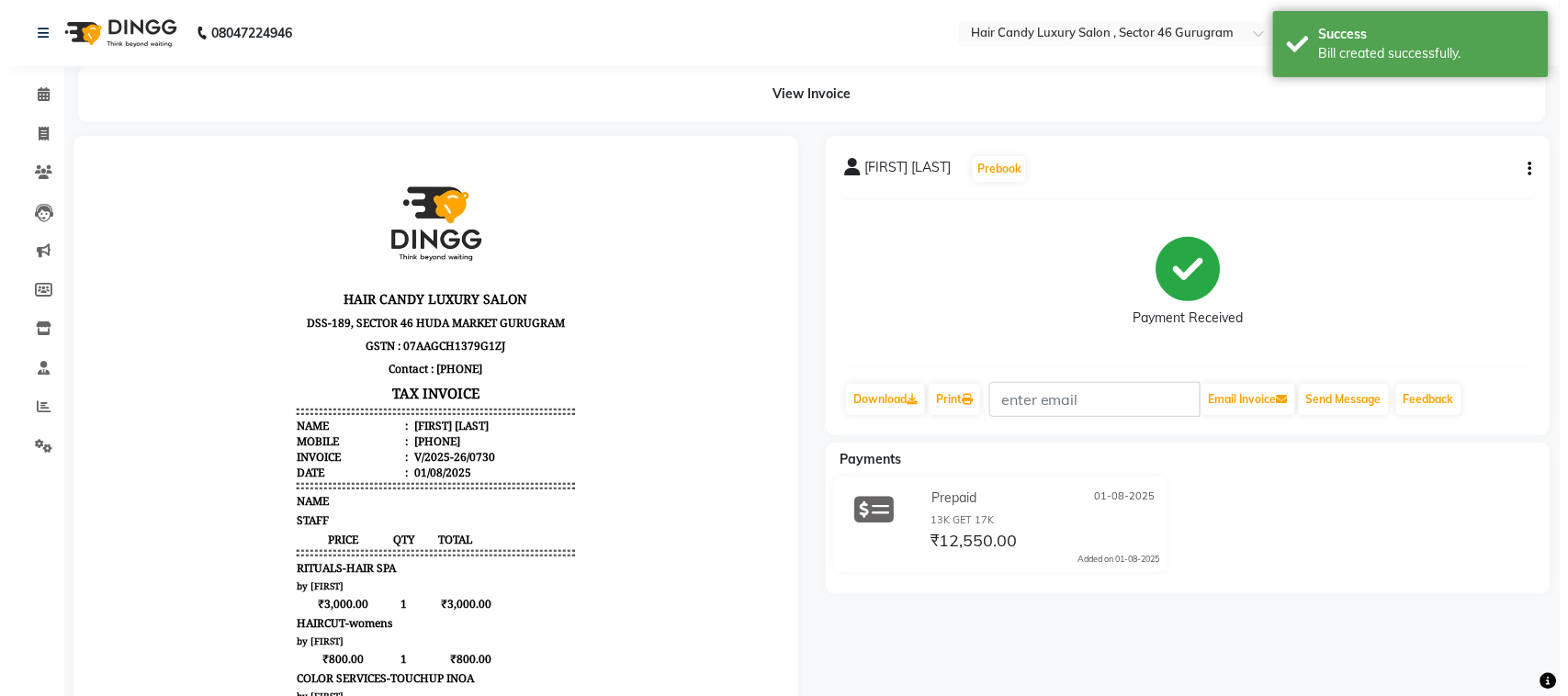 scroll, scrollTop: 0, scrollLeft: 0, axis: both 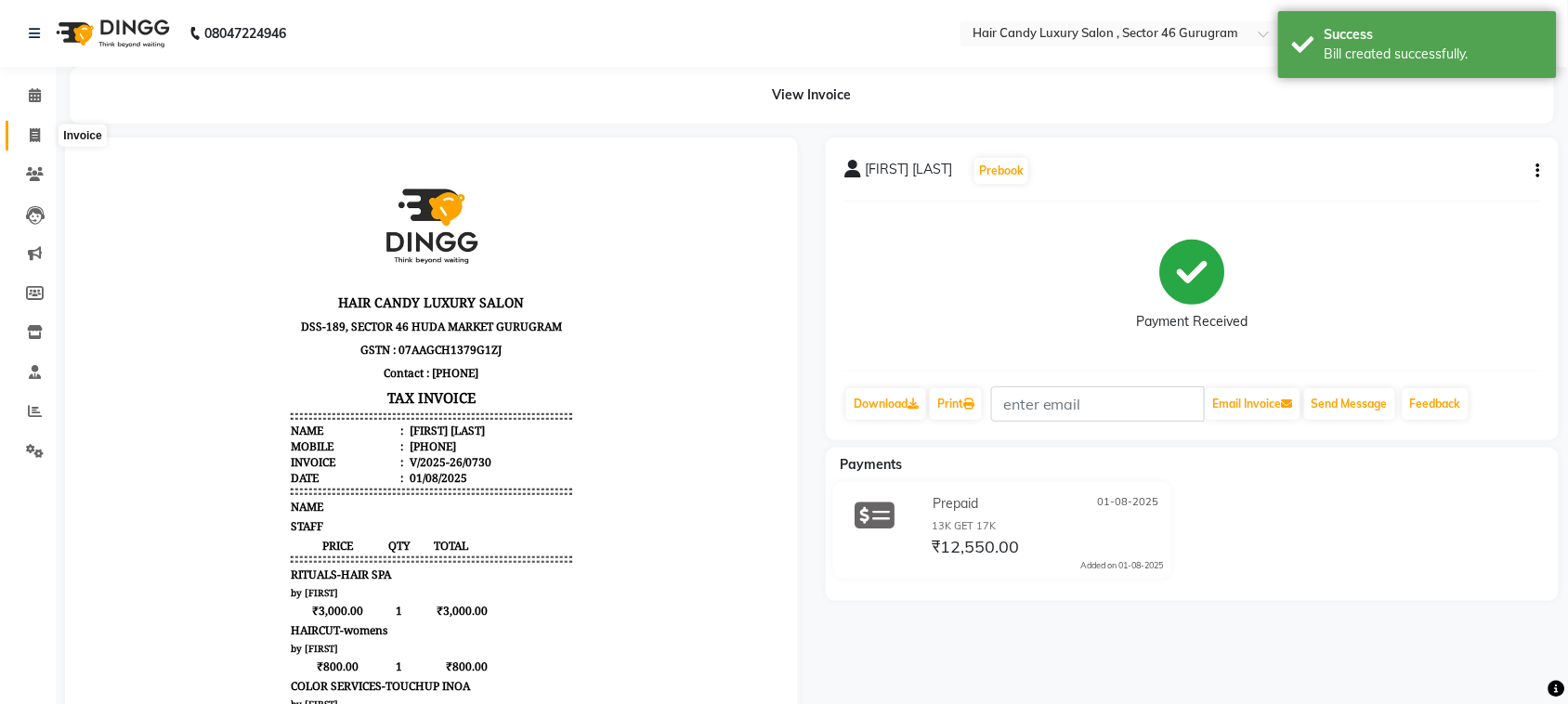 click 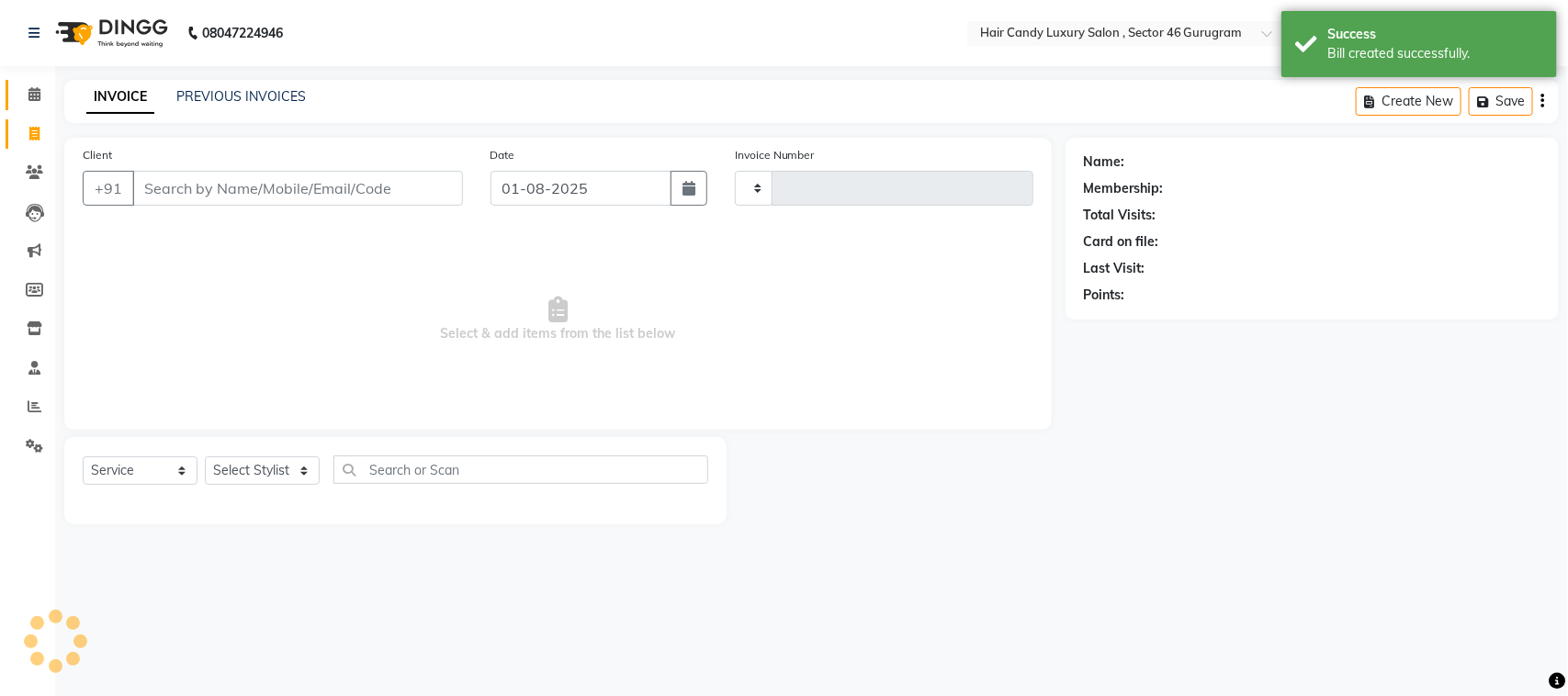 type on "0731" 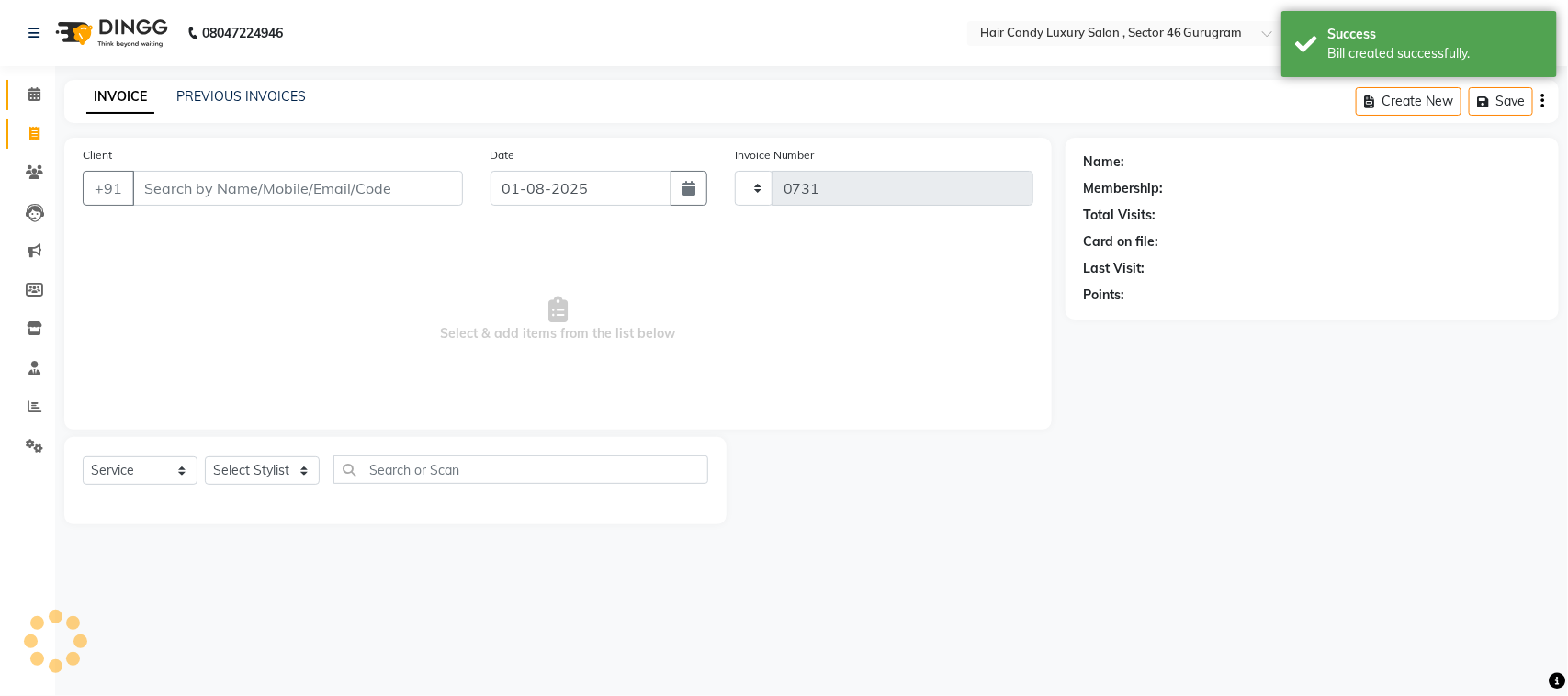 select on "8304" 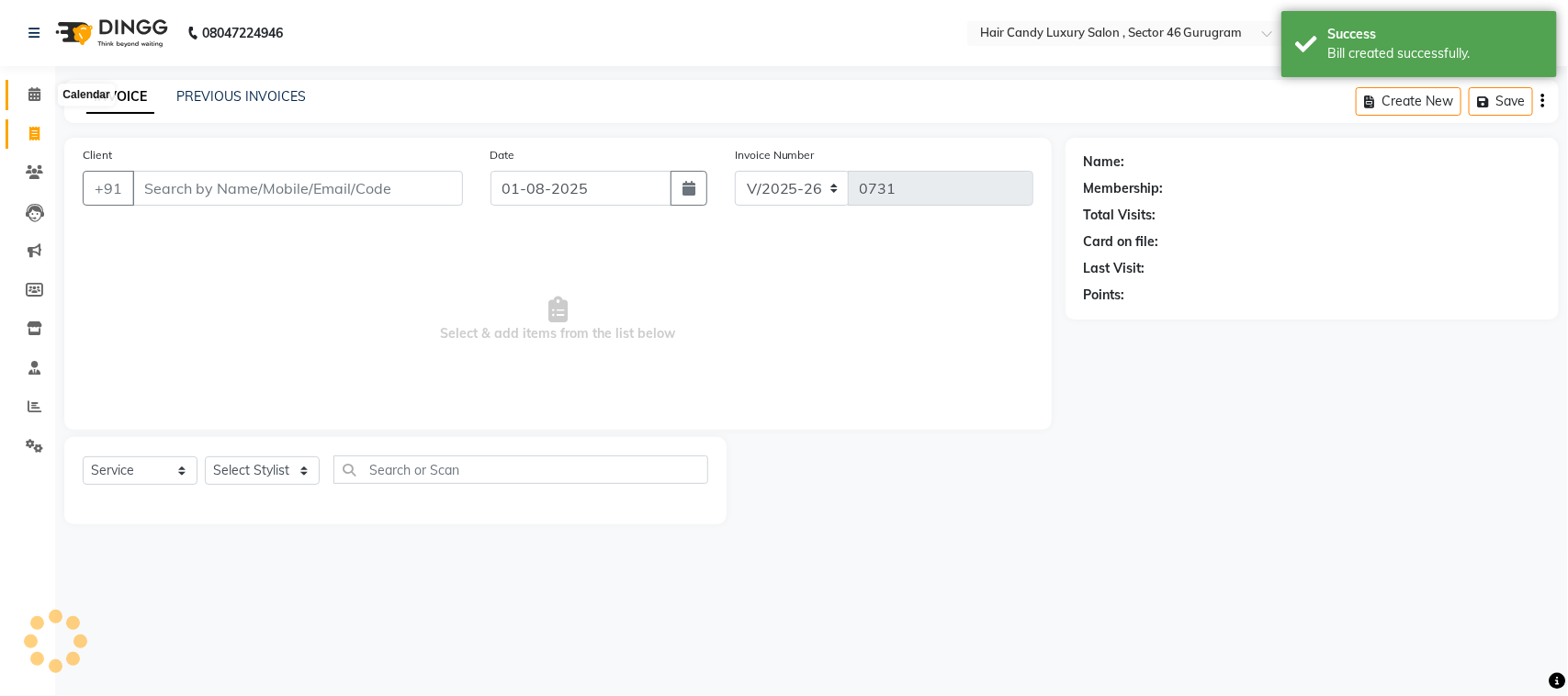 click 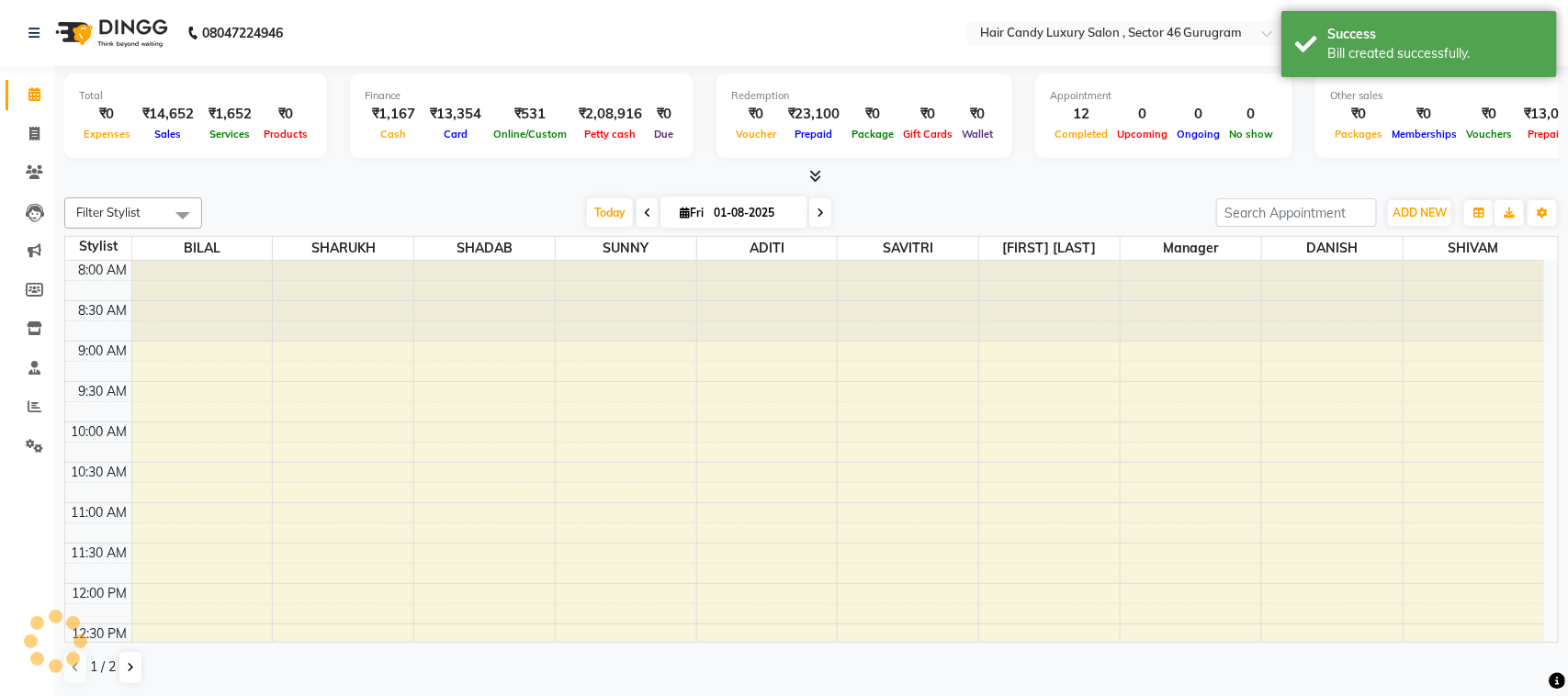 scroll, scrollTop: 0, scrollLeft: 0, axis: both 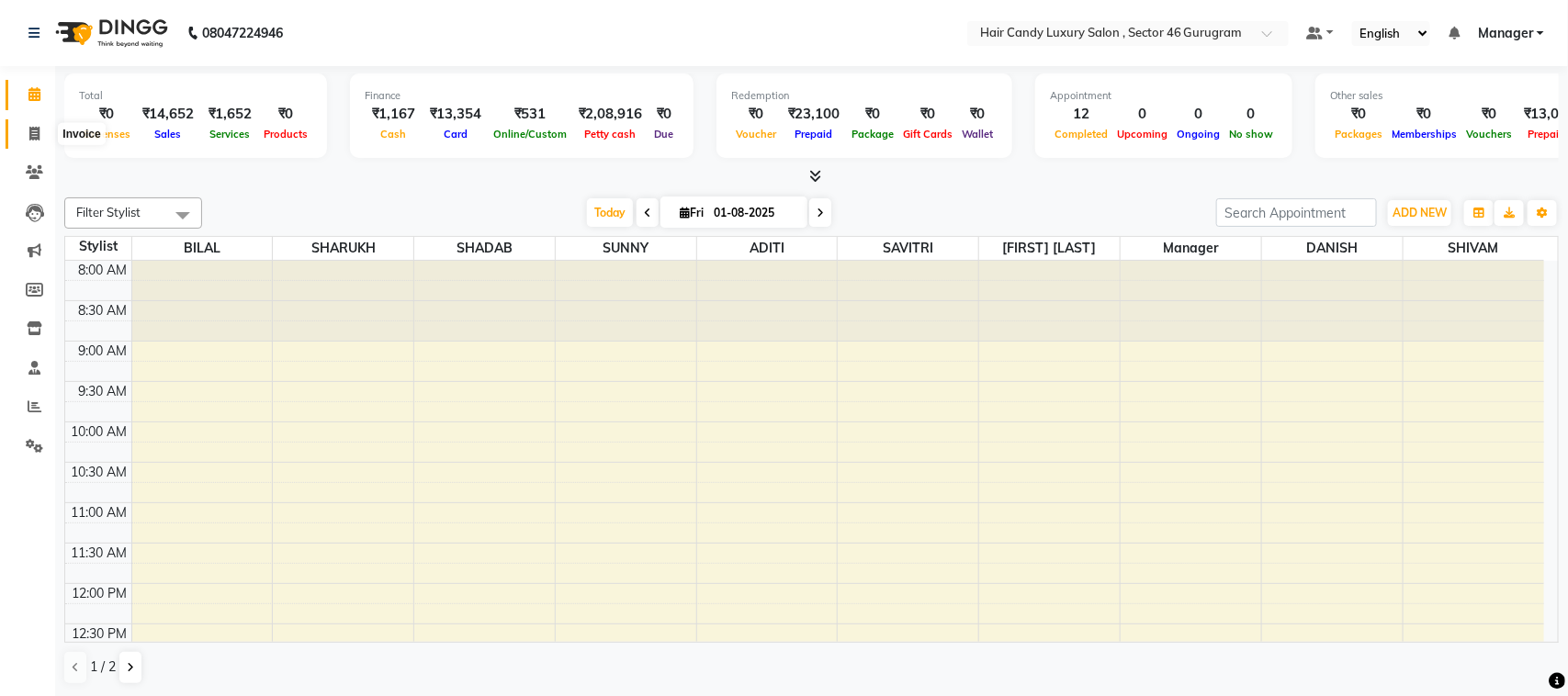 click 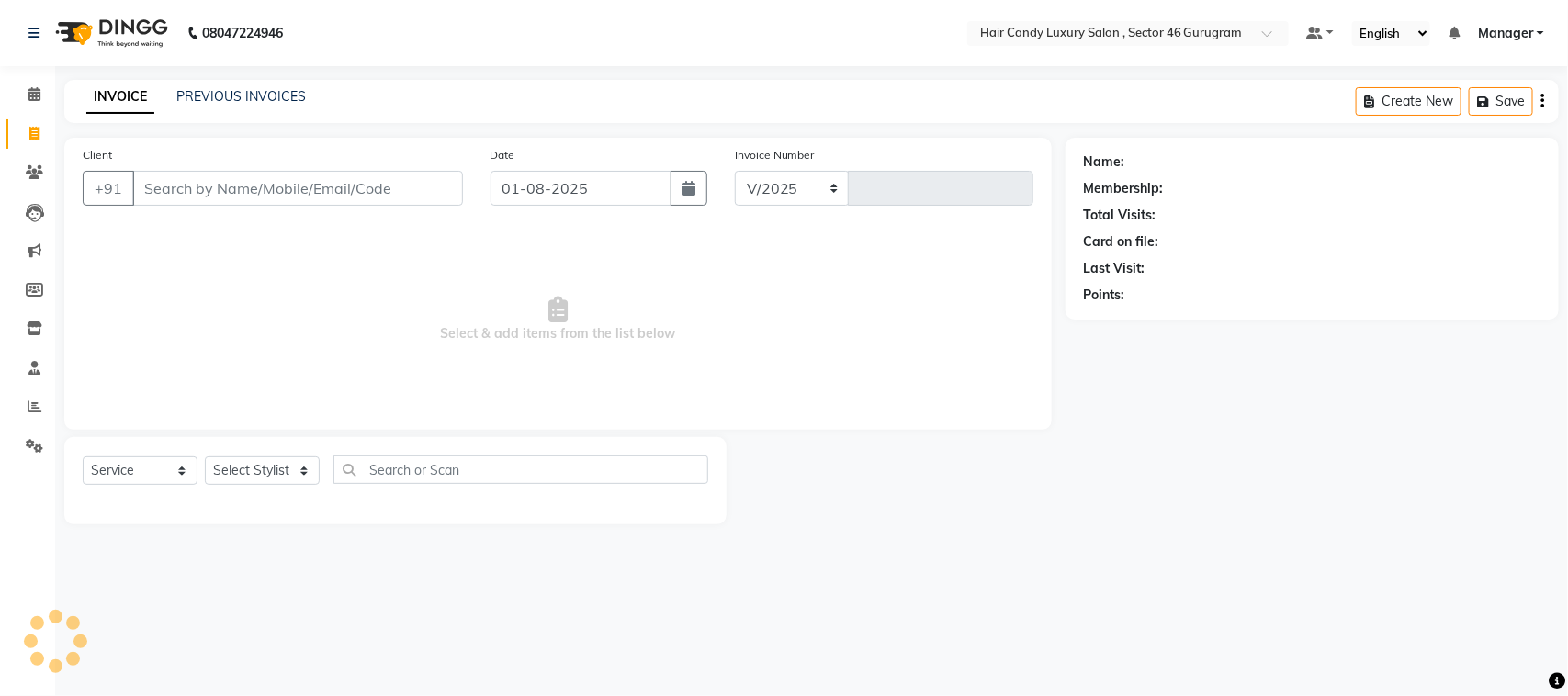 select on "8304" 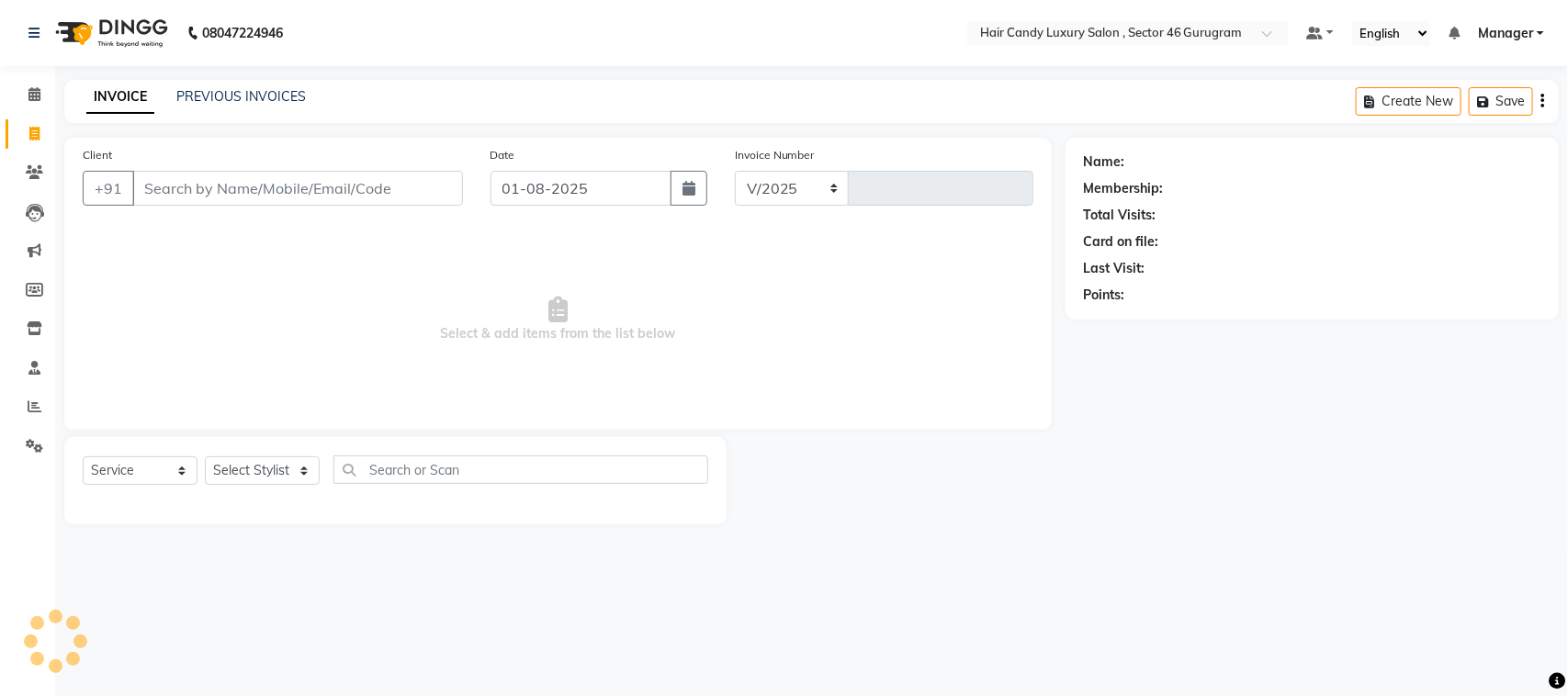 type on "0731" 